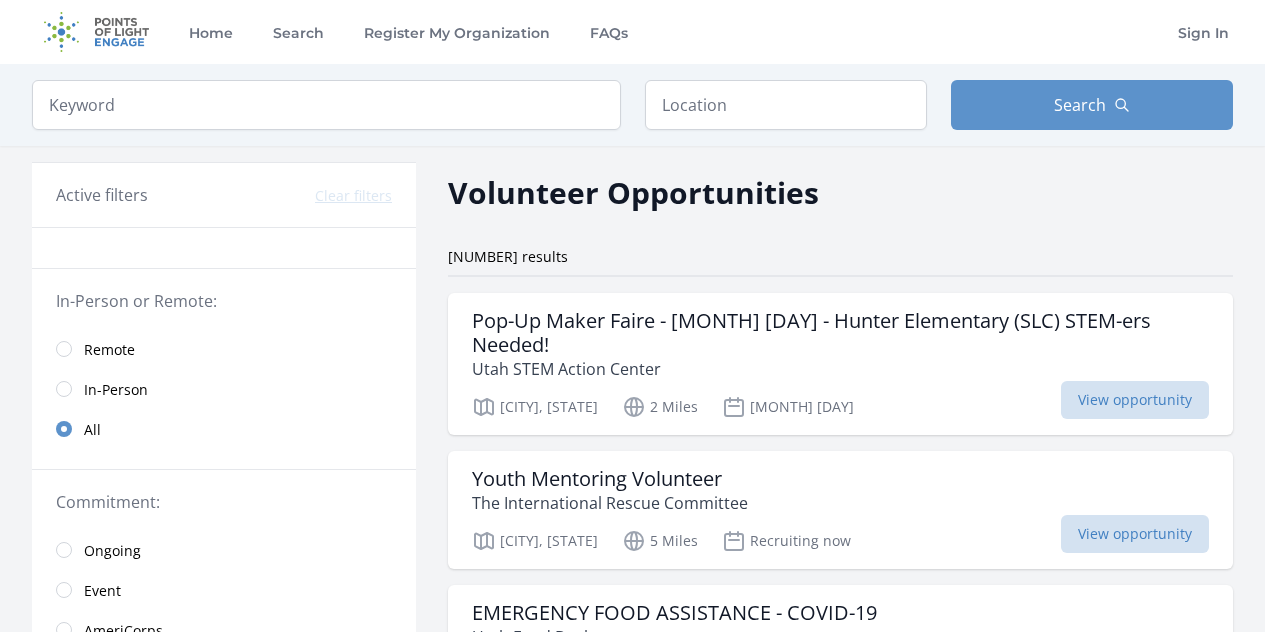 scroll, scrollTop: 0, scrollLeft: 0, axis: both 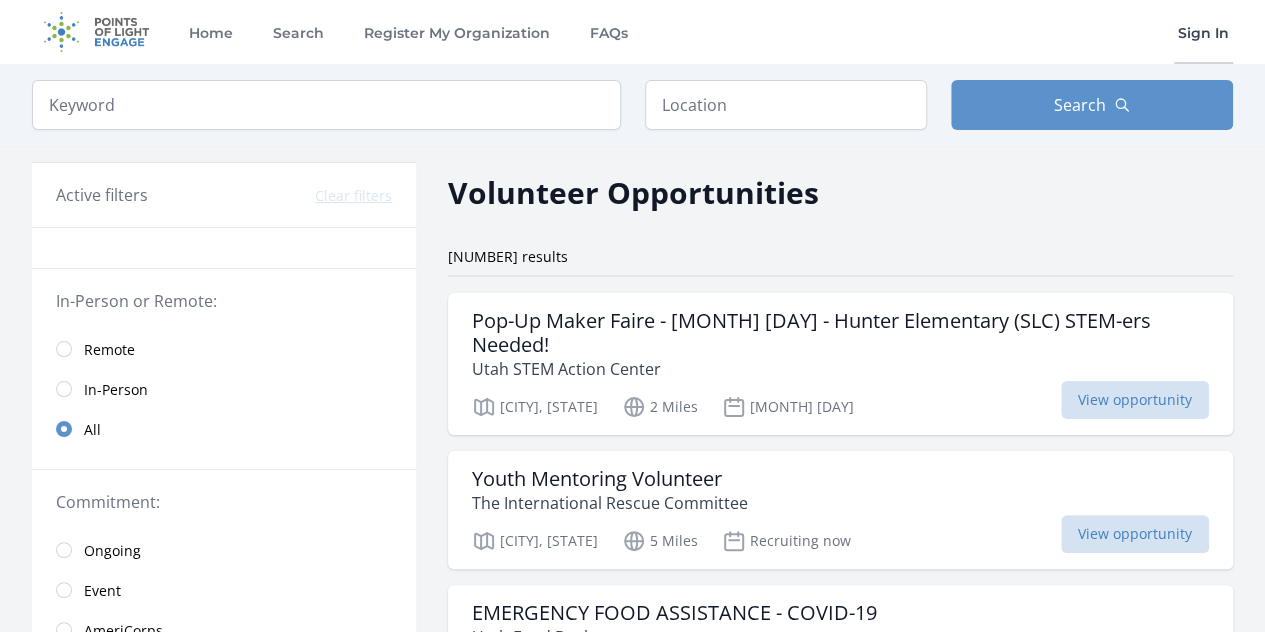 click on "Sign In" at bounding box center (1203, 32) 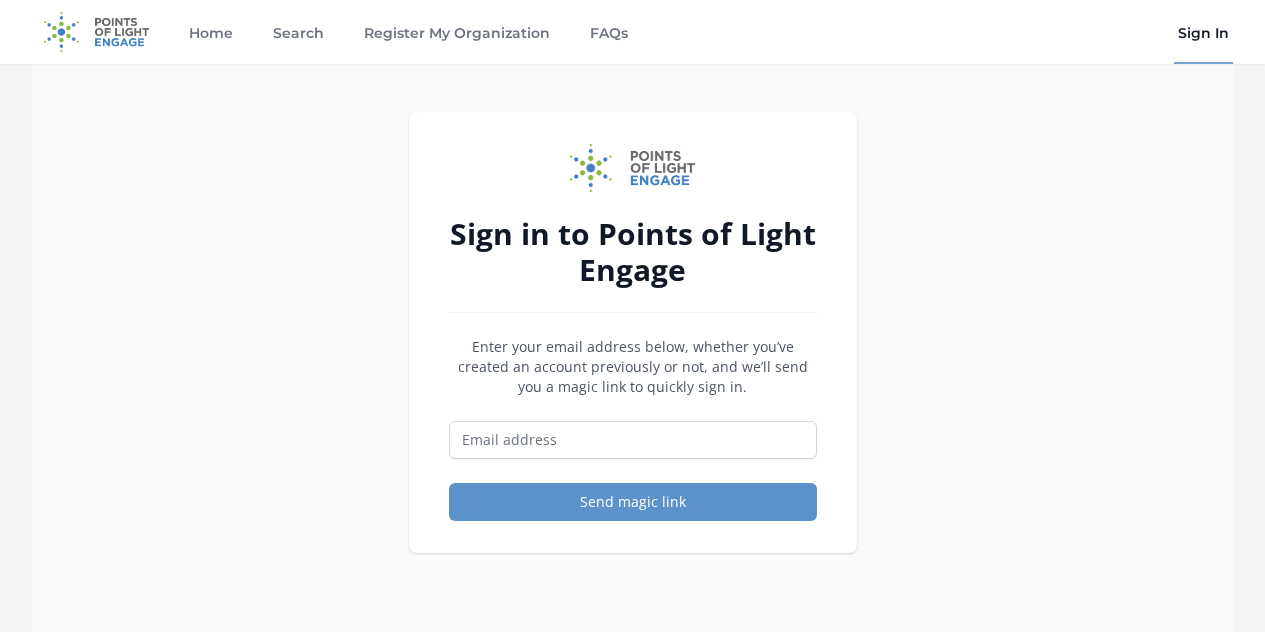 scroll, scrollTop: 0, scrollLeft: 0, axis: both 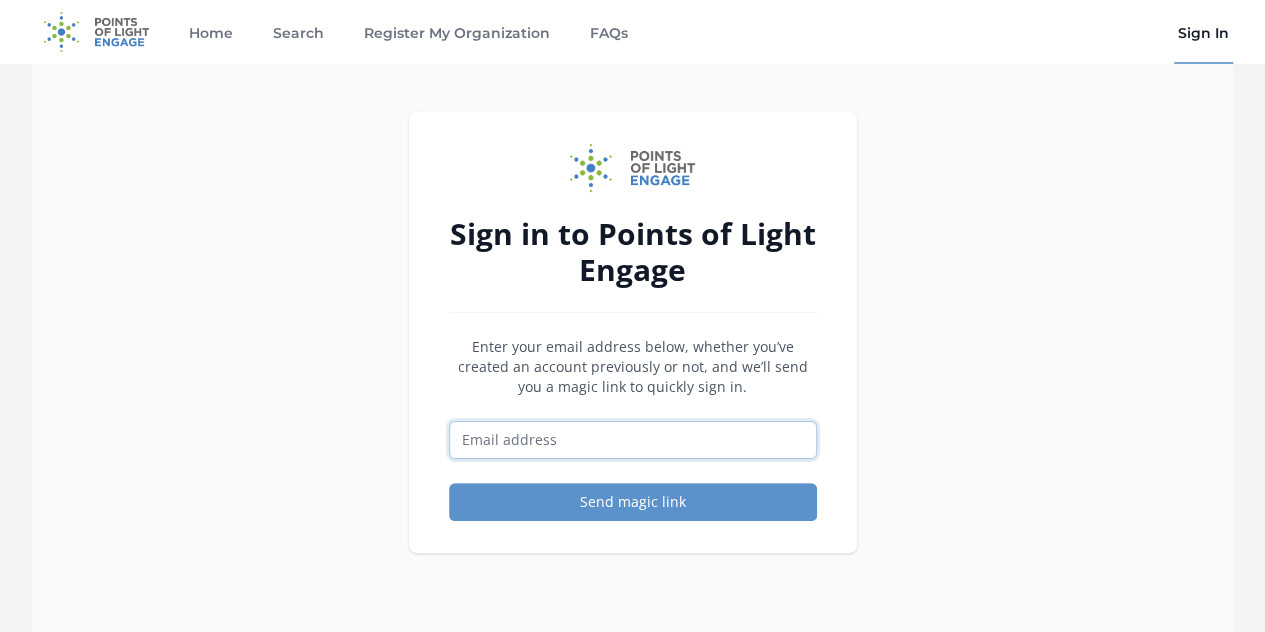 click at bounding box center (633, 440) 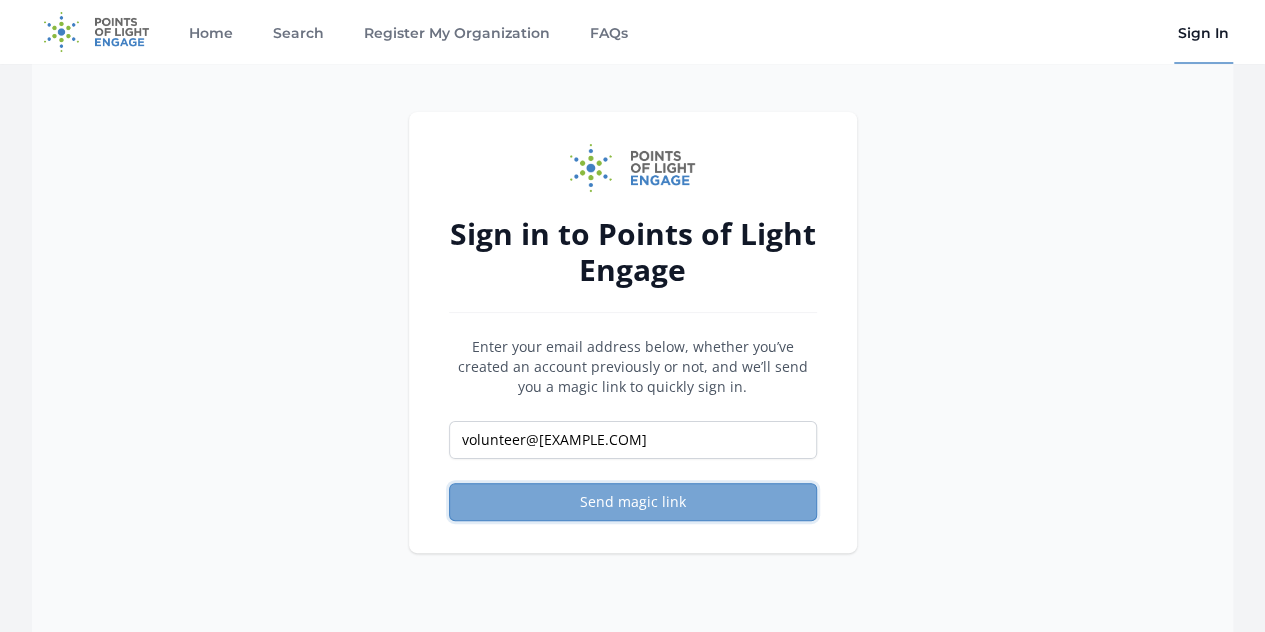 click on "Send magic link" at bounding box center (633, 502) 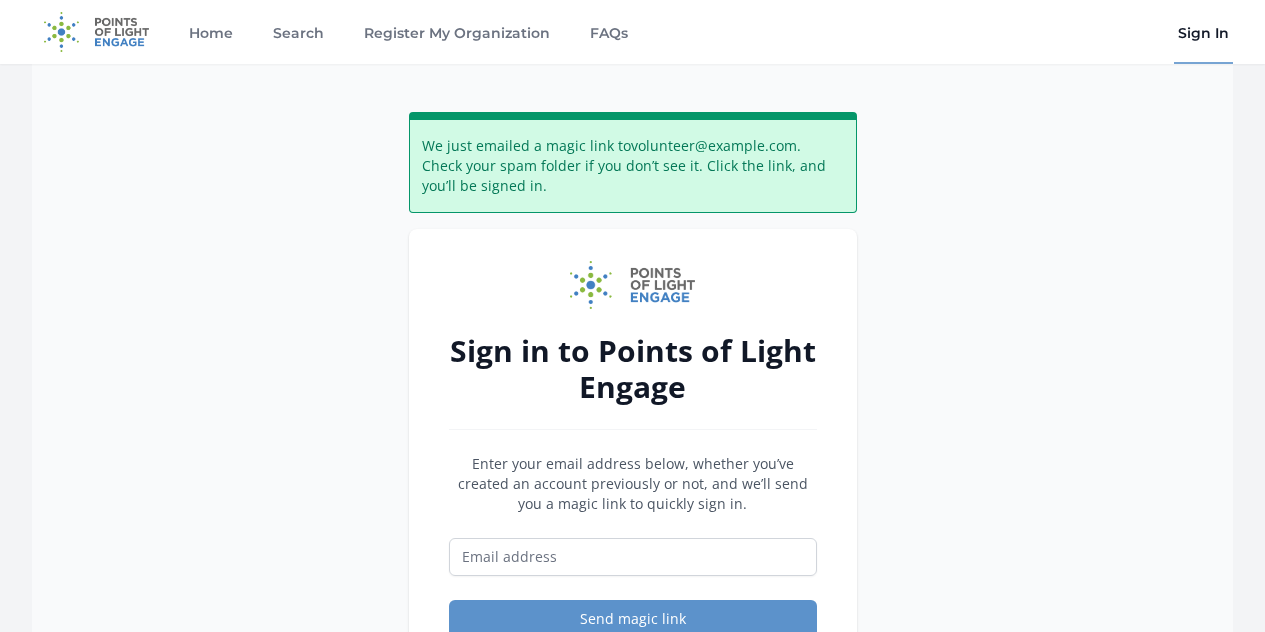 scroll, scrollTop: 0, scrollLeft: 0, axis: both 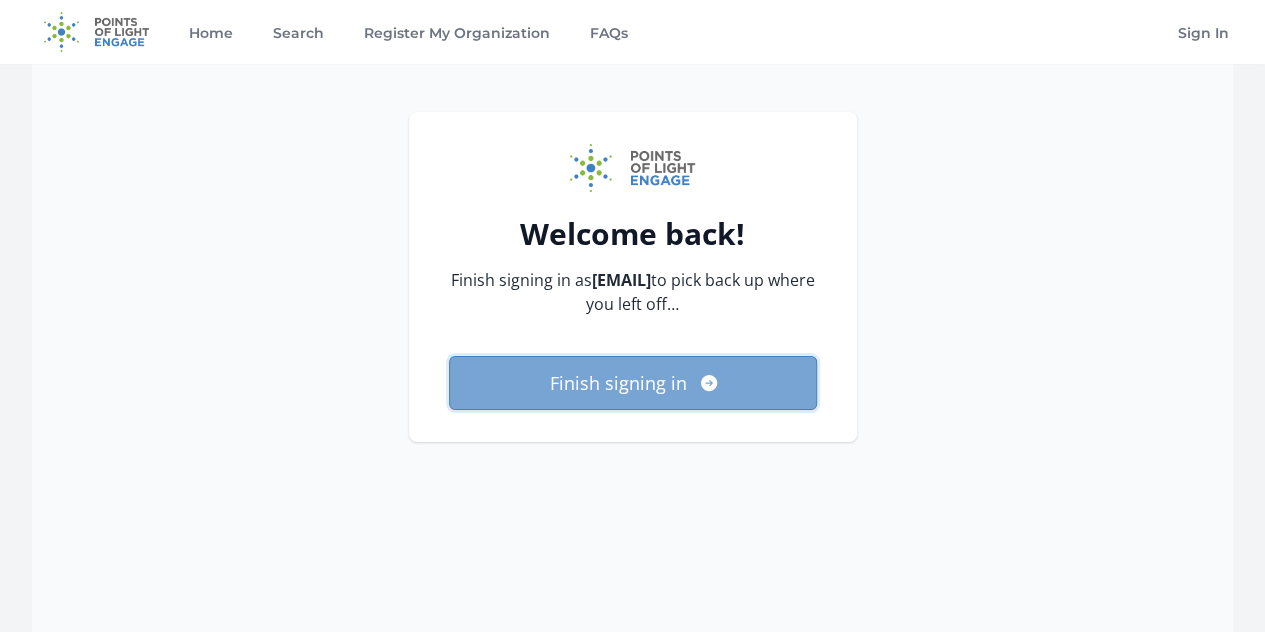 click on "Finish signing in" at bounding box center (633, 383) 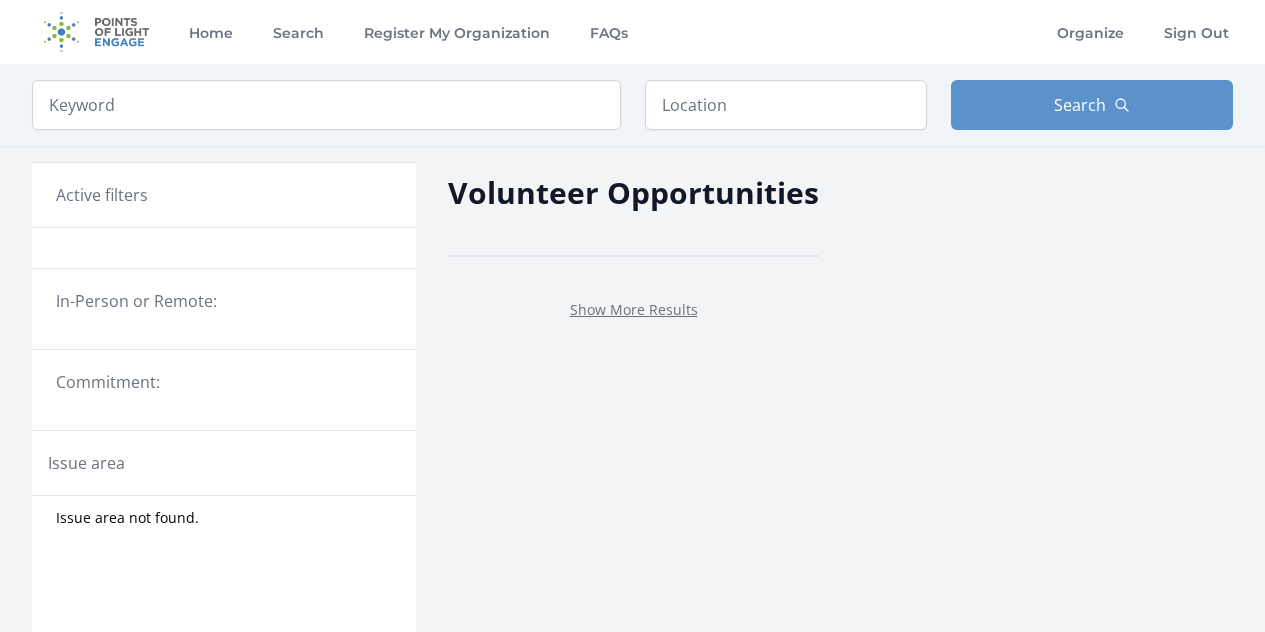 scroll, scrollTop: 0, scrollLeft: 0, axis: both 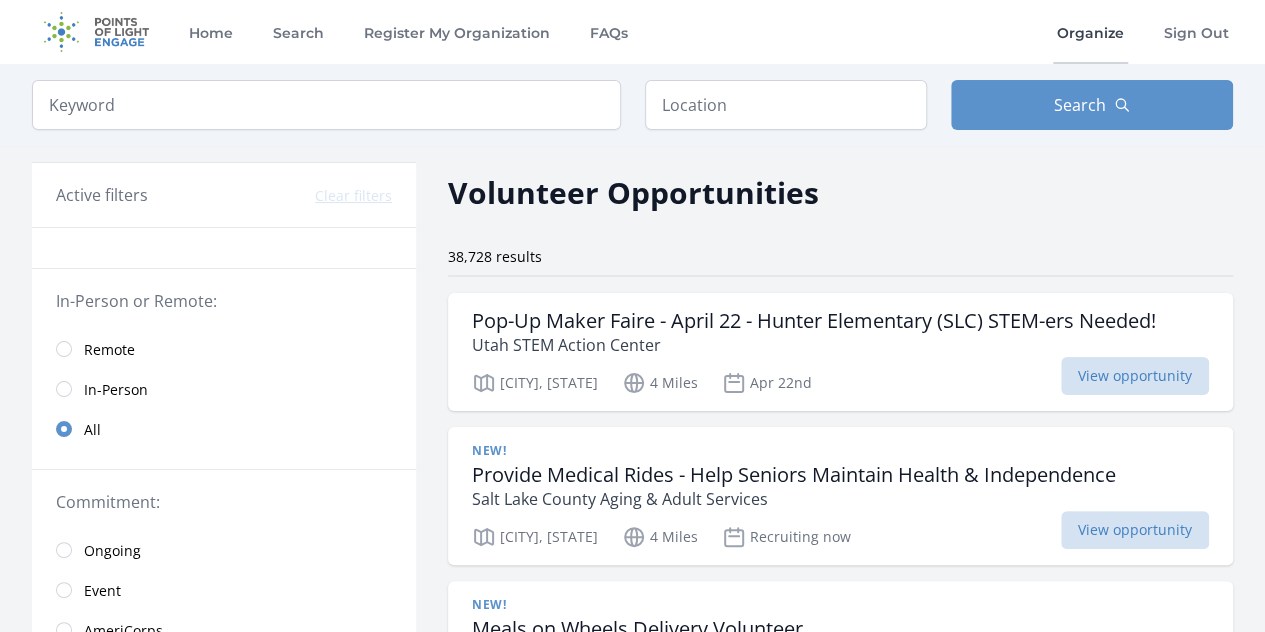 click on "Organize" at bounding box center (1090, 32) 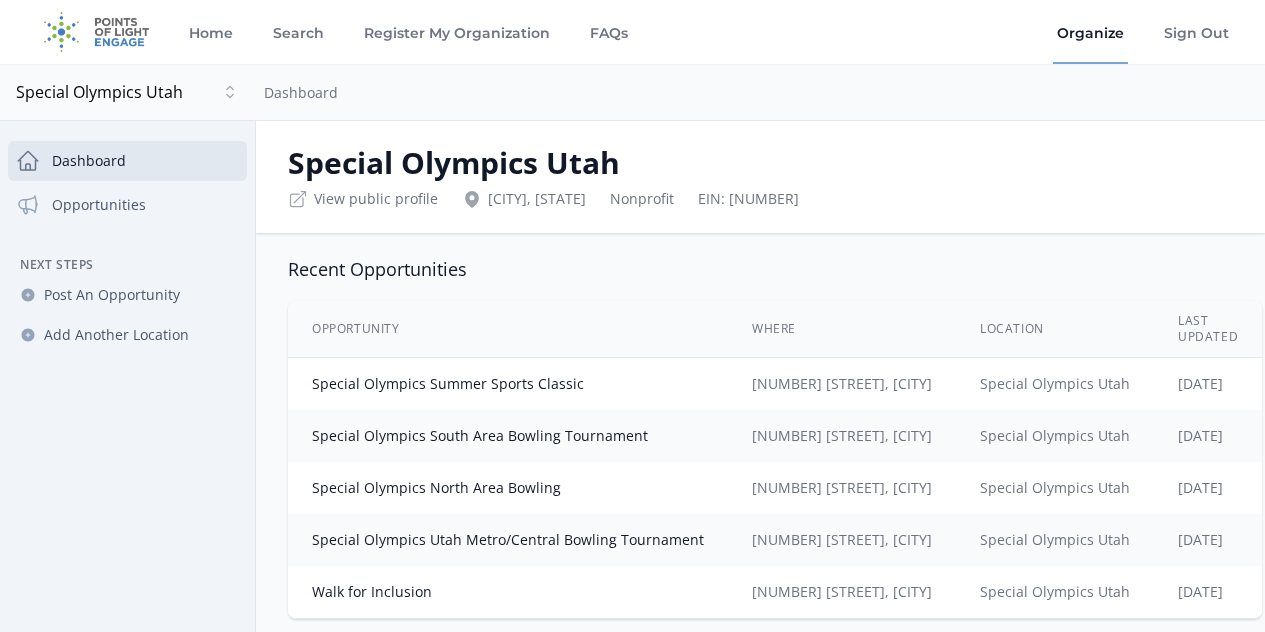 scroll, scrollTop: 0, scrollLeft: 0, axis: both 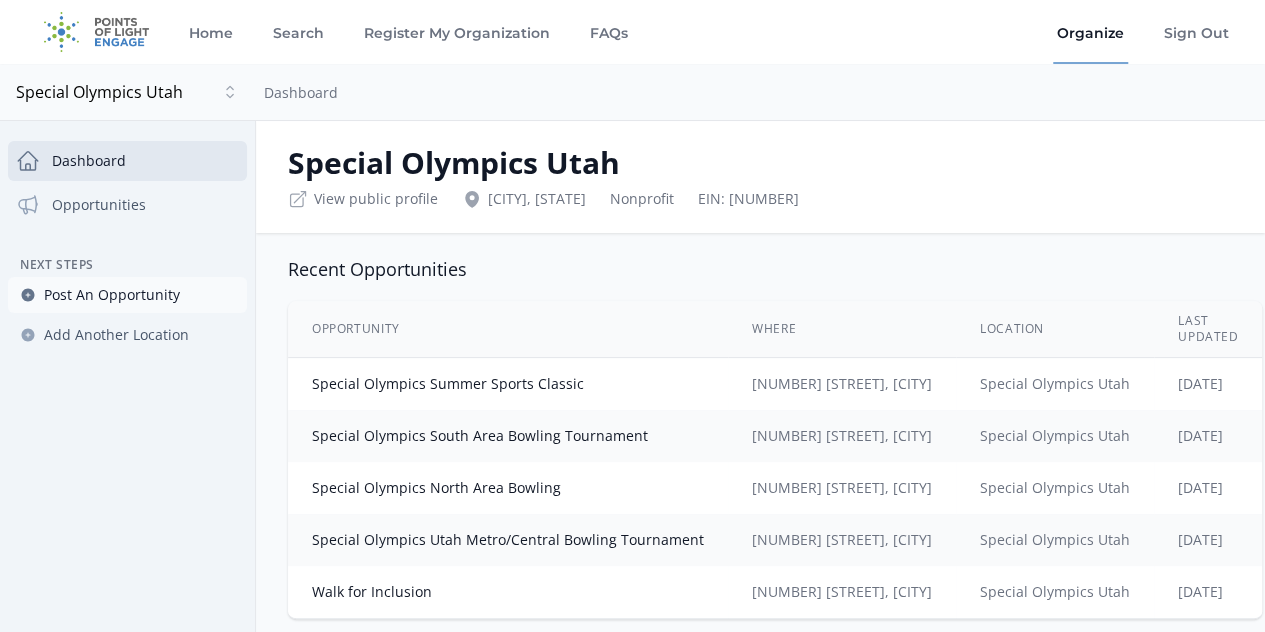 click on "Post An Opportunity" at bounding box center [112, 295] 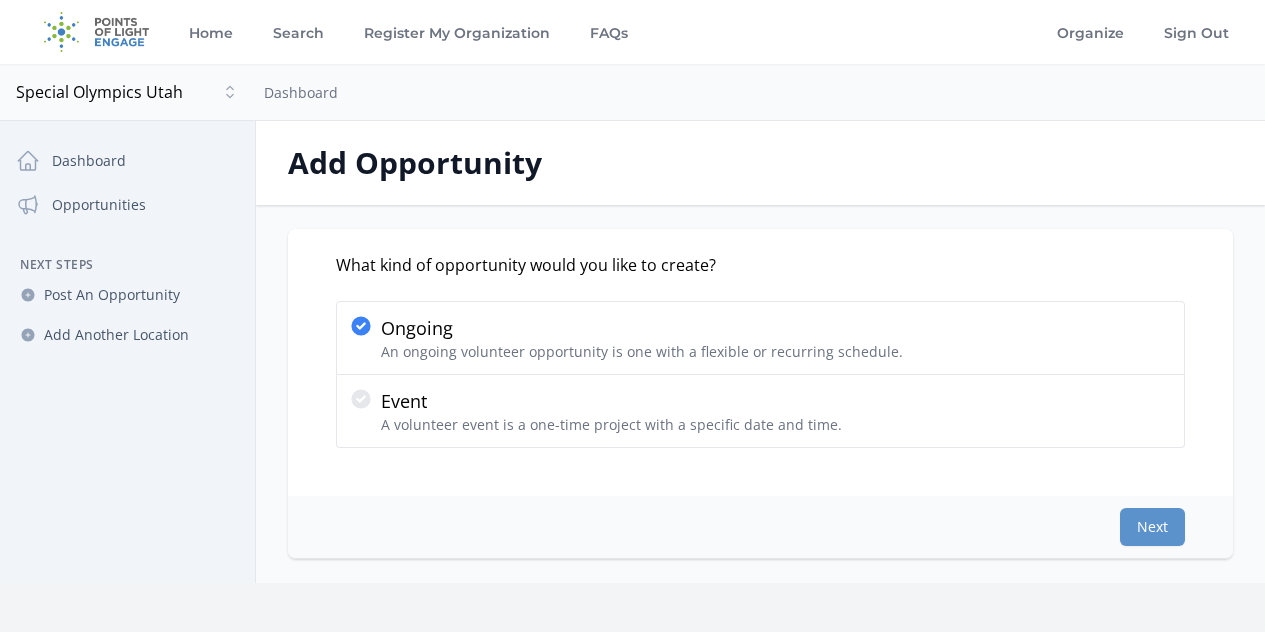 scroll, scrollTop: 0, scrollLeft: 0, axis: both 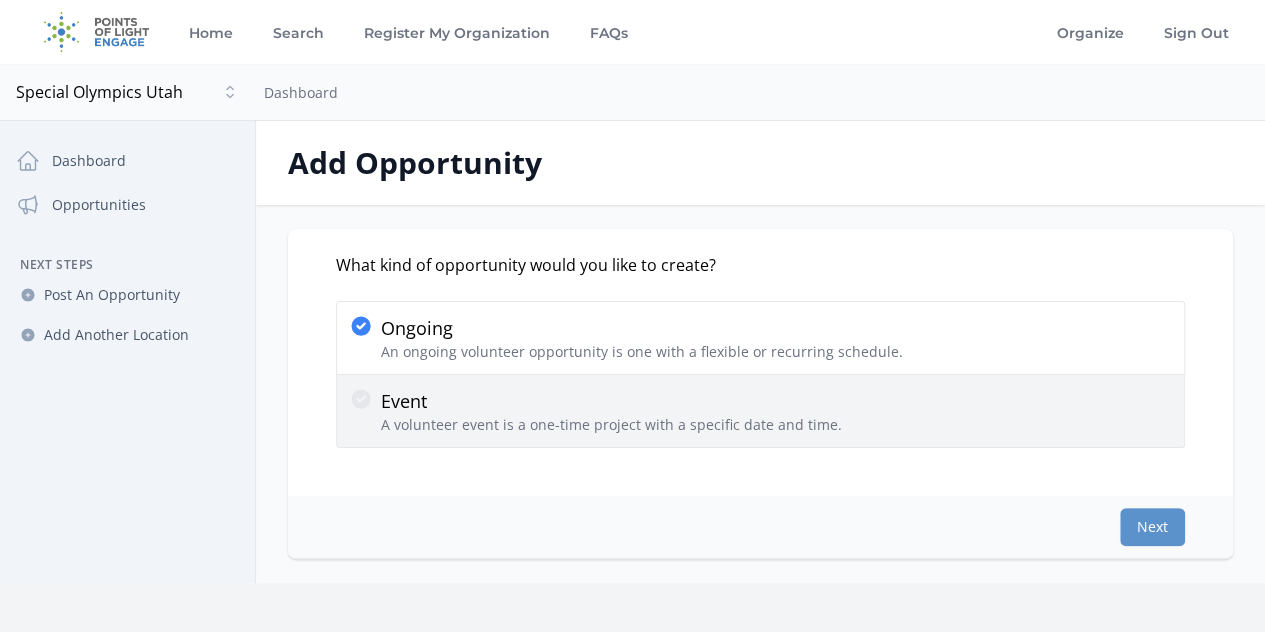 click on "Event" at bounding box center [611, 401] 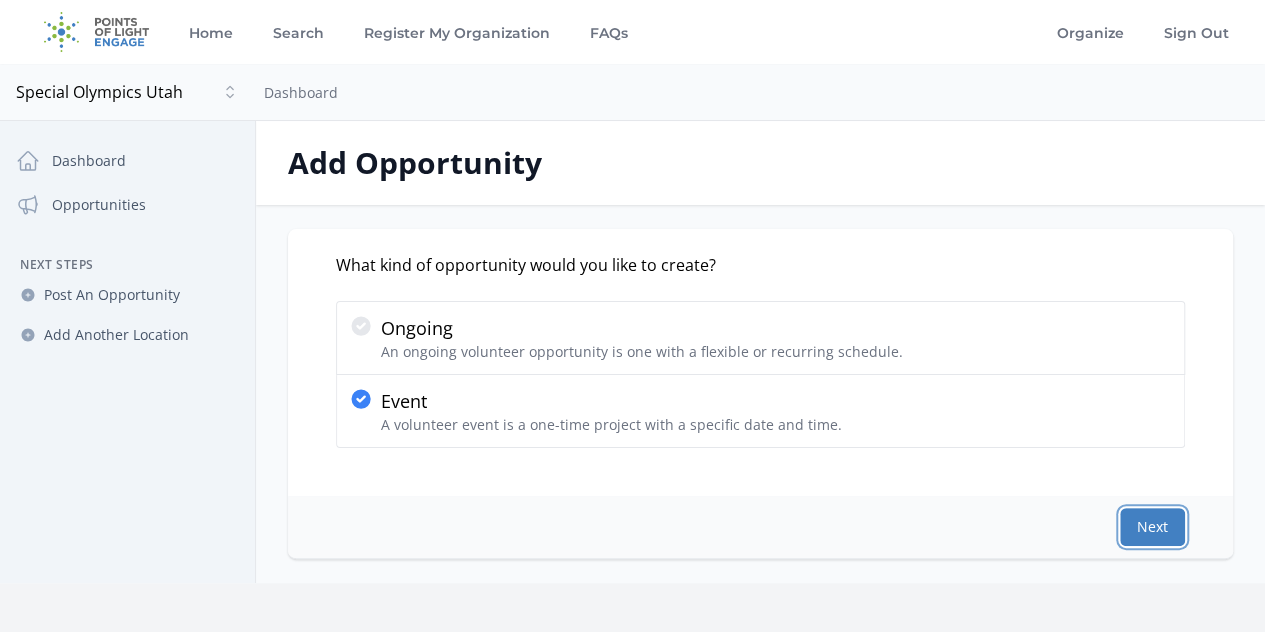click on "Next" at bounding box center (1152, 527) 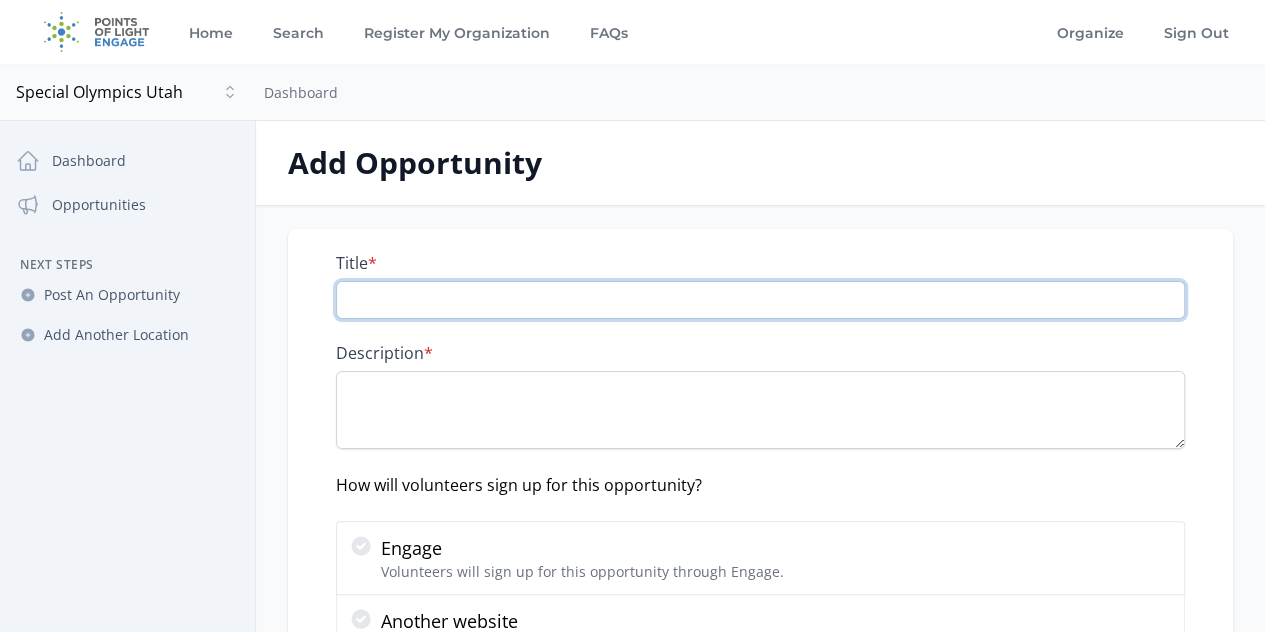 click on "Title  *" at bounding box center (760, 300) 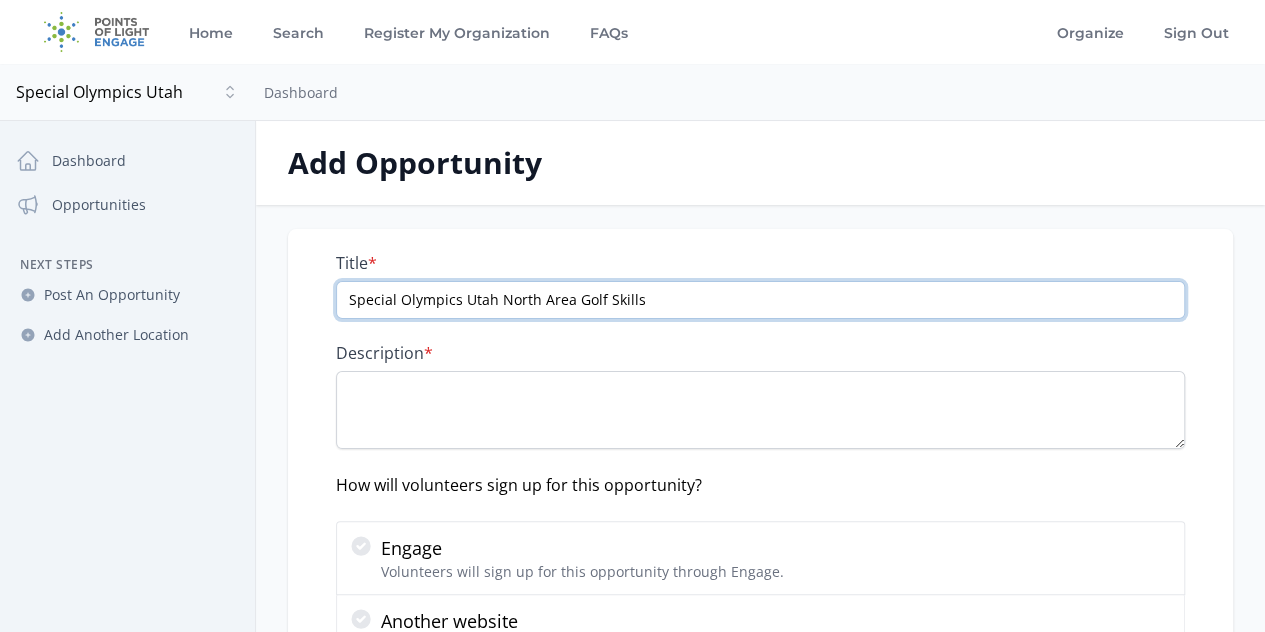 type on "Special Olympics Utah North Area Golf Skills" 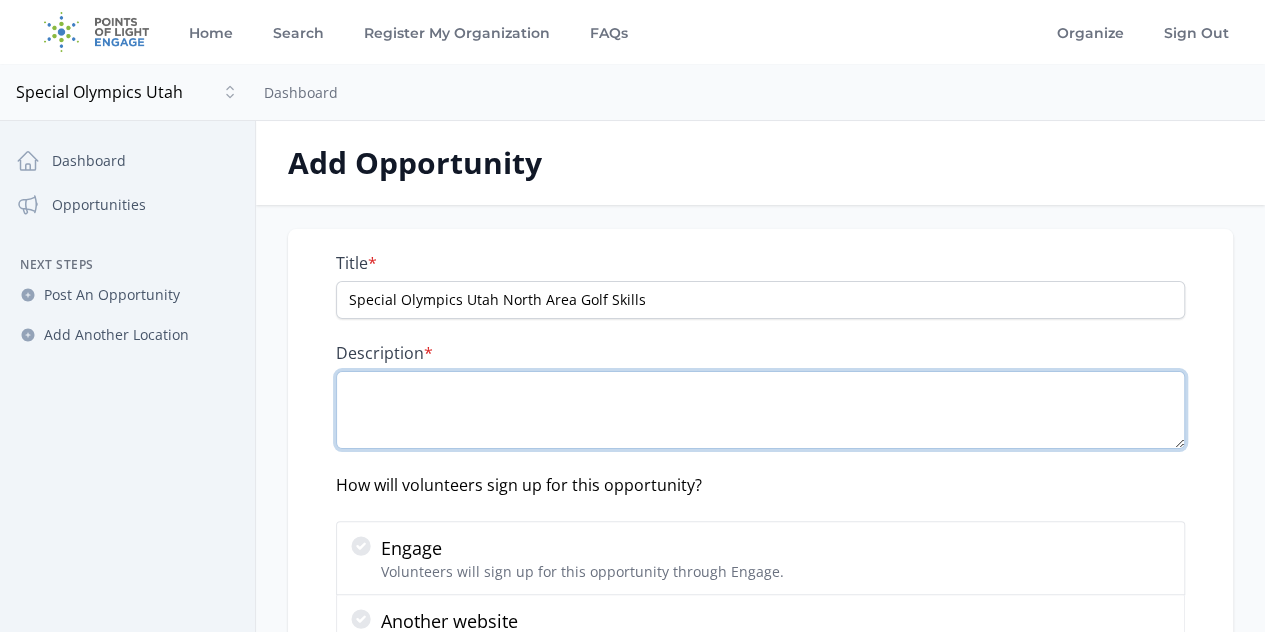 click on "Description  *" at bounding box center [760, 410] 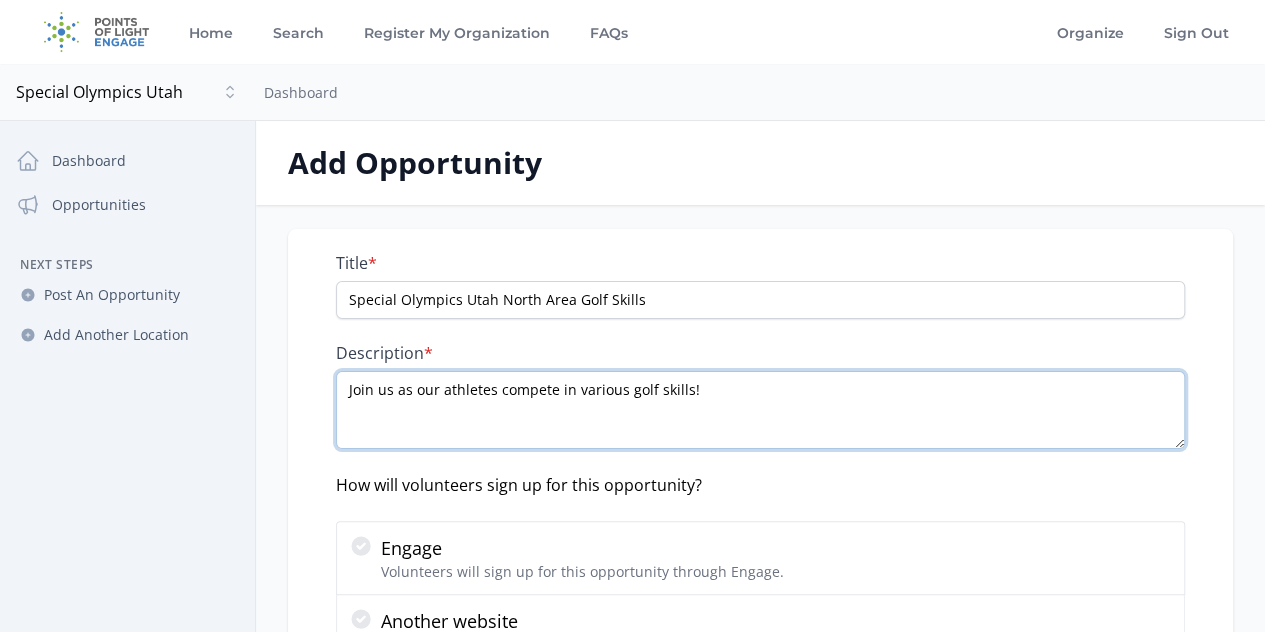 scroll, scrollTop: 512, scrollLeft: 0, axis: vertical 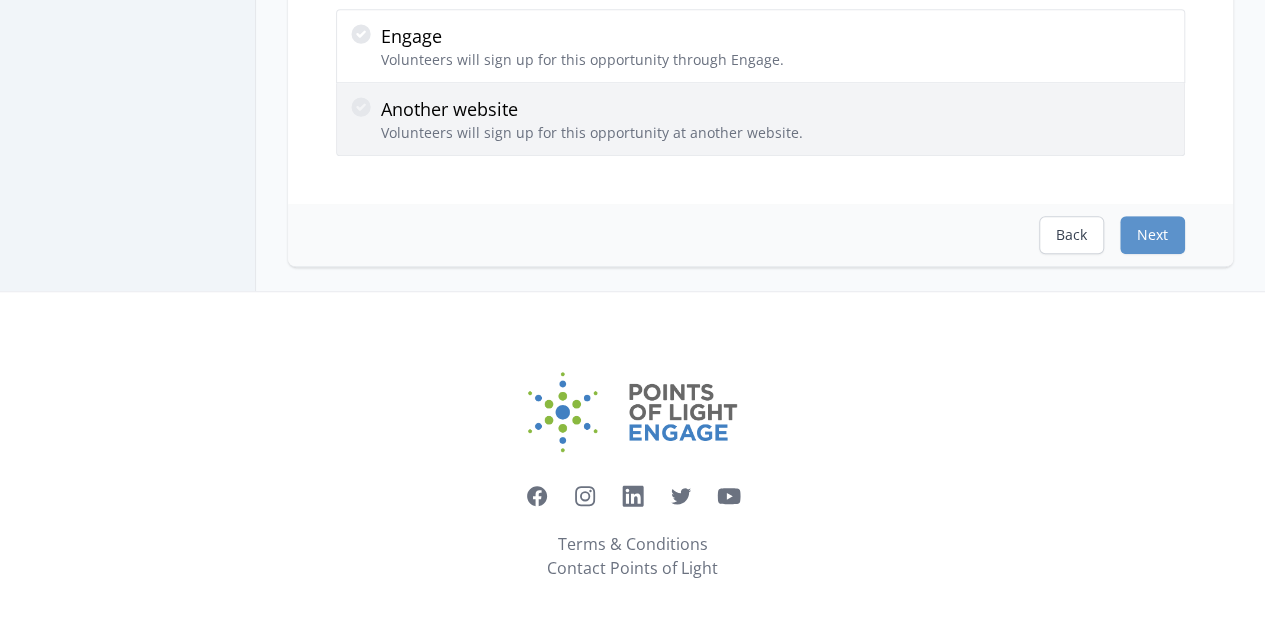 type on "Join us as our athletes compete in various golf skills!" 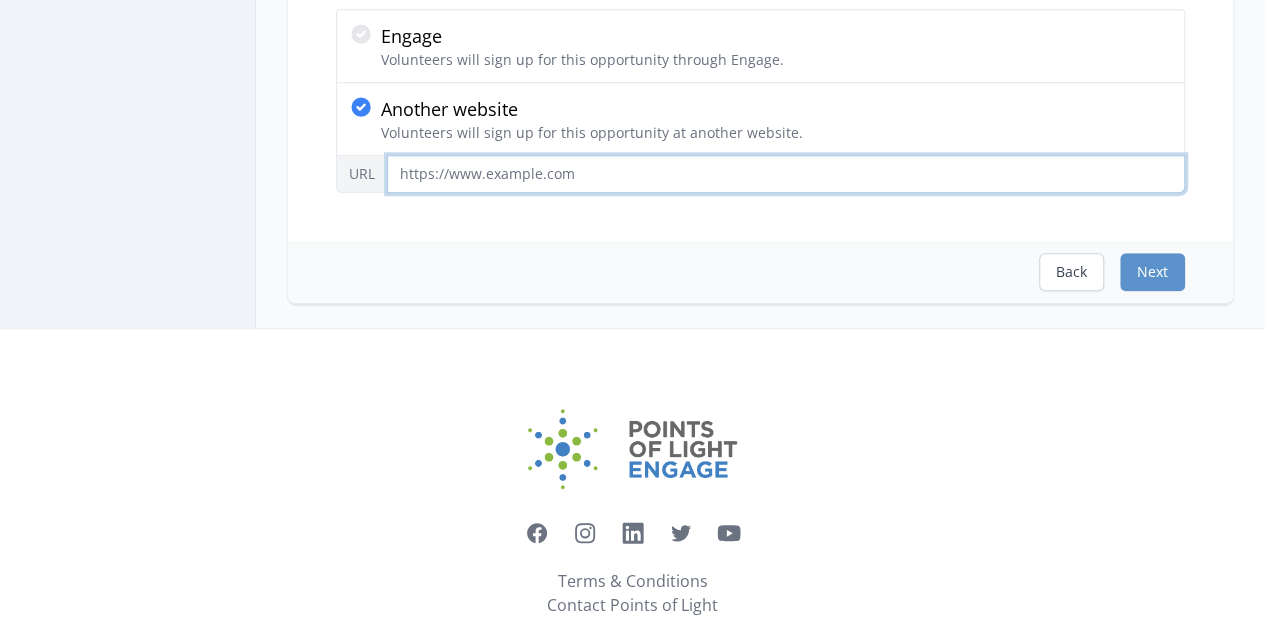 click on "URL" at bounding box center (786, 174) 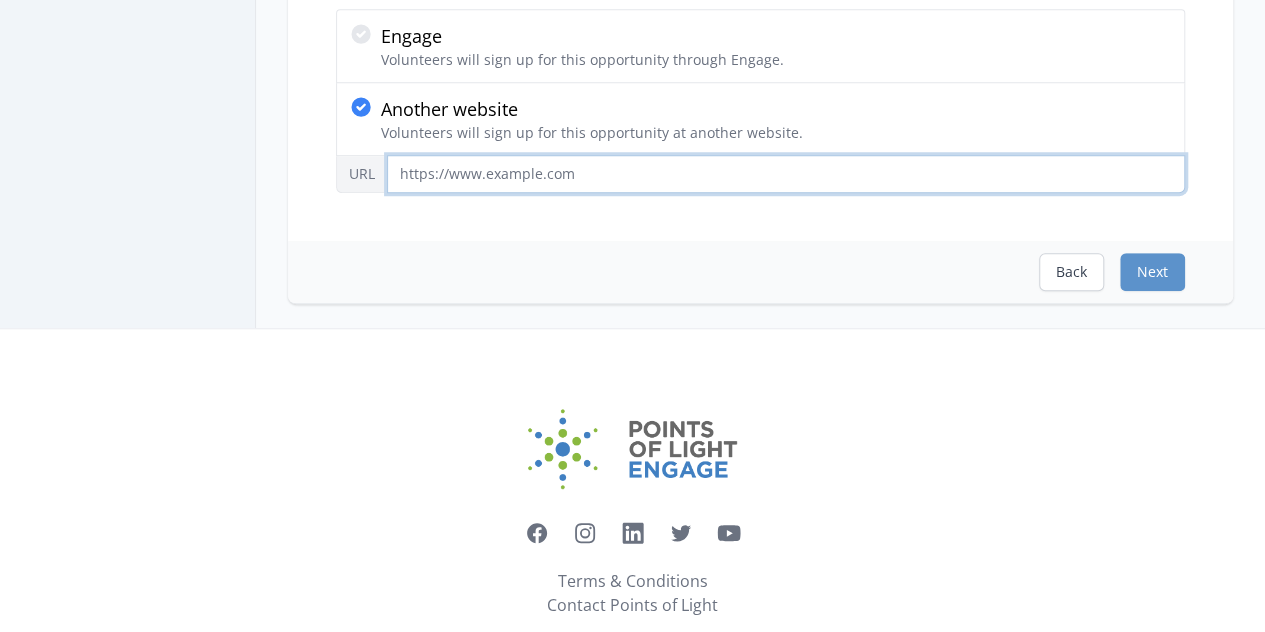 paste on "https://app.buglevolunteers.com/registration?id=e6c2c461-9140-426a-abd2-da2de5ac168d" 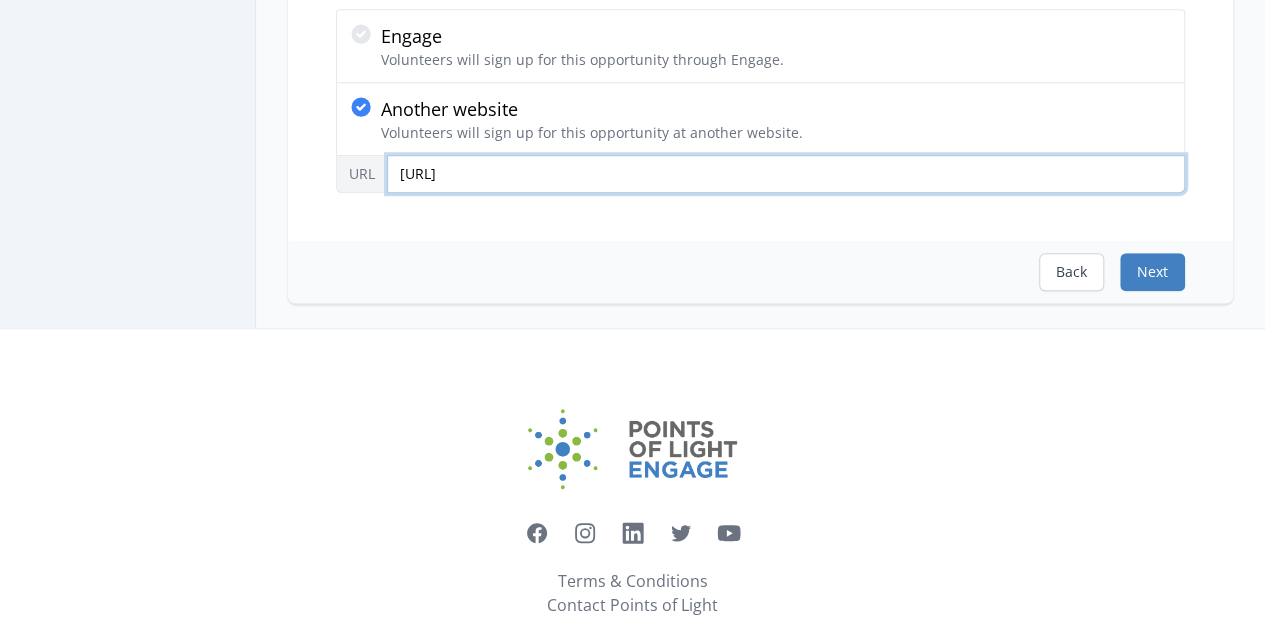 type on "https://app.buglevolunteers.com/registration?id=e6c2c461-9140-426a-abd2-da2de5ac168d" 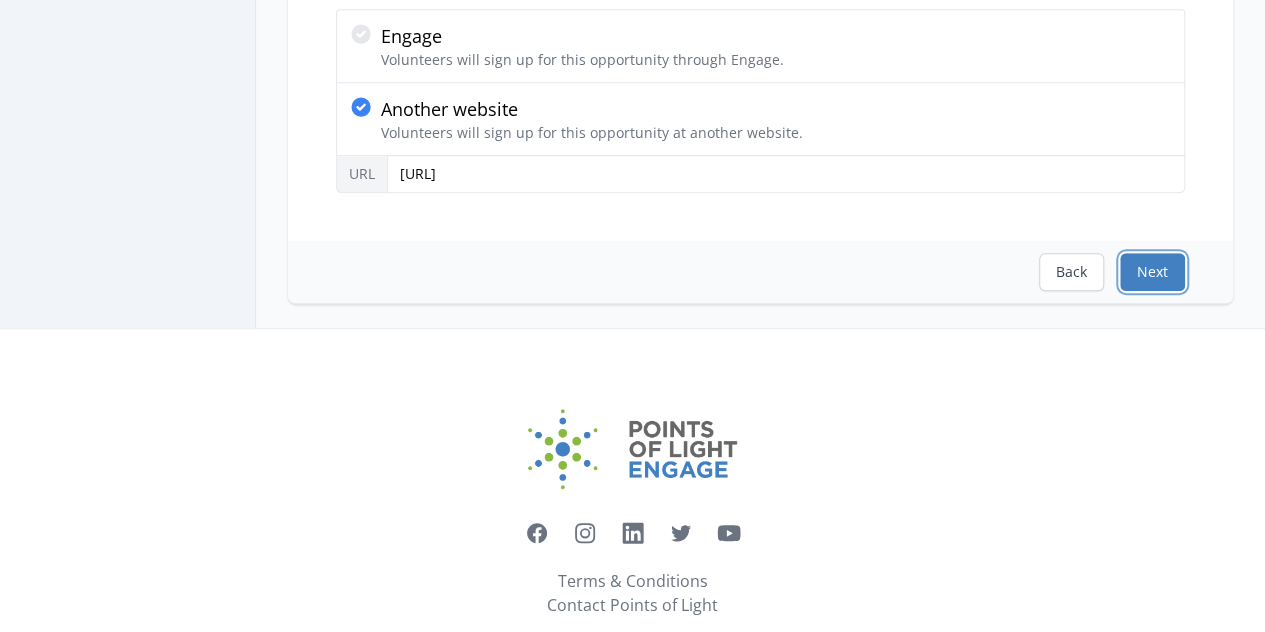 click on "Next" at bounding box center [1152, 272] 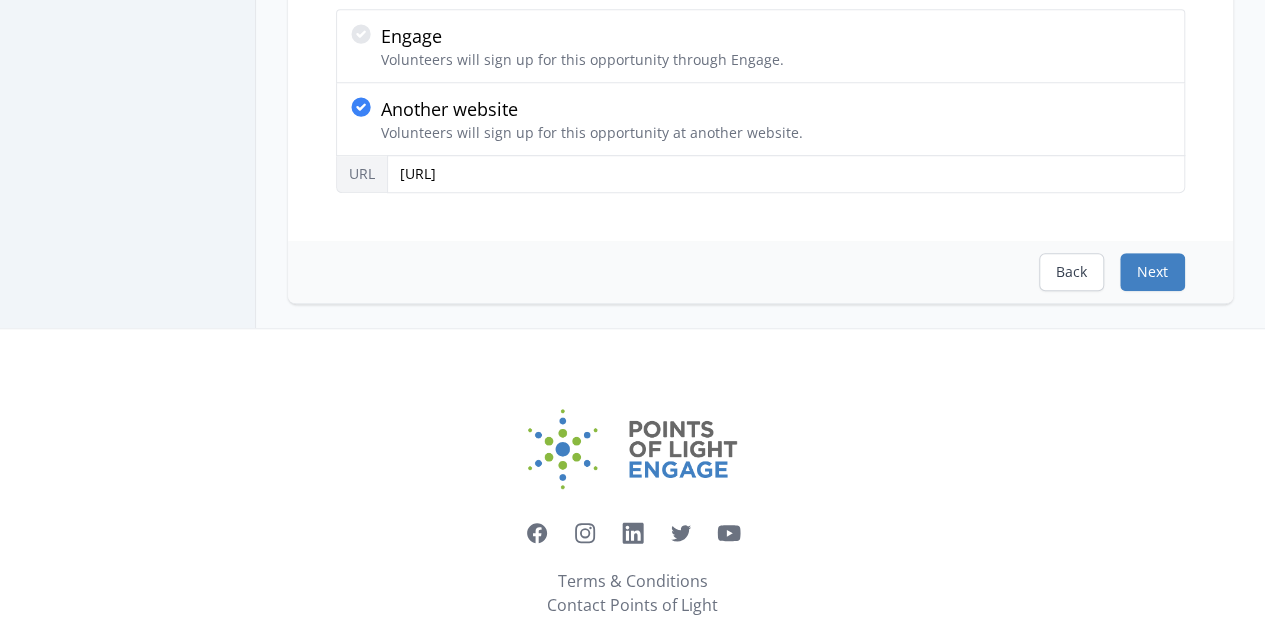 scroll, scrollTop: 0, scrollLeft: 0, axis: both 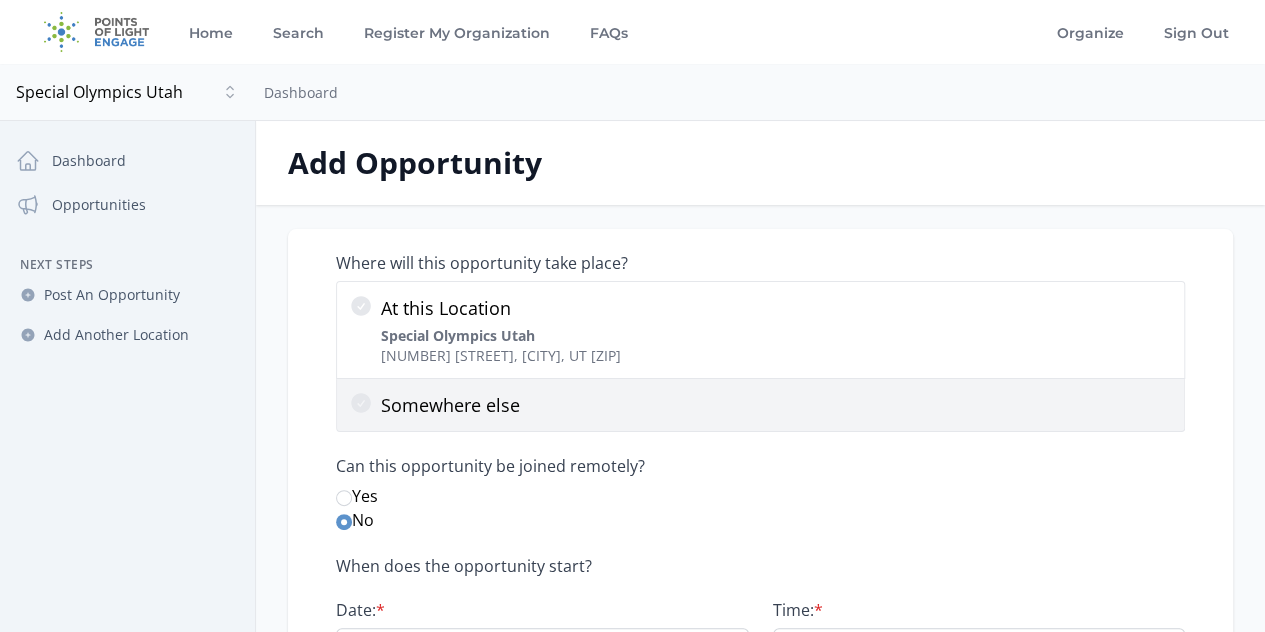 click at bounding box center [365, 405] 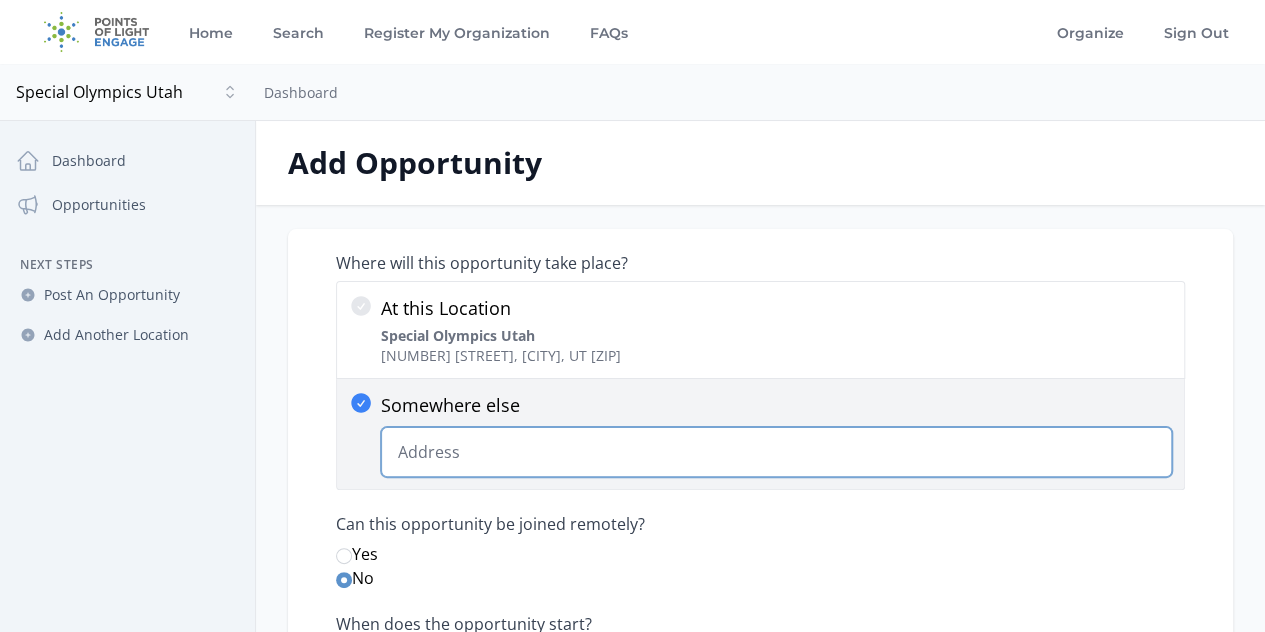 click on "Somewhere else
Change
Predictions" at bounding box center (776, 452) 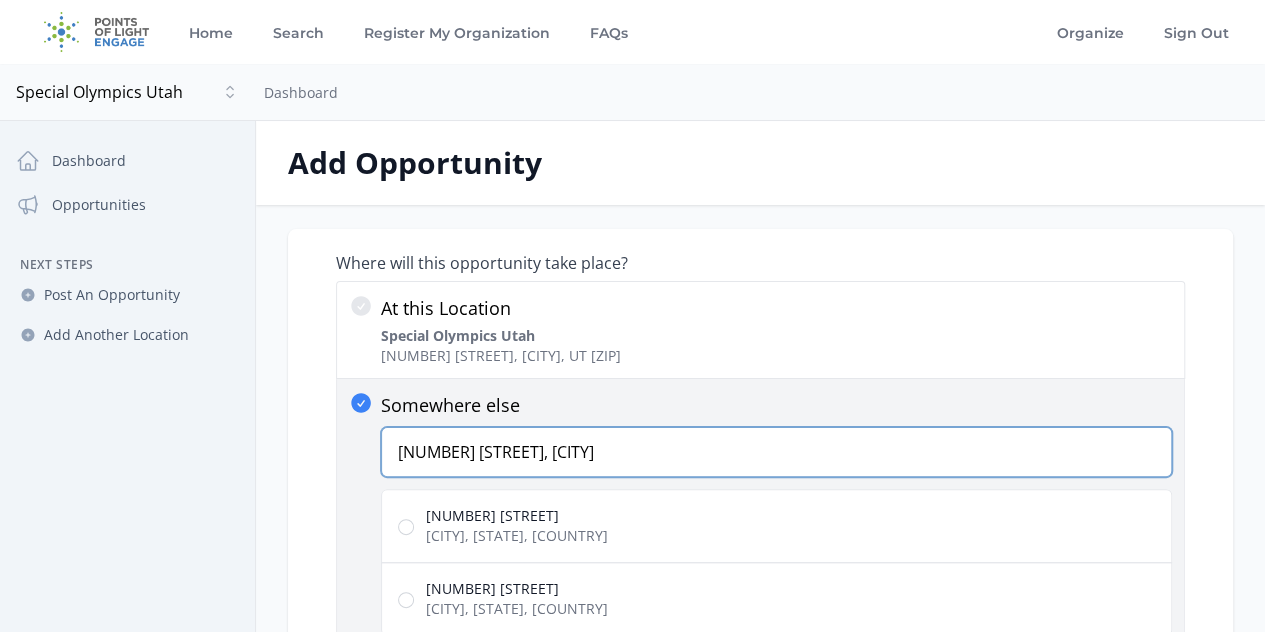 type on "1690 West 400 South, Og" 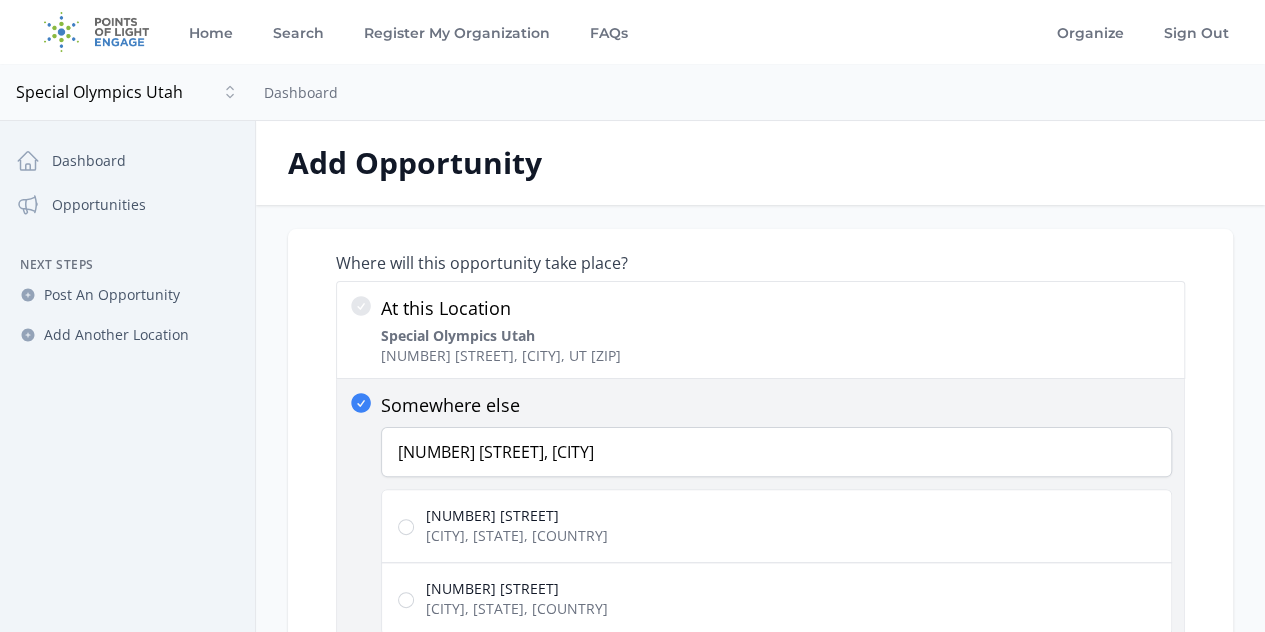click on "1690 West 400 South
Ogden, UT, USA" at bounding box center (776, 526) 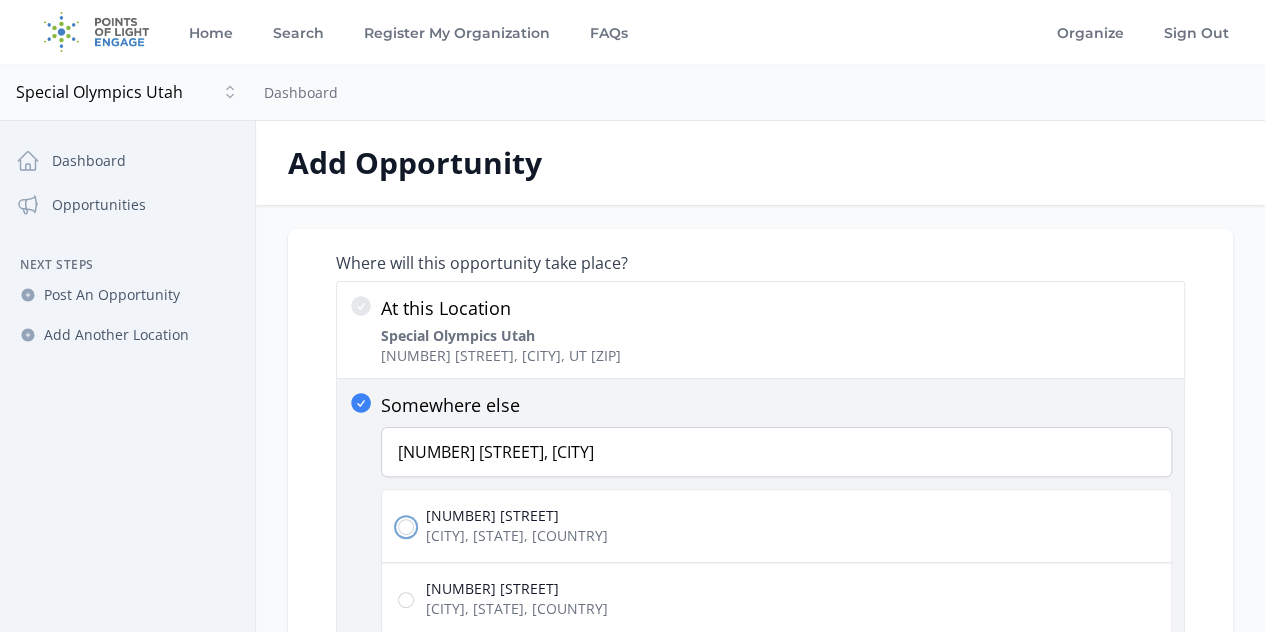 click on "1690 West 400 South
Ogden, UT, USA" at bounding box center (406, 527) 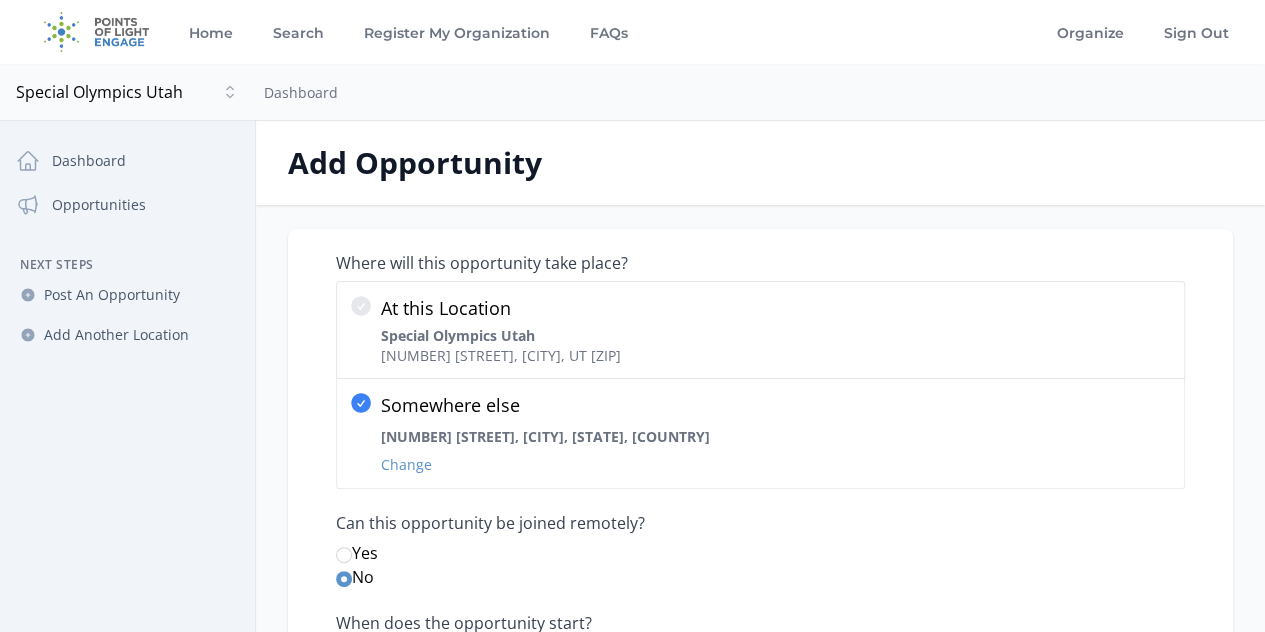 scroll, scrollTop: 552, scrollLeft: 0, axis: vertical 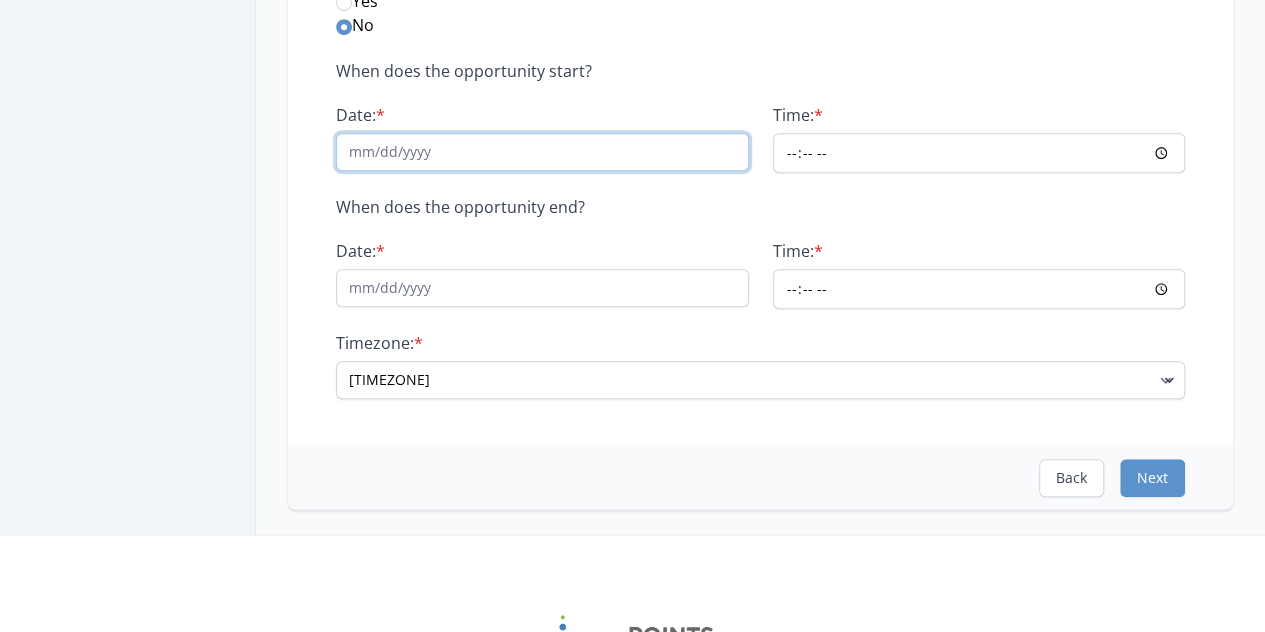 click on "Date:  *" at bounding box center (542, 152) 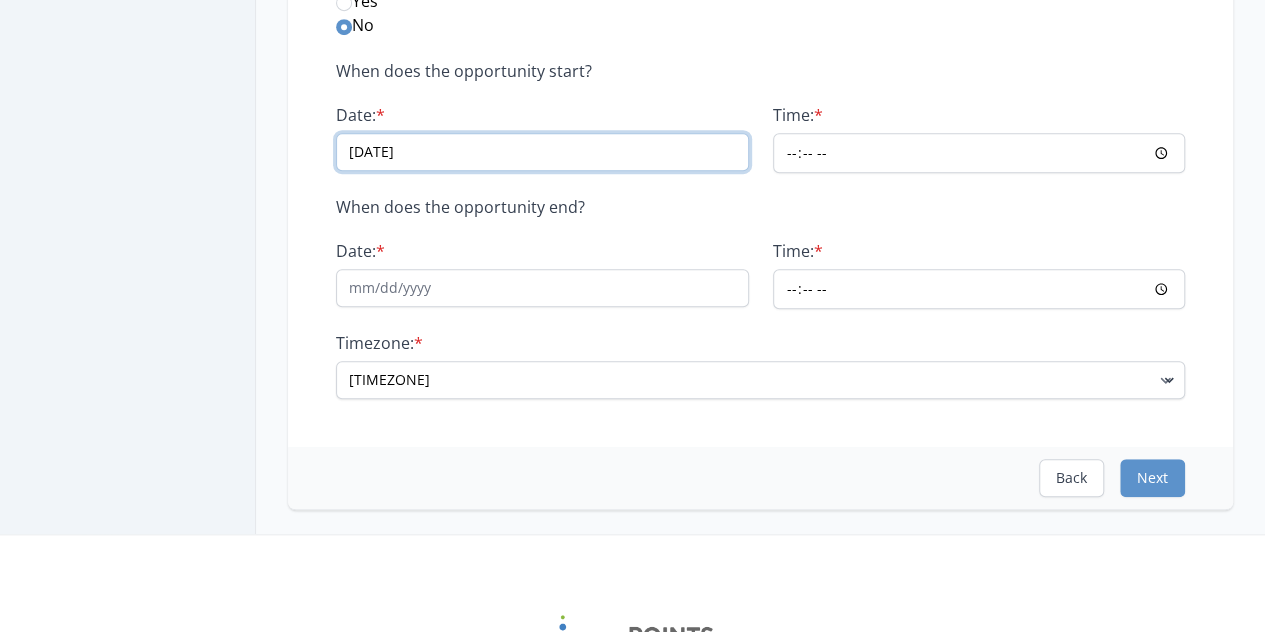 type on "08/16/2025" 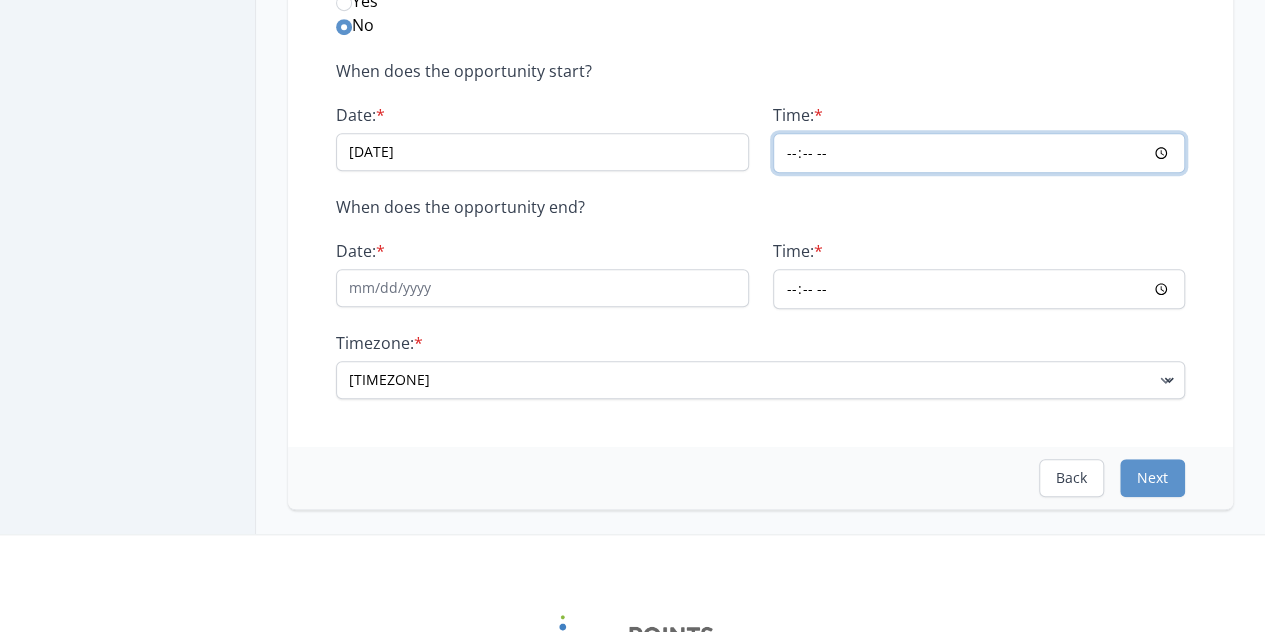 click on "Time:  *" at bounding box center [979, 153] 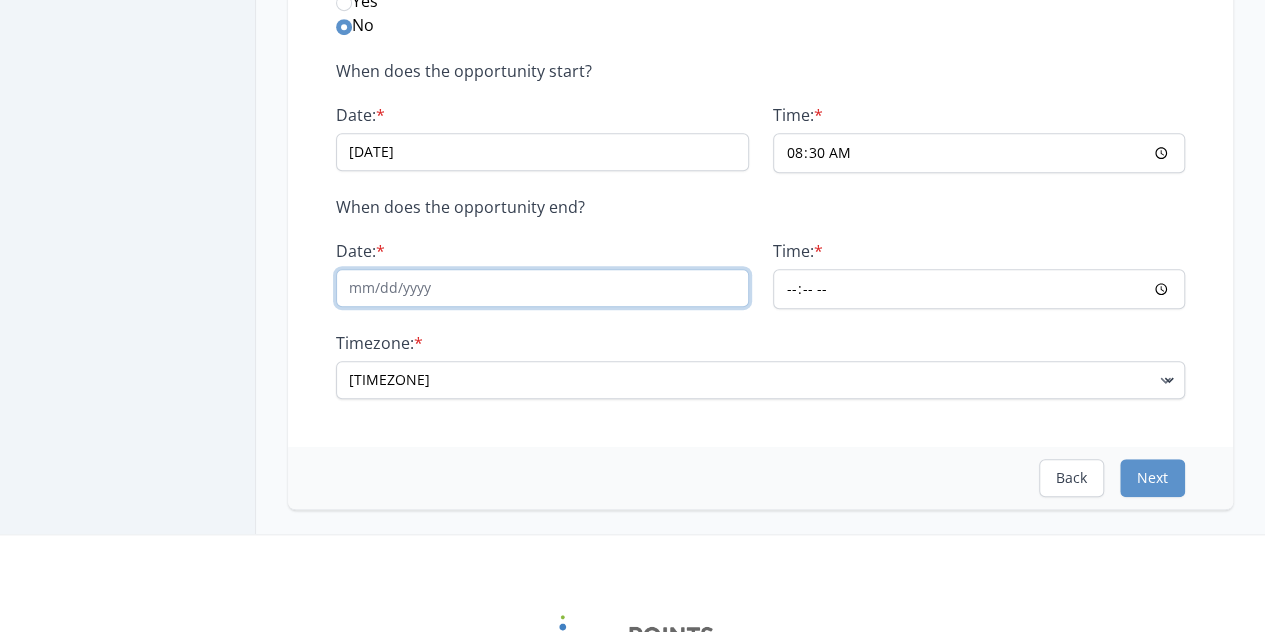 click on "Date:  *" at bounding box center [542, 288] 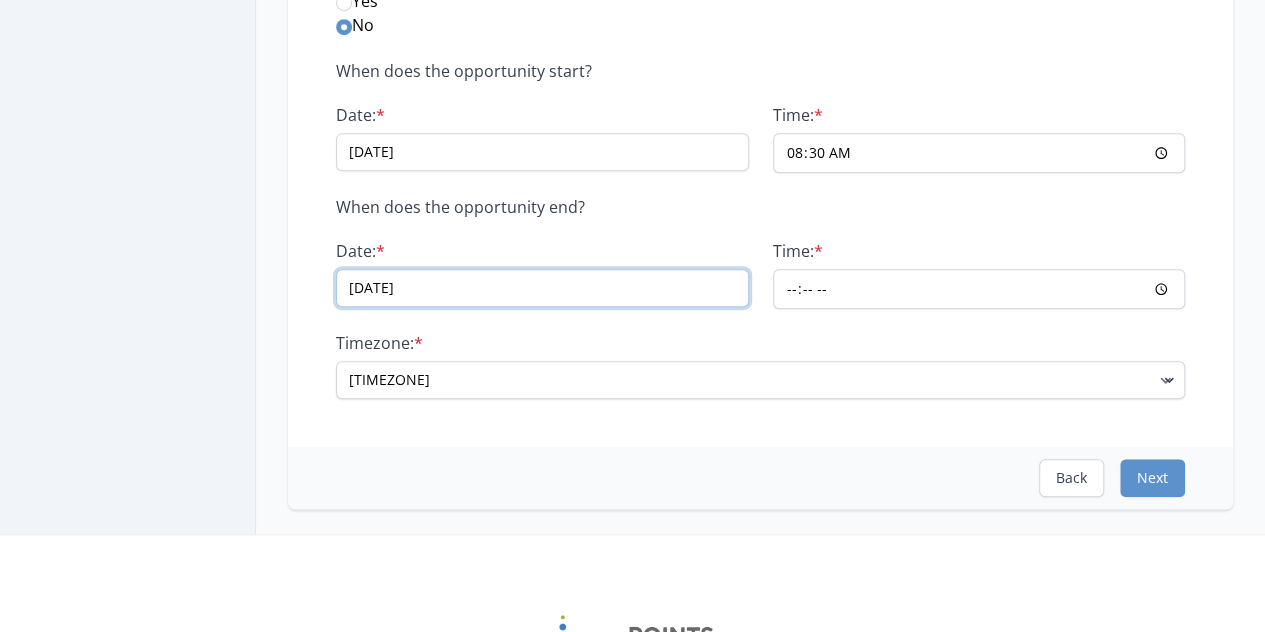 type on "08/16/2025" 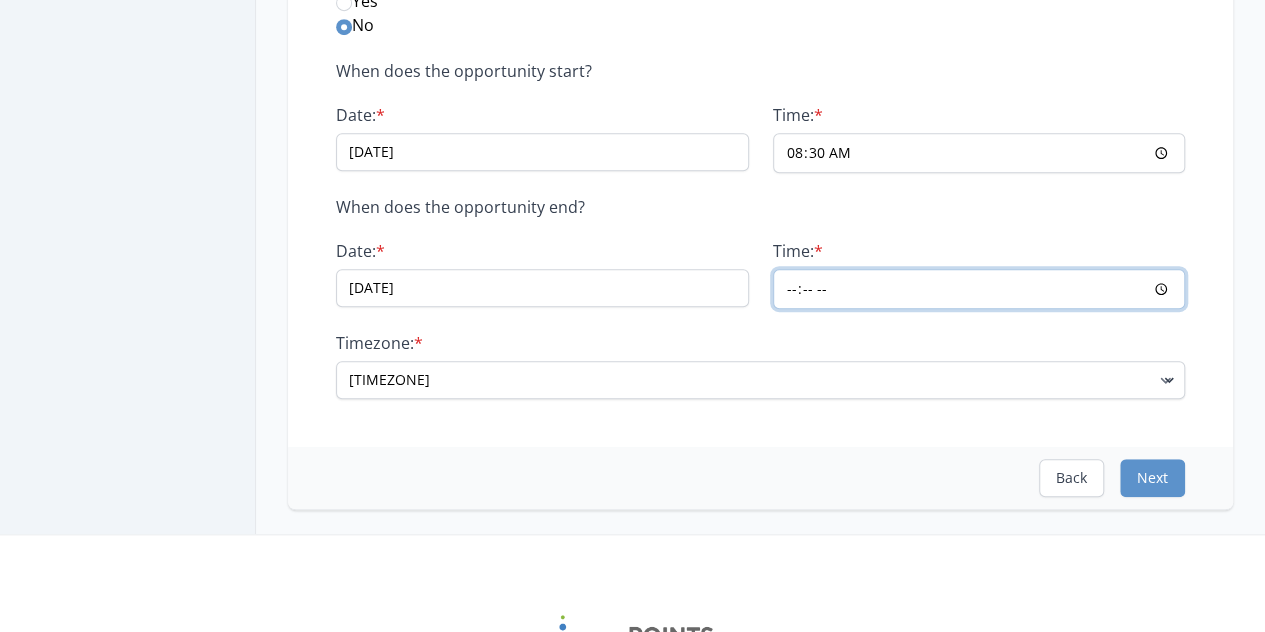 type on "14:30" 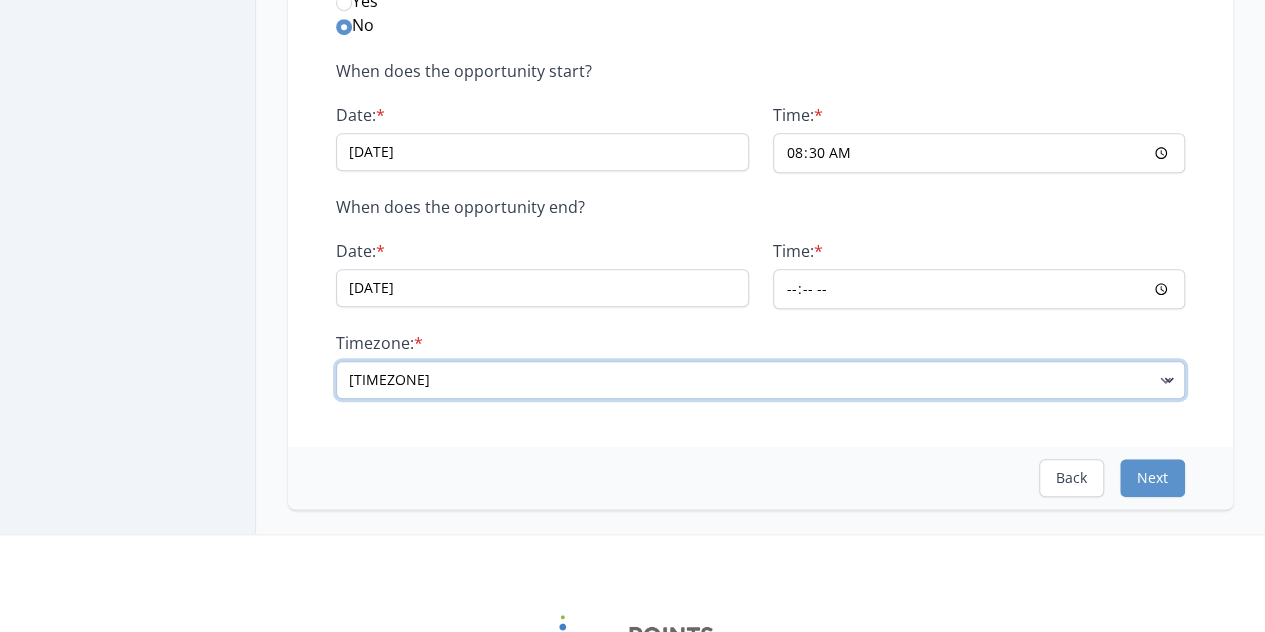 click on "(GMT-11:00) [CITY]
(GMT-10:00) [CITY]
(GMT-09:00) [CITY]
(GMT-08:00) [CITY] (US & Canada)
(GMT-07:00) [CITY]
(GMT-07:00) [CITY] (US & Canada)
(GMT-06:00) [CITY] (US & Canada)" at bounding box center [760, 380] 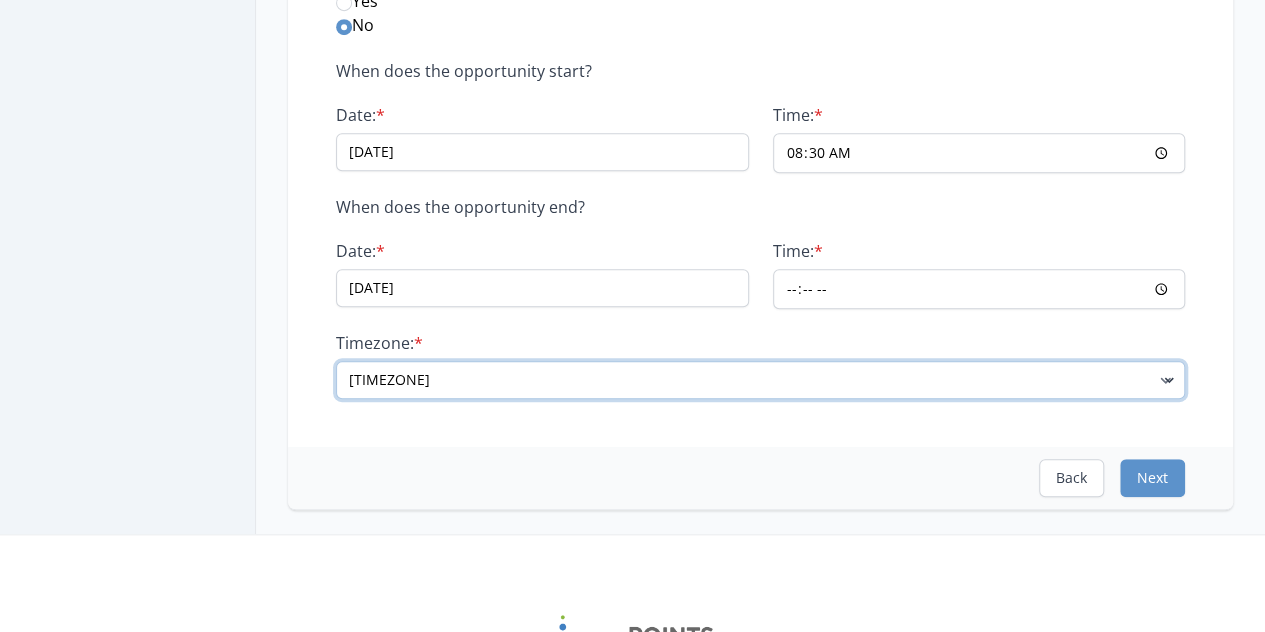 select on "US/Mountain" 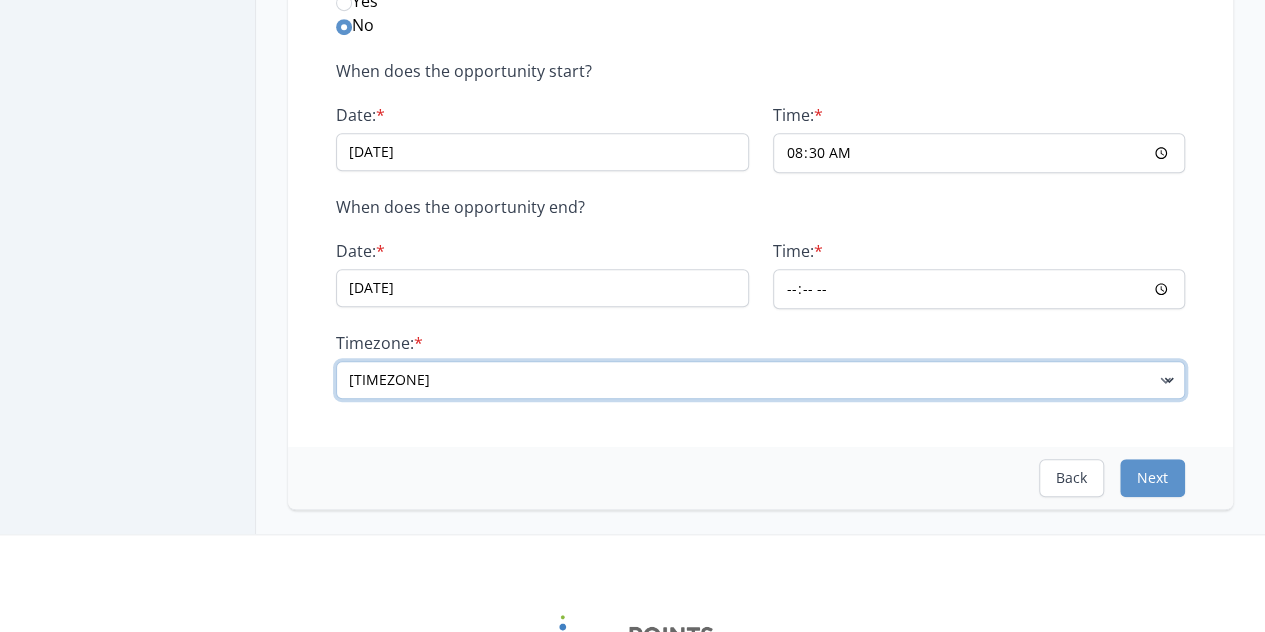 click on "(GMT-11:00) [CITY]
(GMT-10:00) [CITY]
(GMT-09:00) [CITY]
(GMT-08:00) [CITY] (US & Canada)
(GMT-07:00) [CITY]
(GMT-07:00) [CITY] (US & Canada)
(GMT-06:00) [CITY] (US & Canada)" at bounding box center [760, 380] 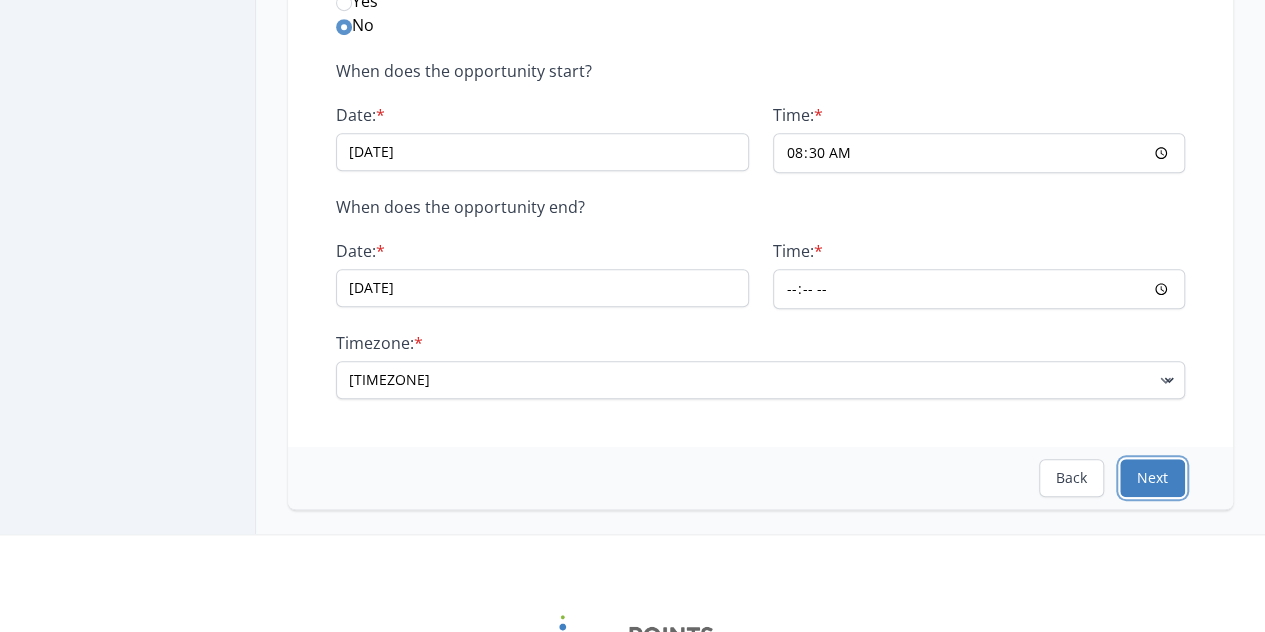 click on "Next" at bounding box center [1152, 478] 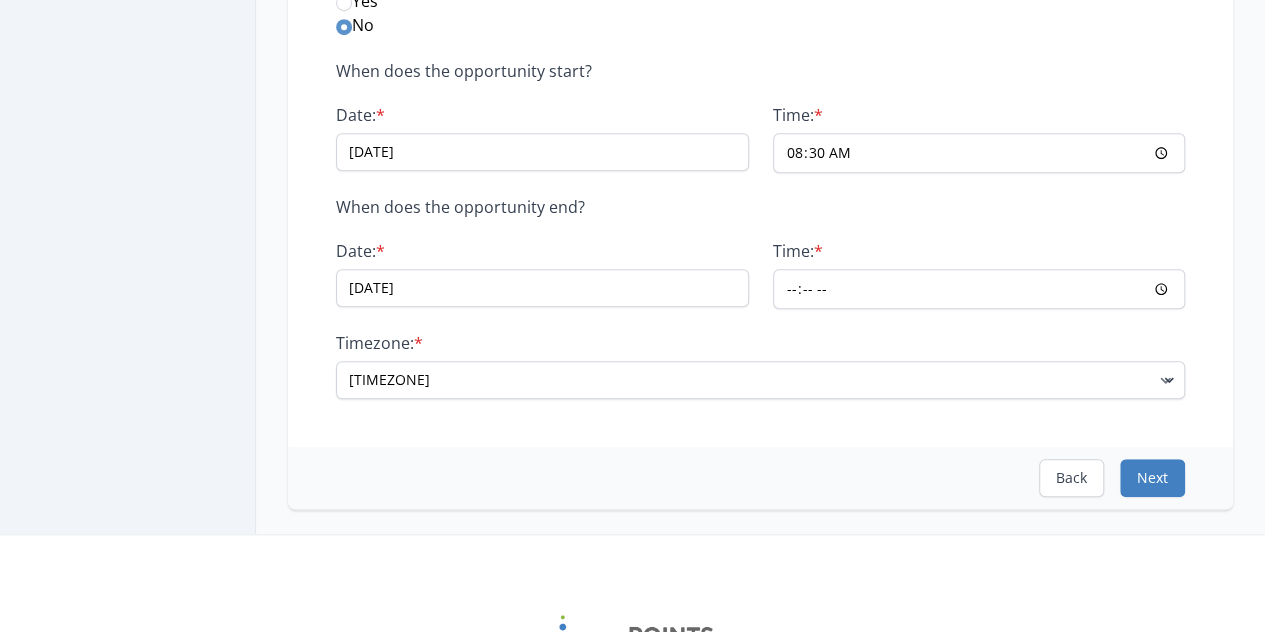 scroll, scrollTop: 0, scrollLeft: 0, axis: both 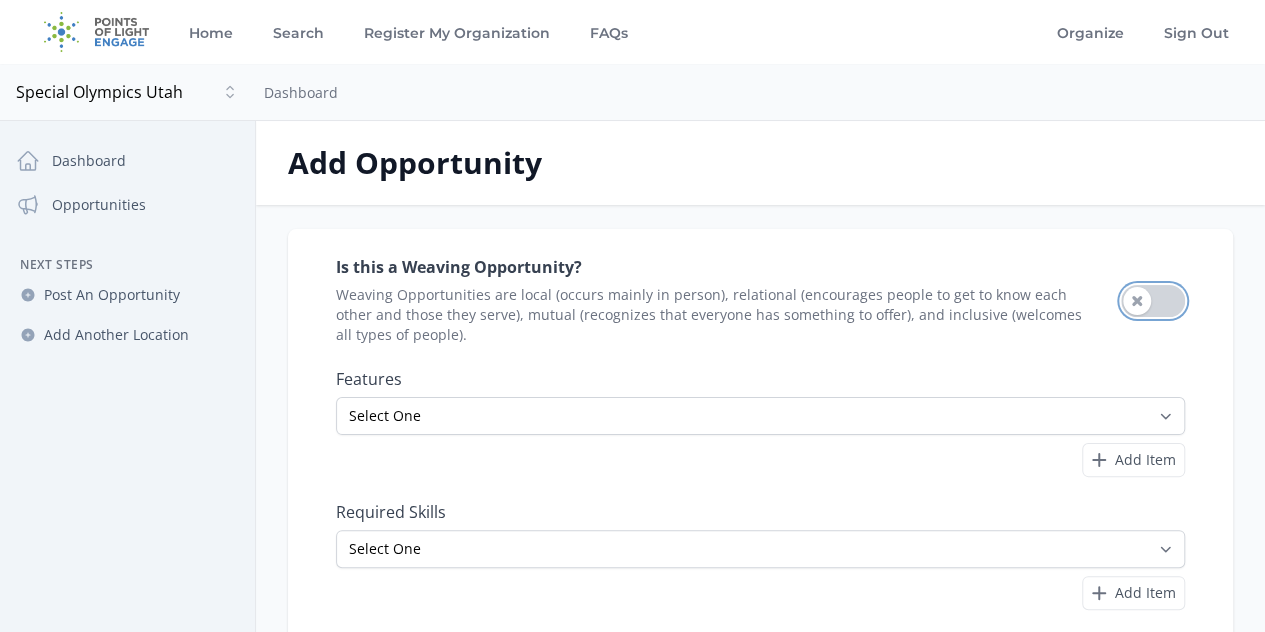 click on "Use setting" at bounding box center [1153, 301] 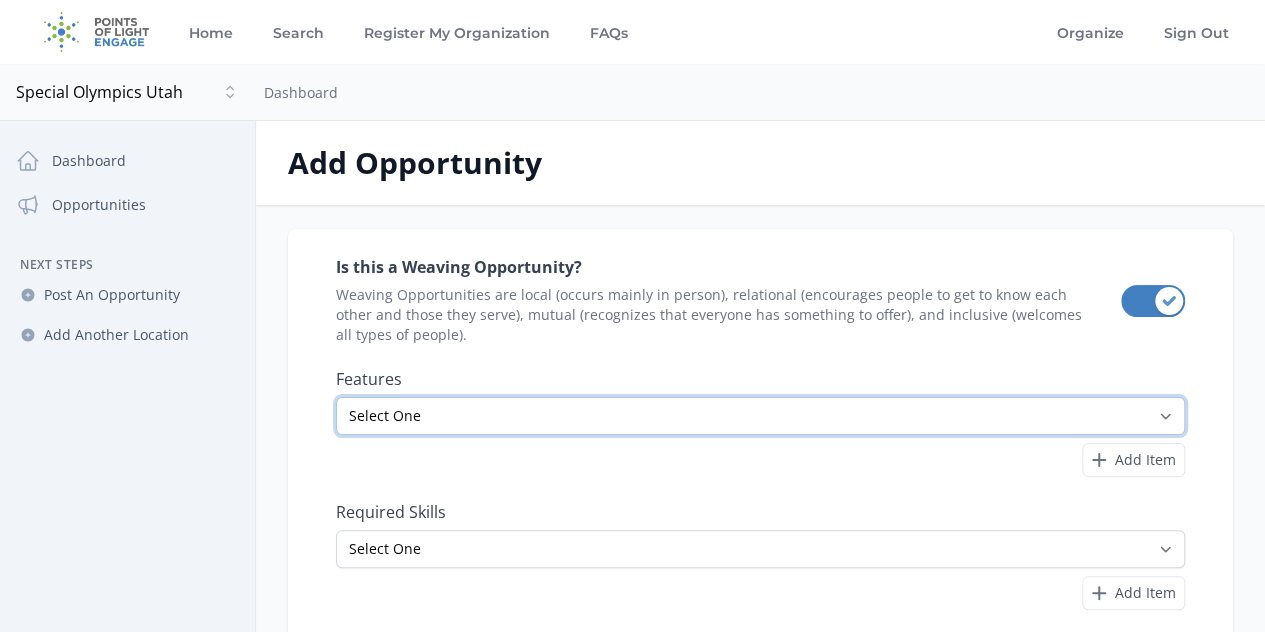 click on "Select One
All Ages
Court-Ordered Eligible
Good for Families
Good for Groups
Good for Kids
Good for Seniors
Good for Teens
Handicap Accessible
Indoor Activity
Involves Physical Labor
Minimum Age 18
Minimum Age 21
Outdoor Activity
Volunteer Abroad" at bounding box center [760, 416] 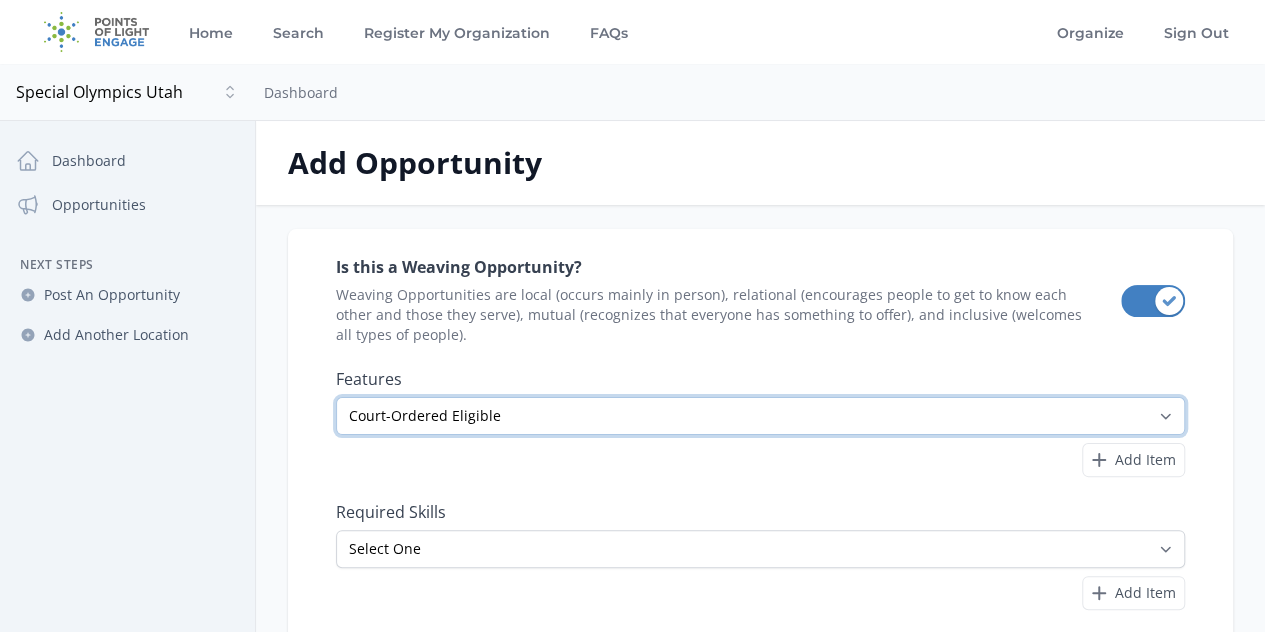 click on "Select One
All Ages
Court-Ordered Eligible
Good for Families
Good for Groups
Good for Kids
Good for Seniors
Good for Teens
Handicap Accessible
Indoor Activity
Involves Physical Labor
Minimum Age 18
Minimum Age 21
Outdoor Activity
Volunteer Abroad" at bounding box center [760, 416] 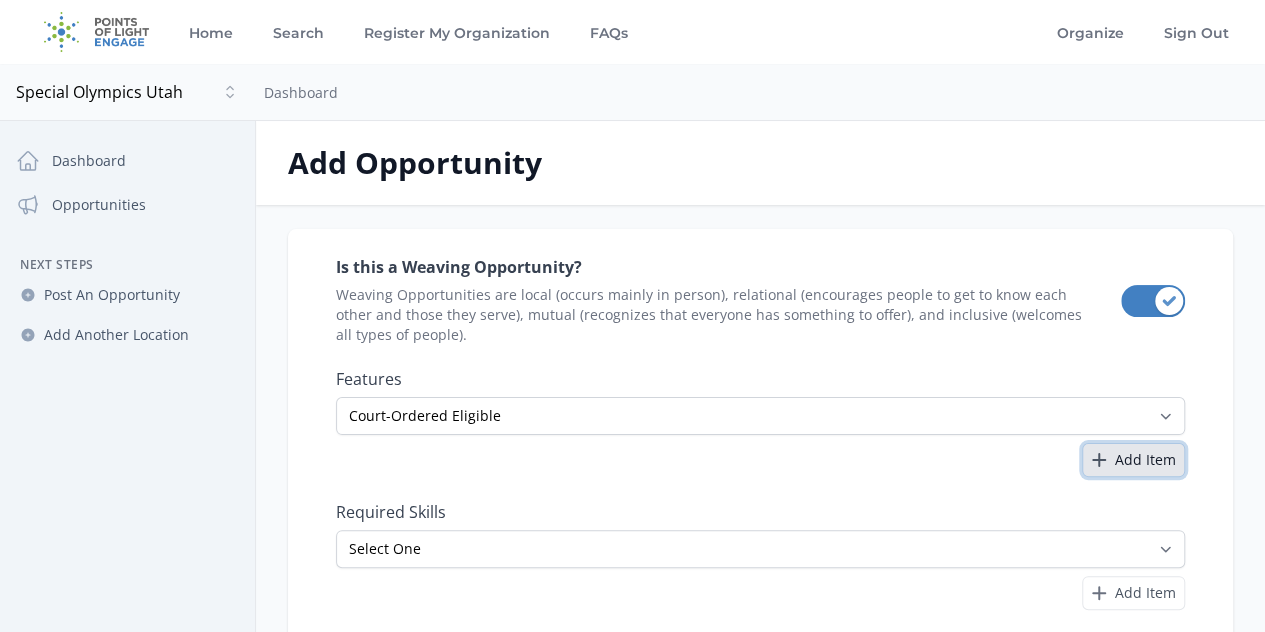 click on "Add Item" at bounding box center (1145, 460) 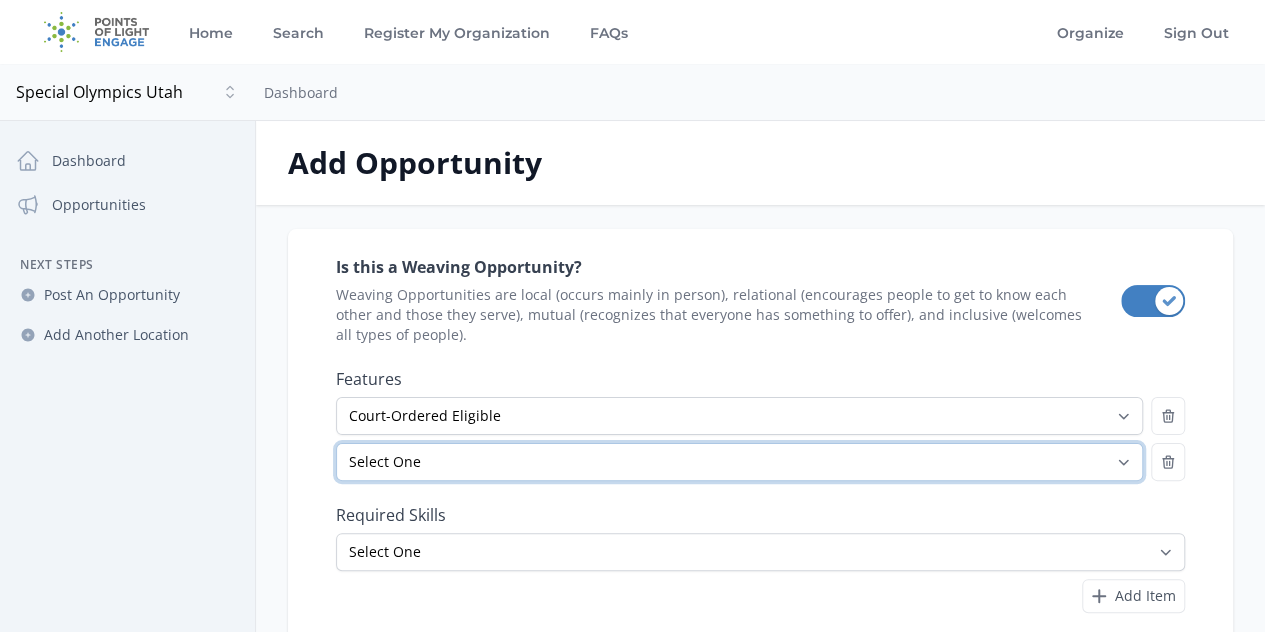 click on "Select One
All Ages
Court-Ordered Eligible
Good for Families
Good for Groups
Good for Kids
Good for Seniors
Good for Teens
Handicap Accessible
Indoor Activity
Involves Physical Labor
Minimum Age 18
Minimum Age 21
Outdoor Activity
Volunteer Abroad" at bounding box center (739, 462) 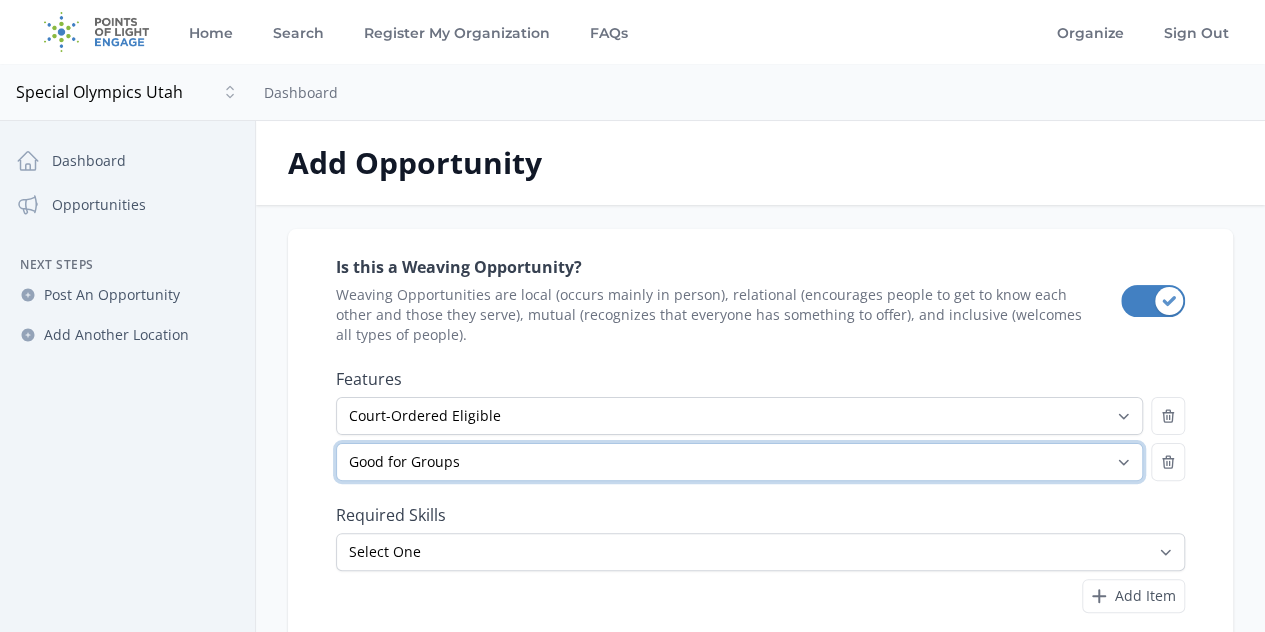 click on "Select One
All Ages
Court-Ordered Eligible
Good for Families
Good for Groups
Good for Kids
Good for Seniors
Good for Teens
Handicap Accessible
Indoor Activity
Involves Physical Labor
Minimum Age 18
Minimum Age 21
Outdoor Activity
Volunteer Abroad" at bounding box center [739, 462] 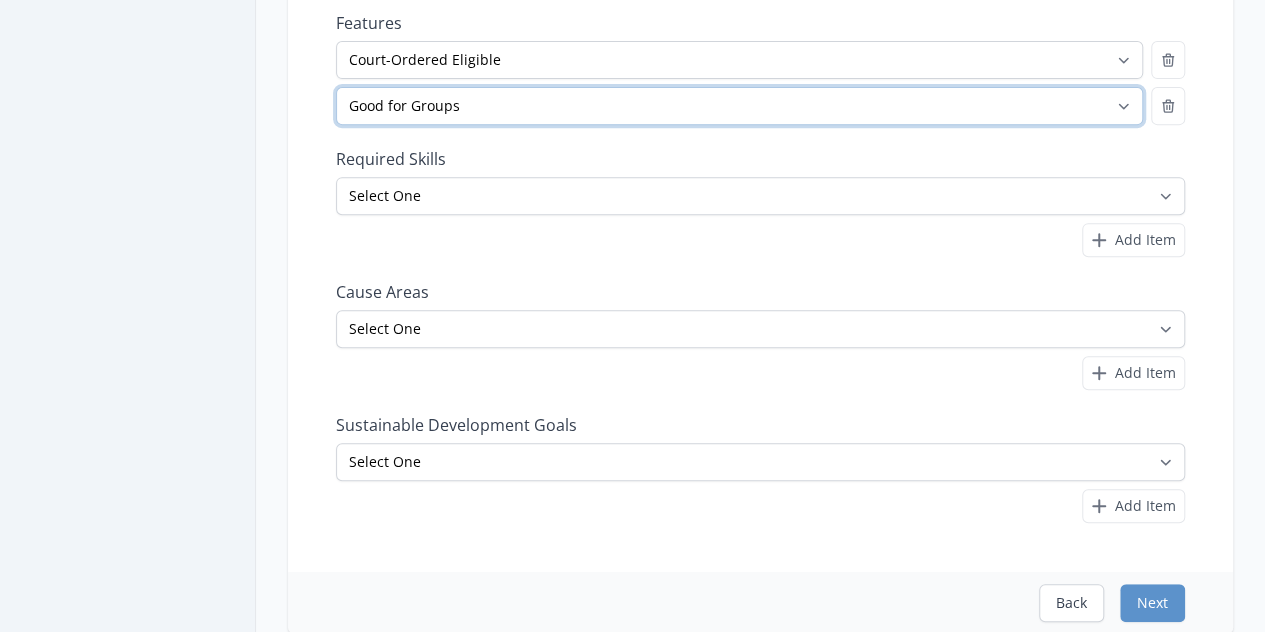 scroll, scrollTop: 339, scrollLeft: 0, axis: vertical 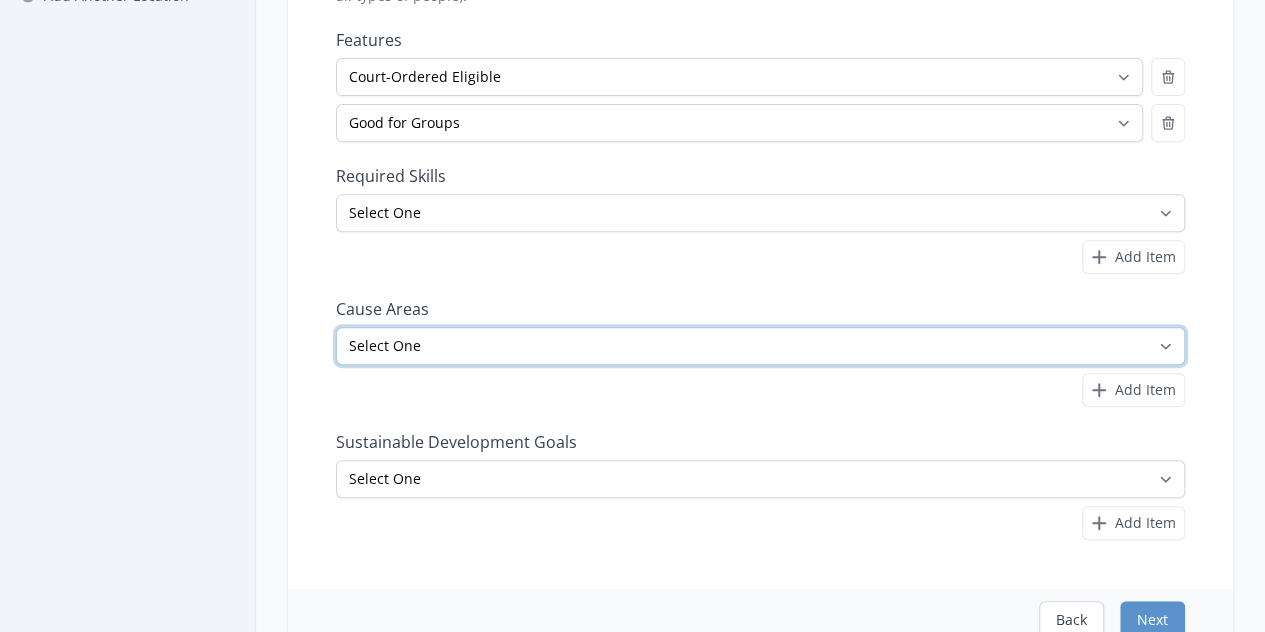 click on "Select One
[ACTIVITY]
[ACTIVITY]
[ACTIVITY]
[ACTIVITY]
[ACTIVITY]
[ACTIVITY]
[ACTIVITY]
[ACTIVITY]
[ACTIVITY]
[ACTIVITY]
[ACTIVITY]
[ACTIVITY]
[ACTIVITY]
[ACTIVITY]
[ACTIVITY]
[ACTIVITY]
[ACTIVITY]" at bounding box center (760, 346) 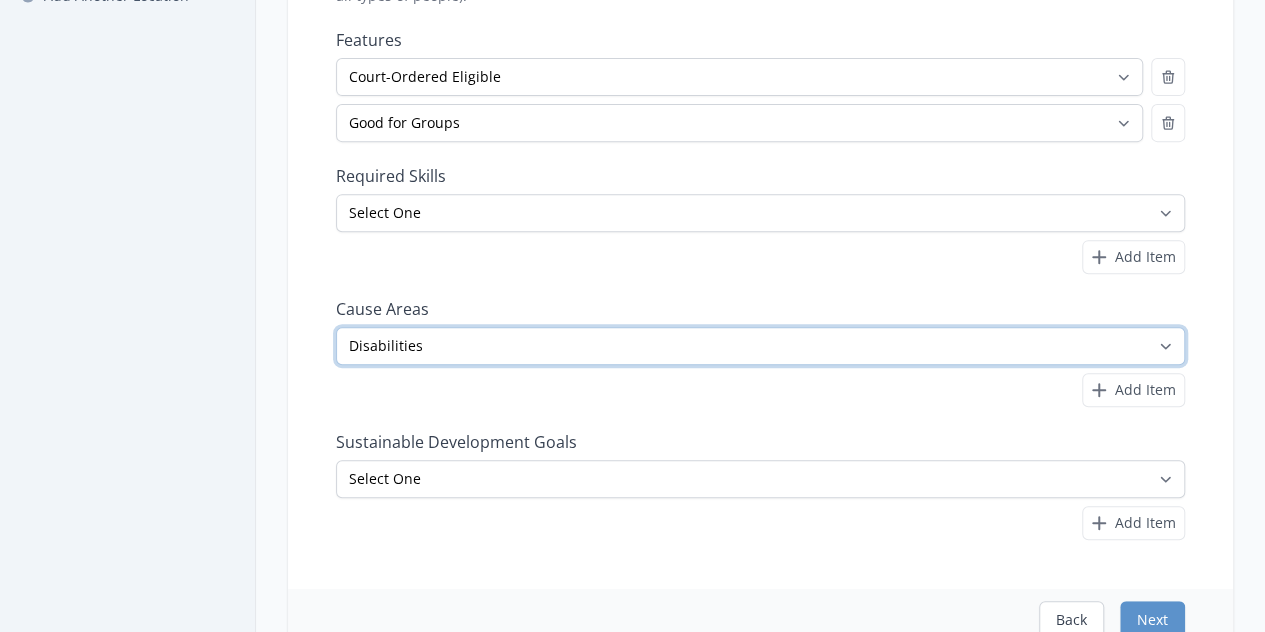 click on "Select One
[ACTIVITY]
[ACTIVITY]
[ACTIVITY]
[ACTIVITY]
[ACTIVITY]
[ACTIVITY]
[ACTIVITY]
[ACTIVITY]
[ACTIVITY]
[ACTIVITY]
[ACTIVITY]
[ACTIVITY]
[ACTIVITY]
[ACTIVITY]
[ACTIVITY]
[ACTIVITY]
[ACTIVITY]" at bounding box center [760, 346] 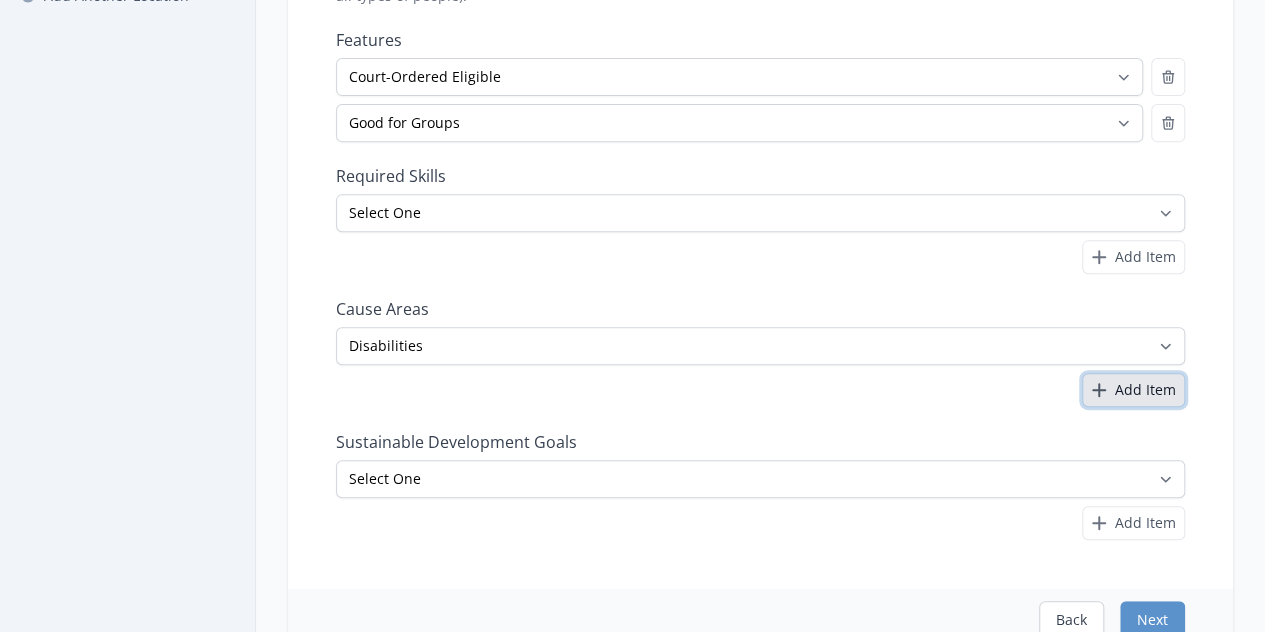 click on "Add Item" at bounding box center [1145, 257] 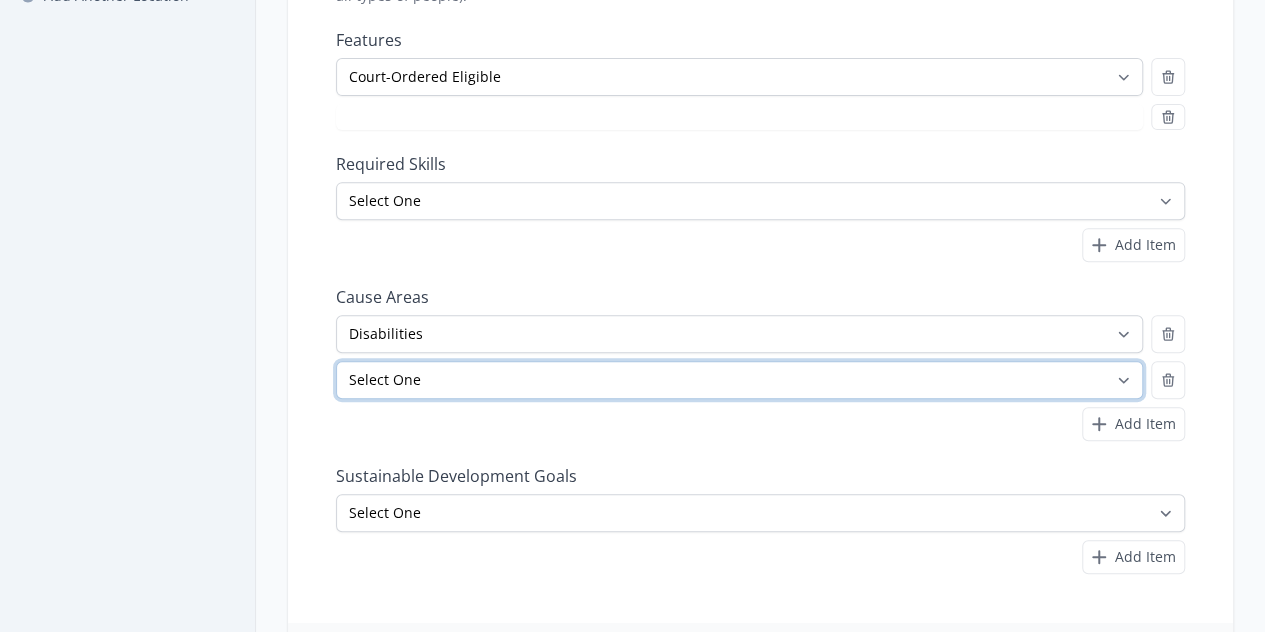 click on "Select One
[ACTIVITY]
[ACTIVITY]
[ACTIVITY]
[ACTIVITY]
[ACTIVITY]
[ACTIVITY]
[ACTIVITY]
[ACTIVITY]
[ACTIVITY]
[ACTIVITY]
[ACTIVITY]
[ACTIVITY]
[ACTIVITY]
[ACTIVITY]
[ACTIVITY]
[ACTIVITY]
[ACTIVITY]" at bounding box center (739, 380) 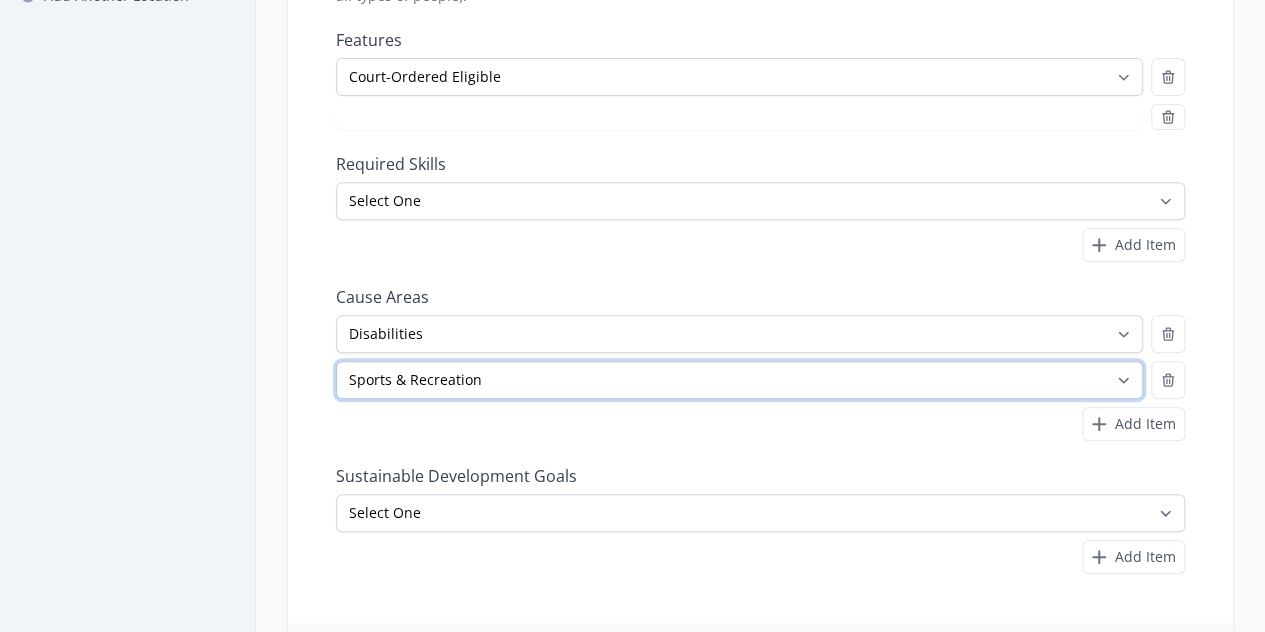 click on "Select One
[ACTIVITY]
[ACTIVITY]
[ACTIVITY]
[ACTIVITY]
[ACTIVITY]
[ACTIVITY]
[ACTIVITY]
[ACTIVITY]
[ACTIVITY]
[ACTIVITY]
[ACTIVITY]
[ACTIVITY]
[ACTIVITY]
[ACTIVITY]
[ACTIVITY]
[ACTIVITY]
[ACTIVITY]" at bounding box center [739, 380] 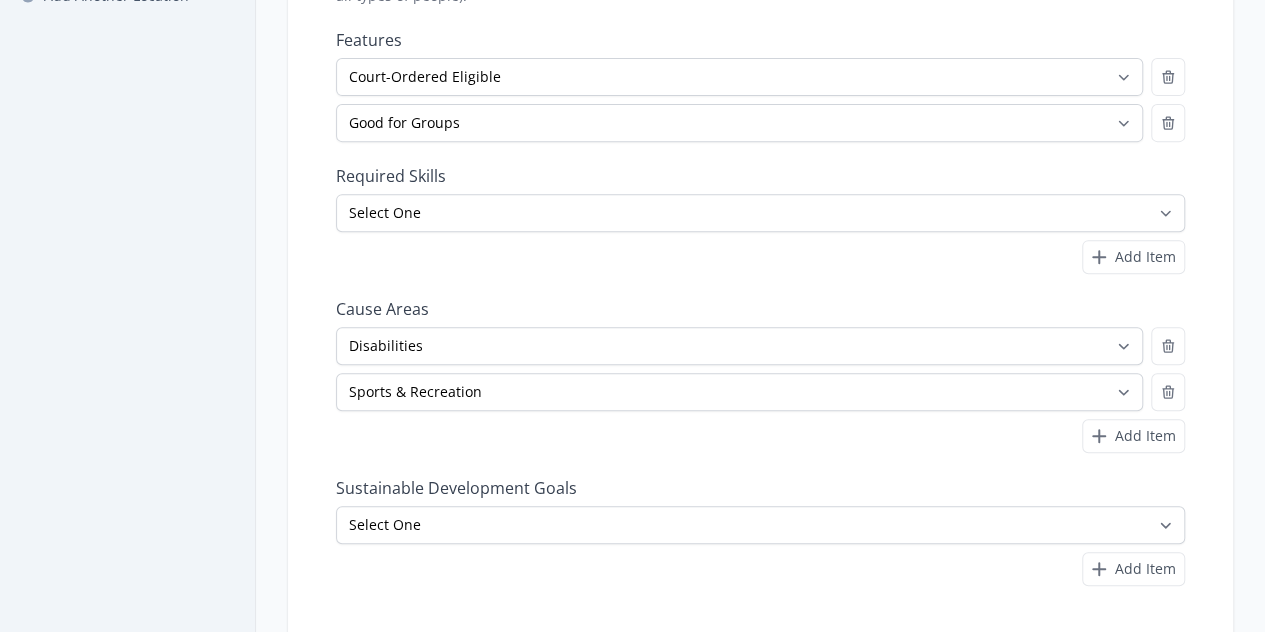 scroll, scrollTop: 767, scrollLeft: 0, axis: vertical 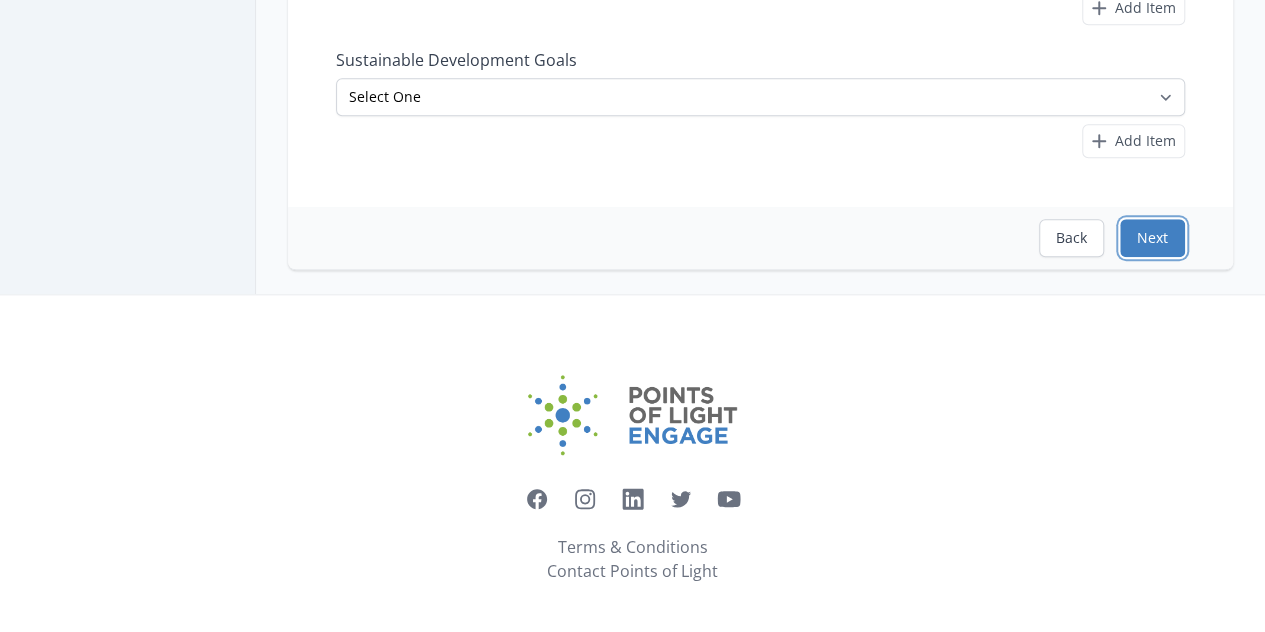 click on "Next" at bounding box center [1152, 238] 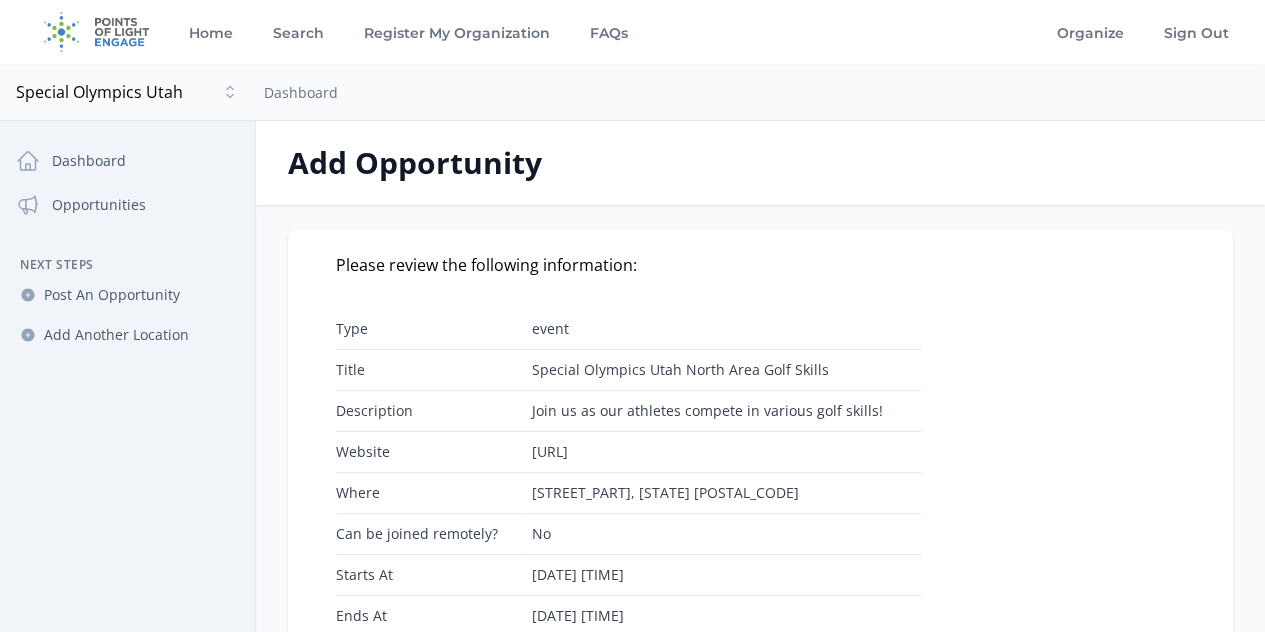 scroll, scrollTop: 552, scrollLeft: 0, axis: vertical 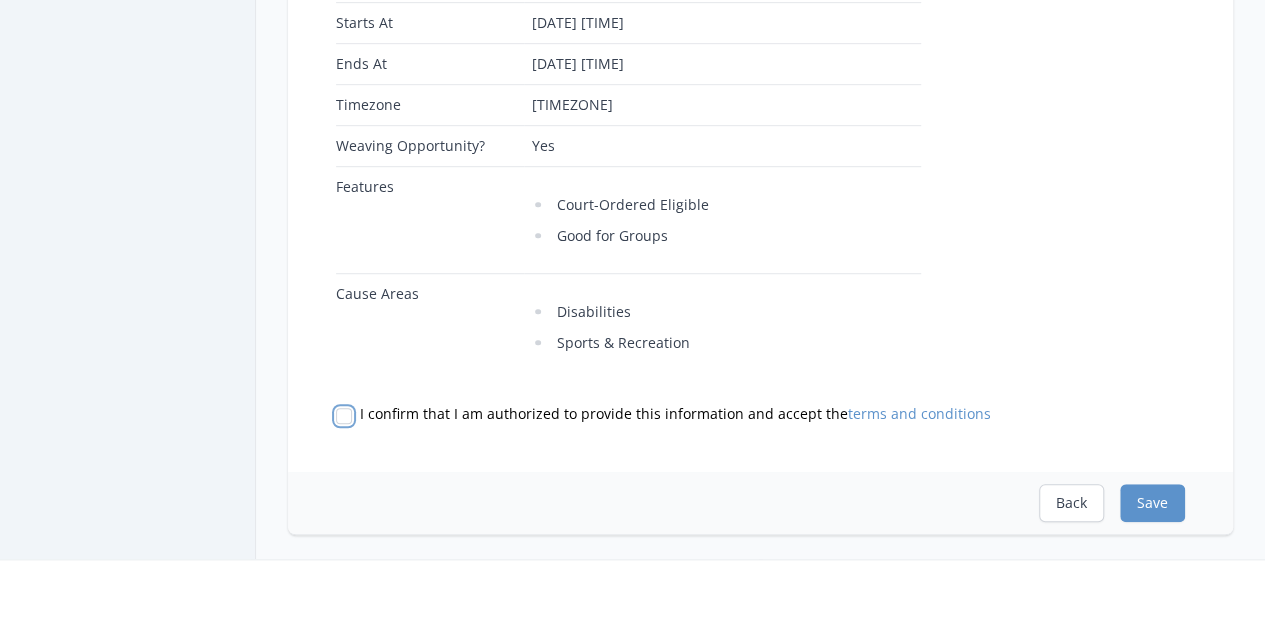 click on "I confirm that I am authorized to provide this information and accept the  terms and conditions" at bounding box center (344, 416) 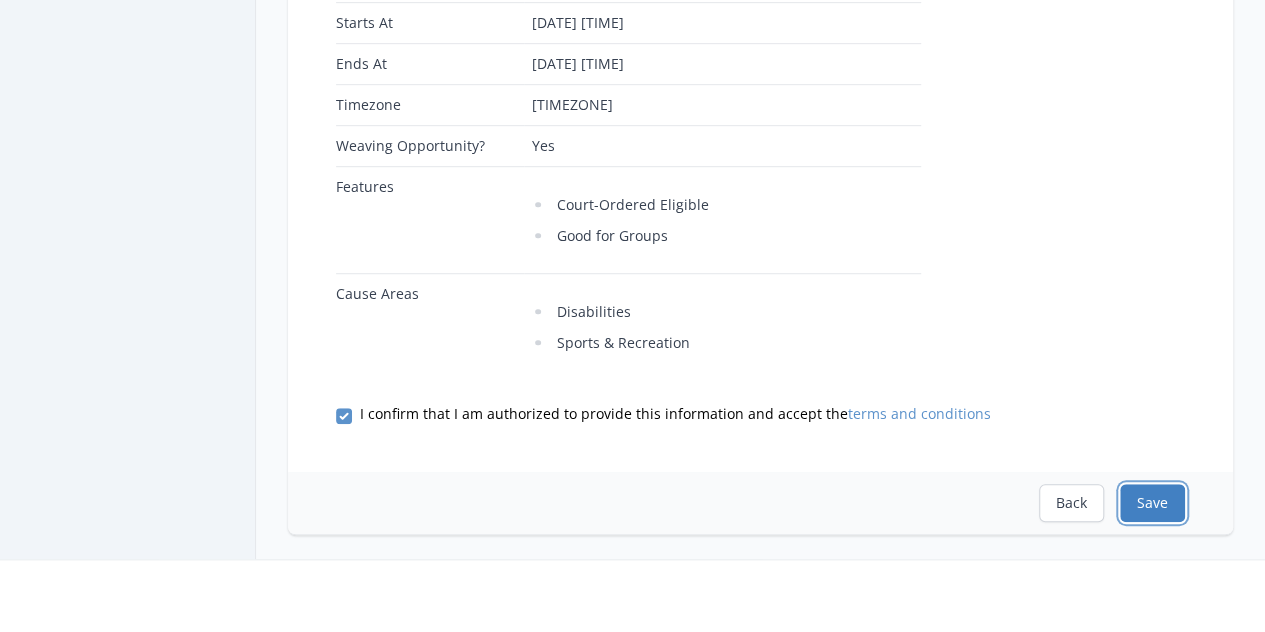 click on "Save" at bounding box center (1152, 503) 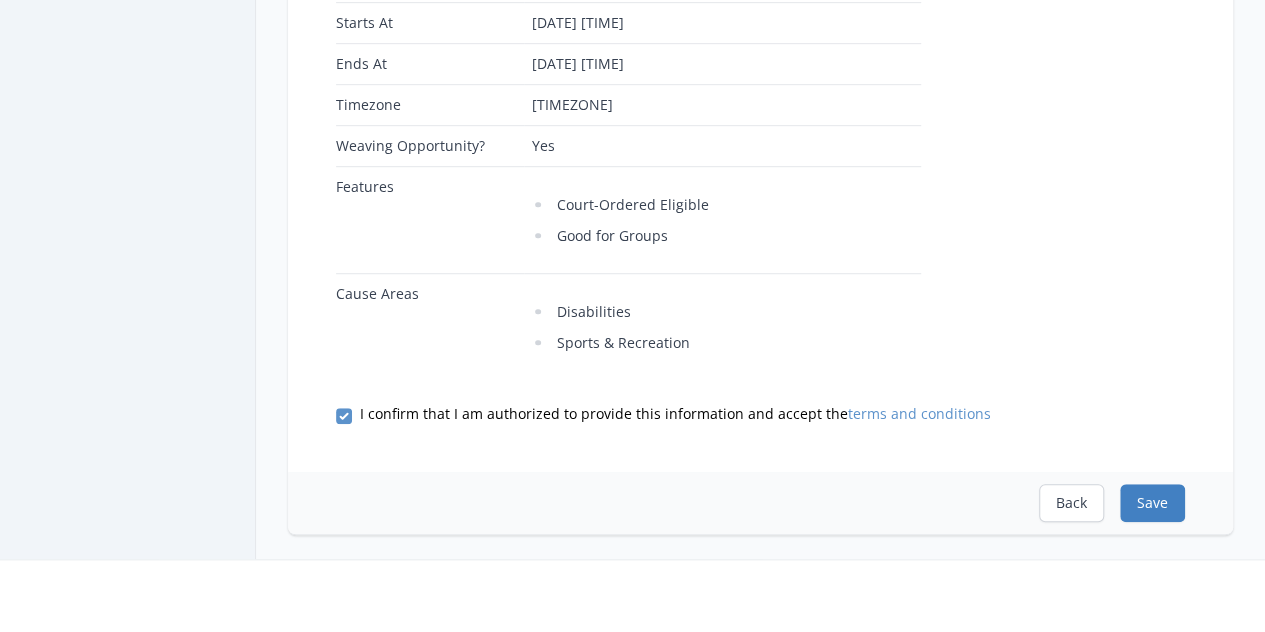 scroll, scrollTop: 0, scrollLeft: 0, axis: both 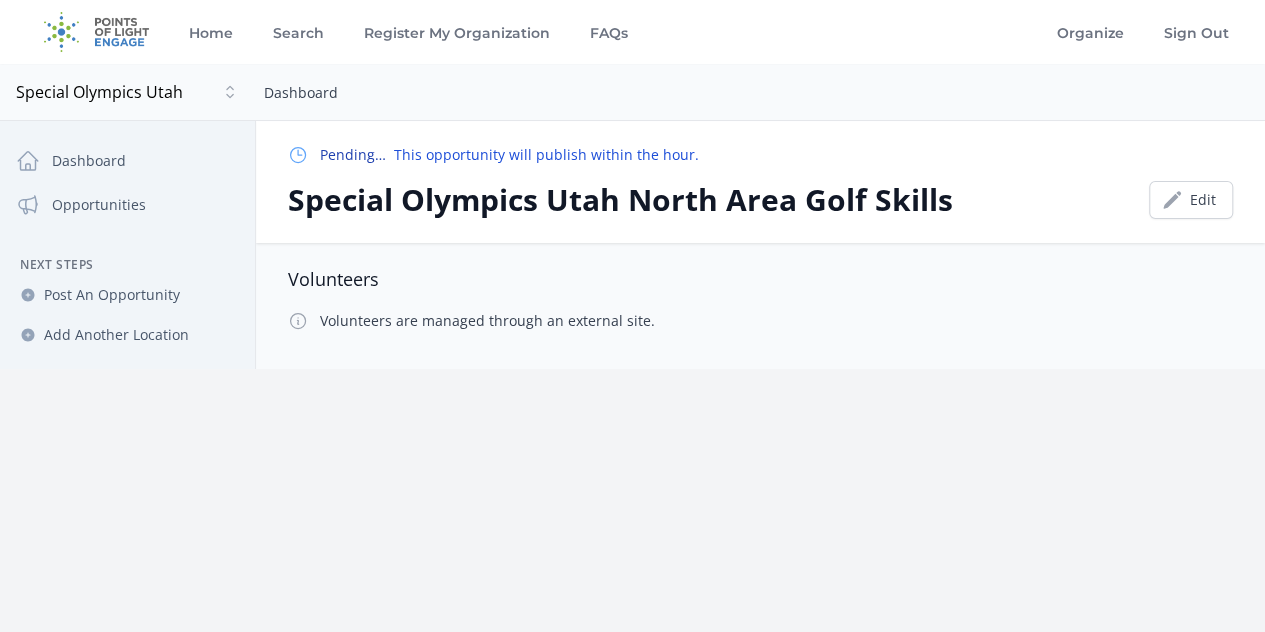 click on "Dashboard" at bounding box center [301, 92] 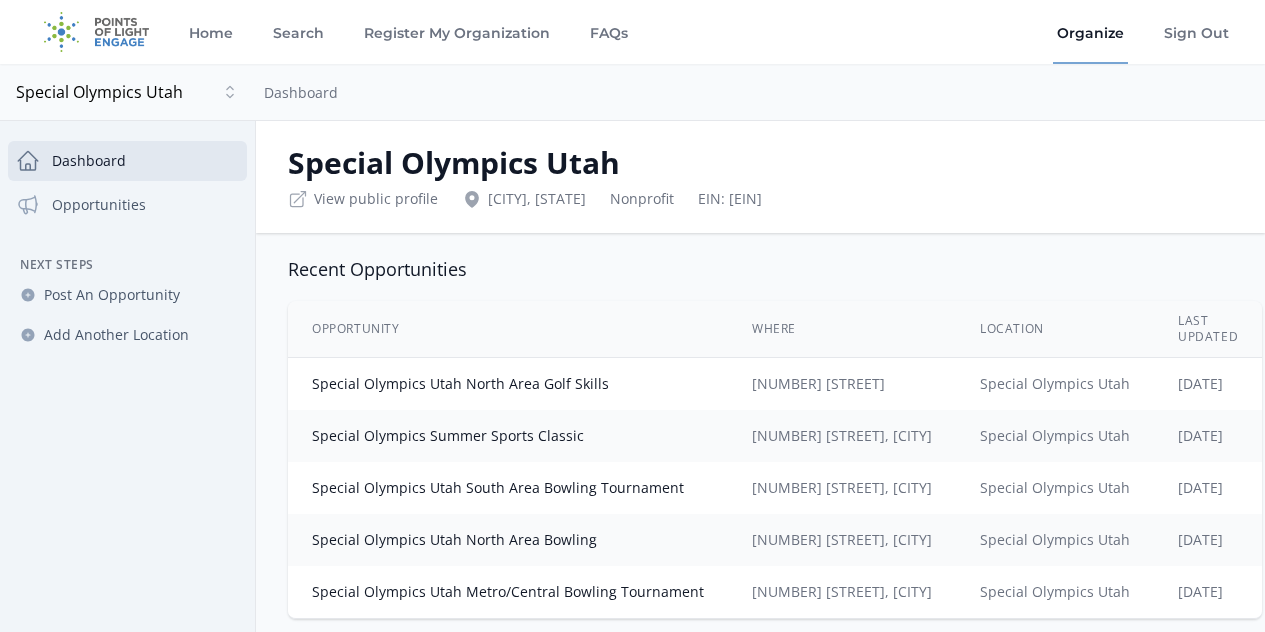 scroll, scrollTop: 0, scrollLeft: 0, axis: both 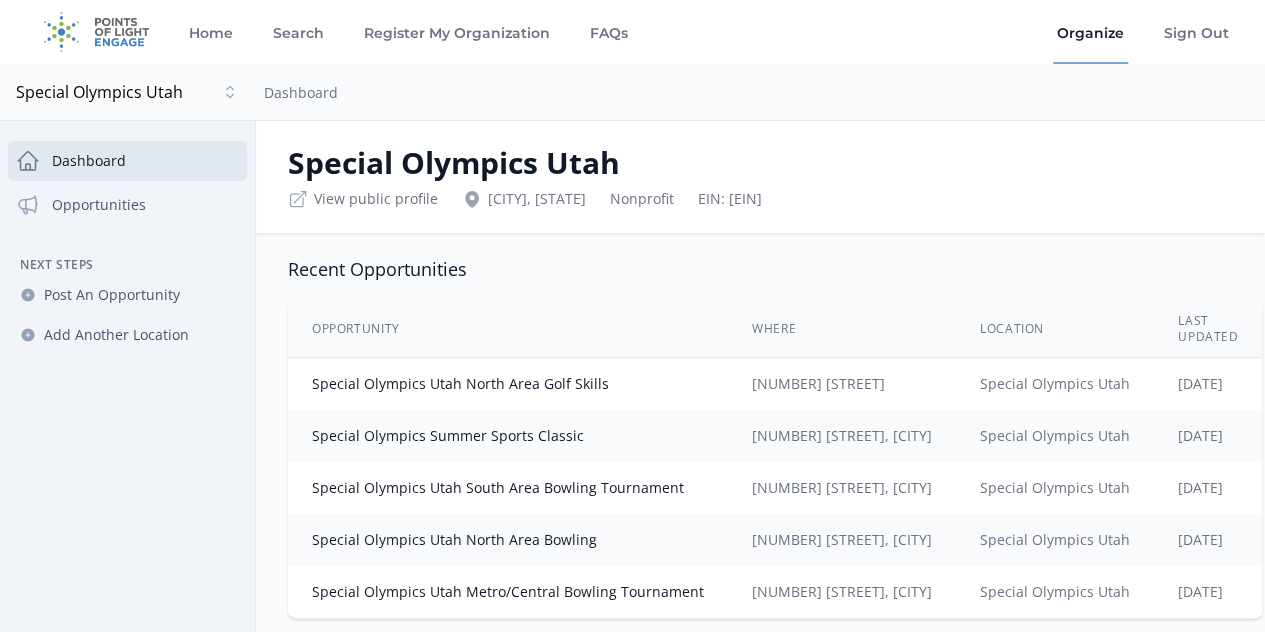 click on "Recent Opportunities" at bounding box center [760, 269] 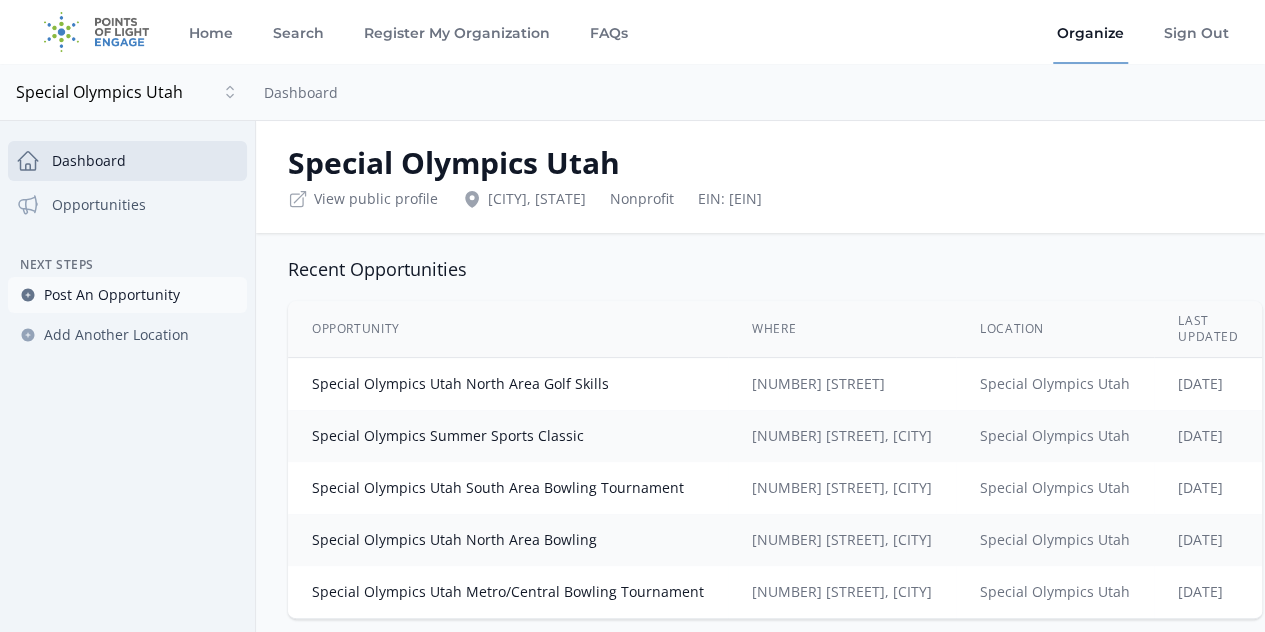 click on "Post An Opportunity" at bounding box center (112, 295) 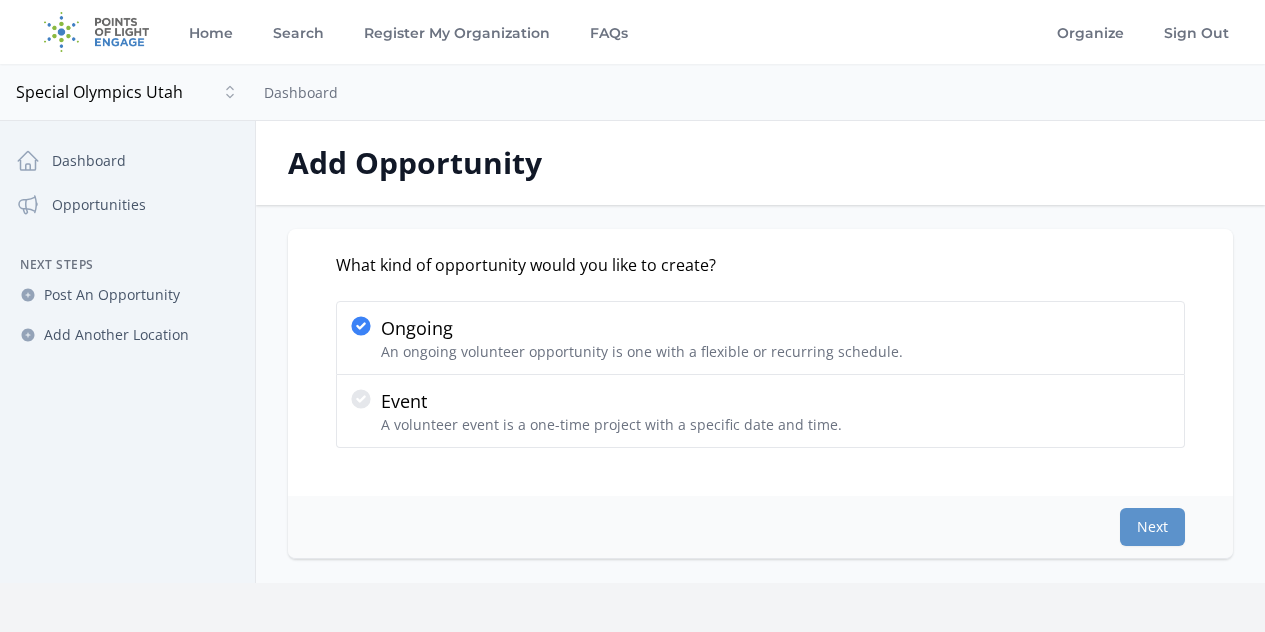 scroll, scrollTop: 0, scrollLeft: 0, axis: both 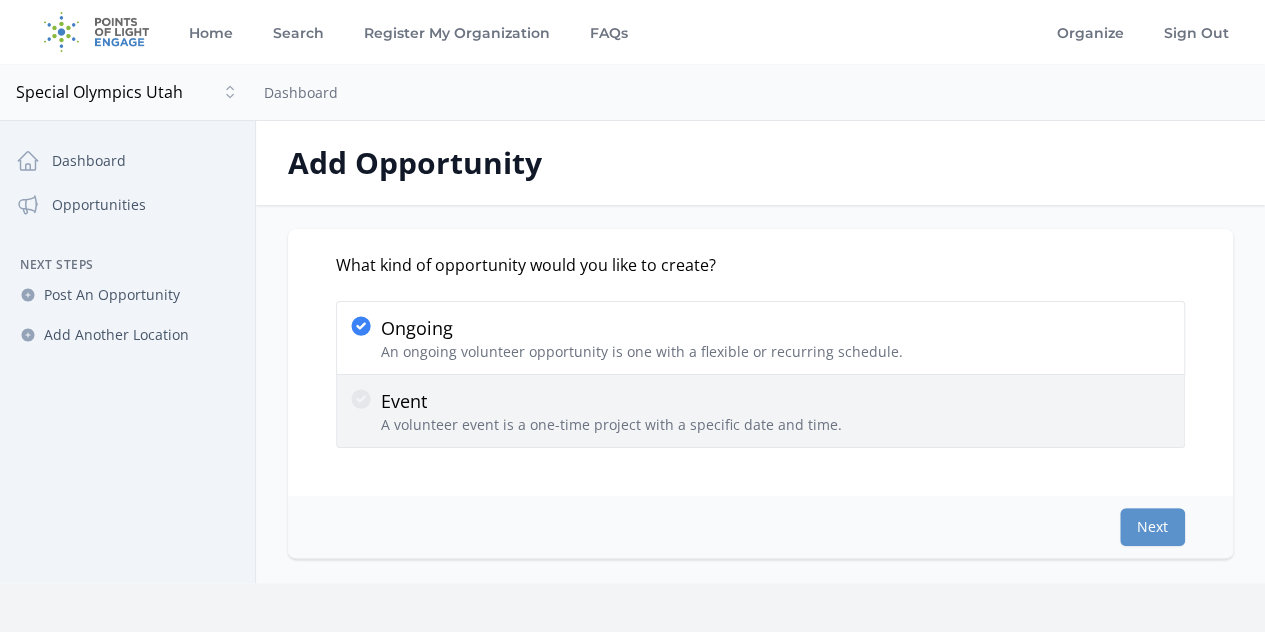 click on "Event" at bounding box center (611, 401) 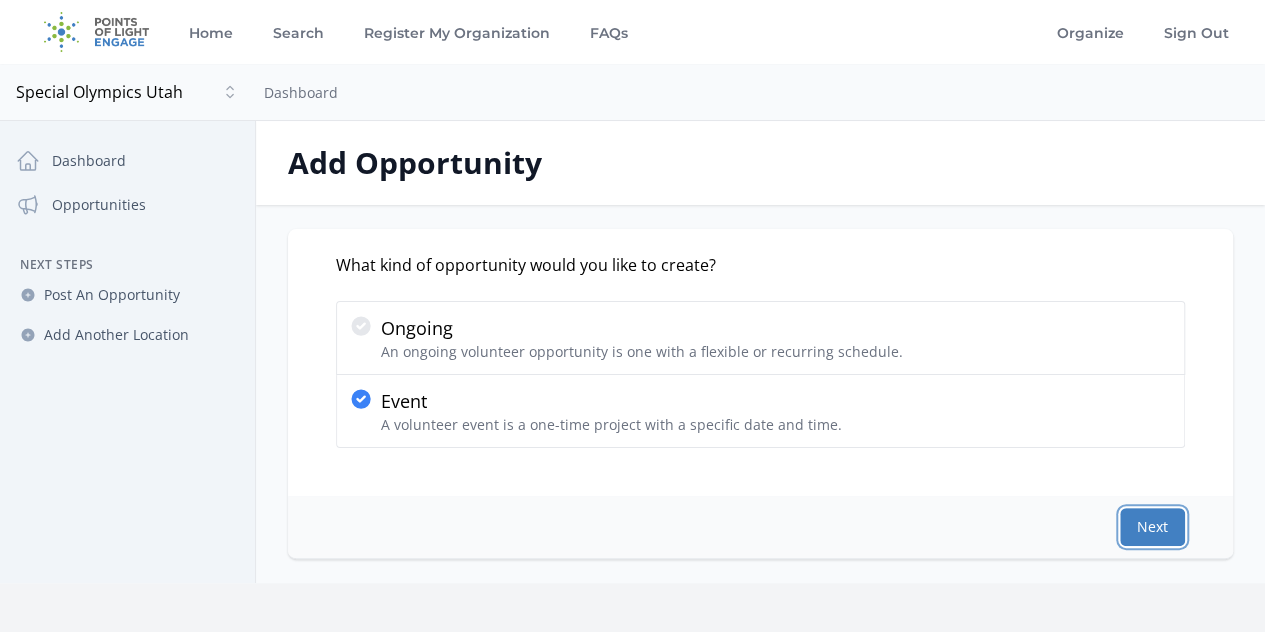 click on "Next" at bounding box center [1152, 527] 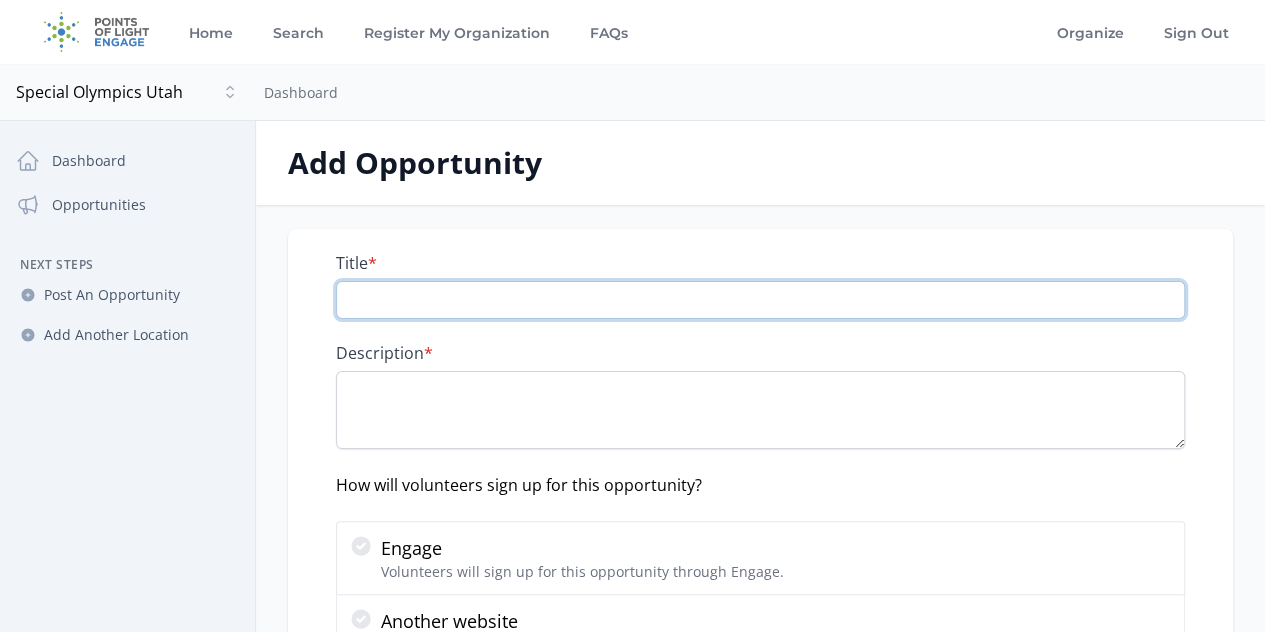 click on "Title  *" at bounding box center (760, 300) 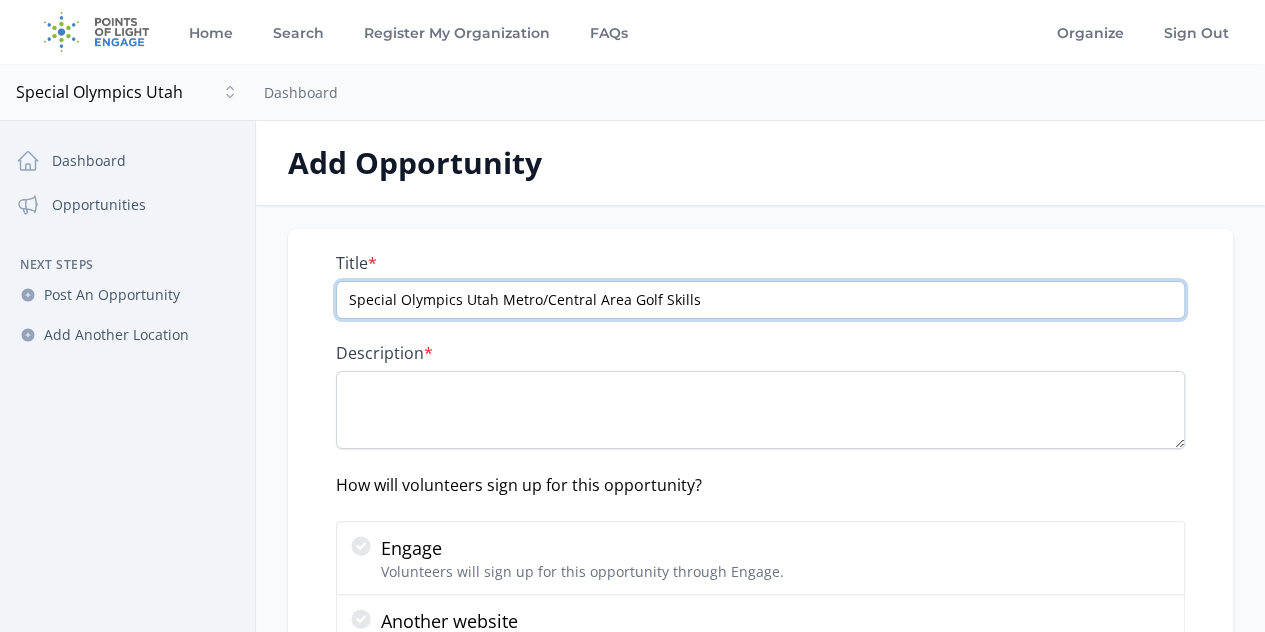 type on "Special Olympics Utah Metro/Central Area Golf Skills" 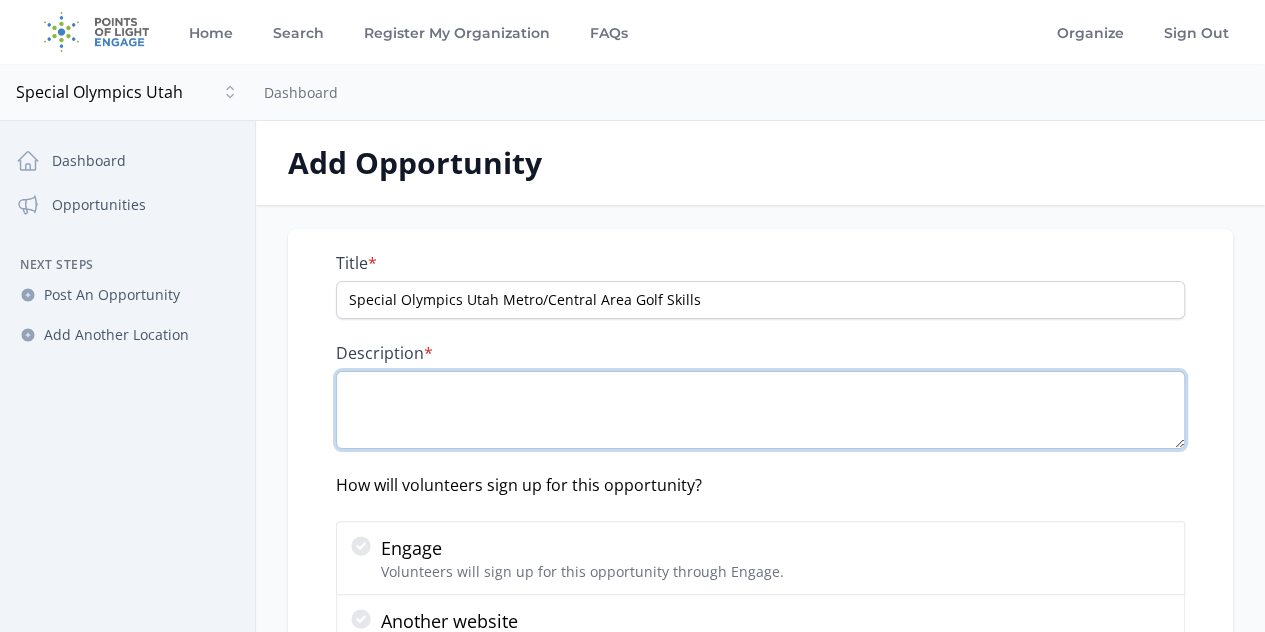 click on "Description  *" at bounding box center (760, 410) 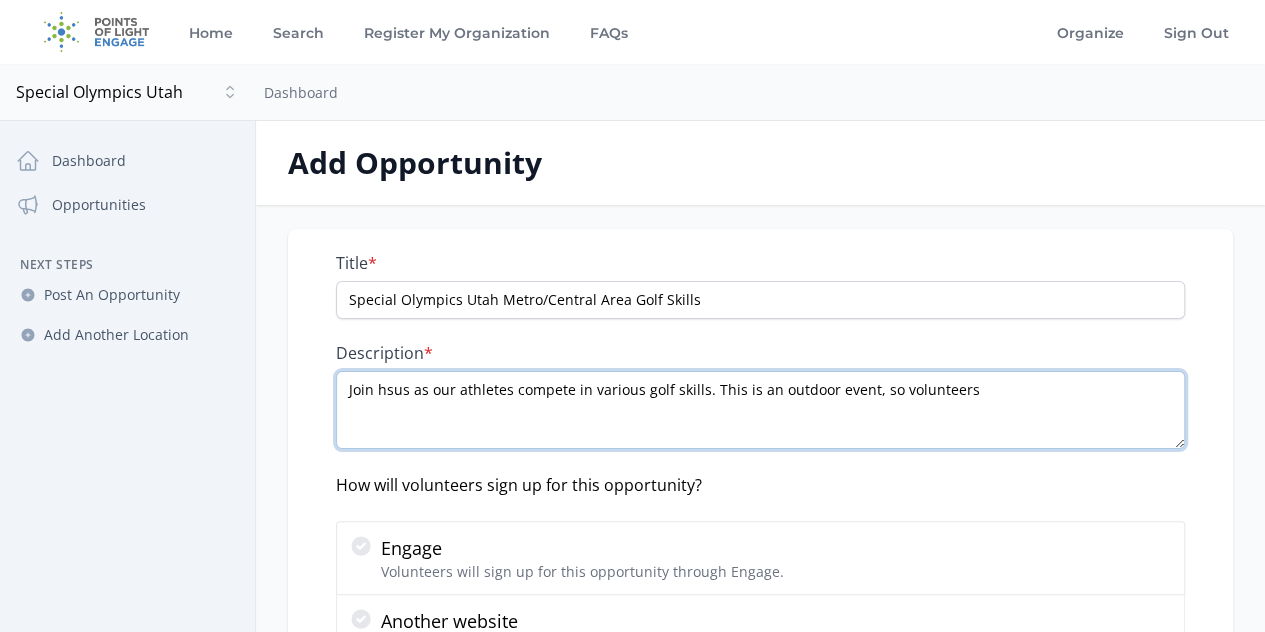 click on "Join hsus as our athletes compete in various golf skills. This is an outdoor event, so volunteers" at bounding box center (760, 410) 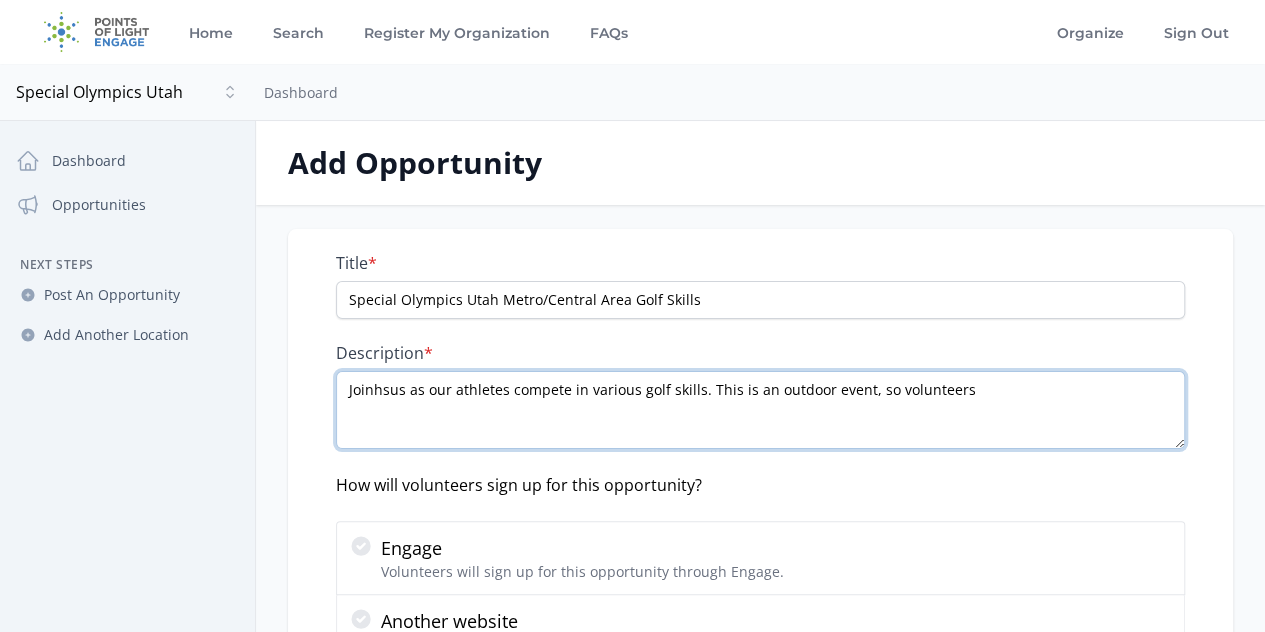 click on "Joinhsus as our athletes compete in various golf skills. This is an outdoor event, so volunteers" at bounding box center [760, 410] 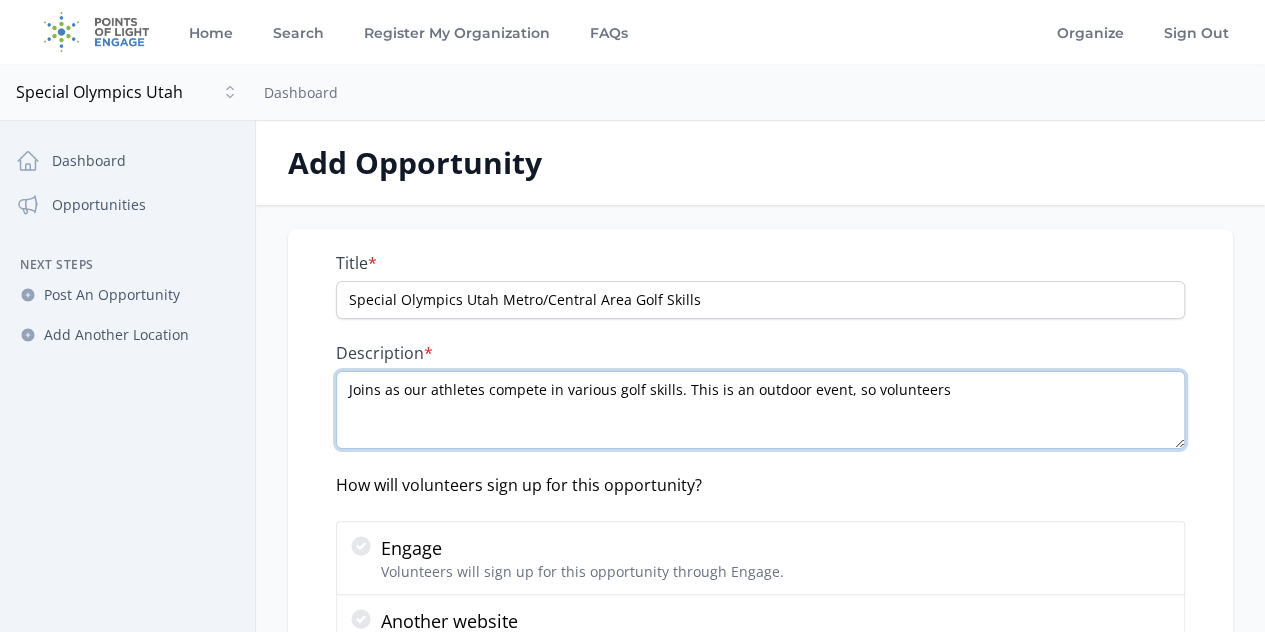 click on "Joins as our athletes compete in various golf skills. This is an outdoor event, so volunteers" at bounding box center (760, 410) 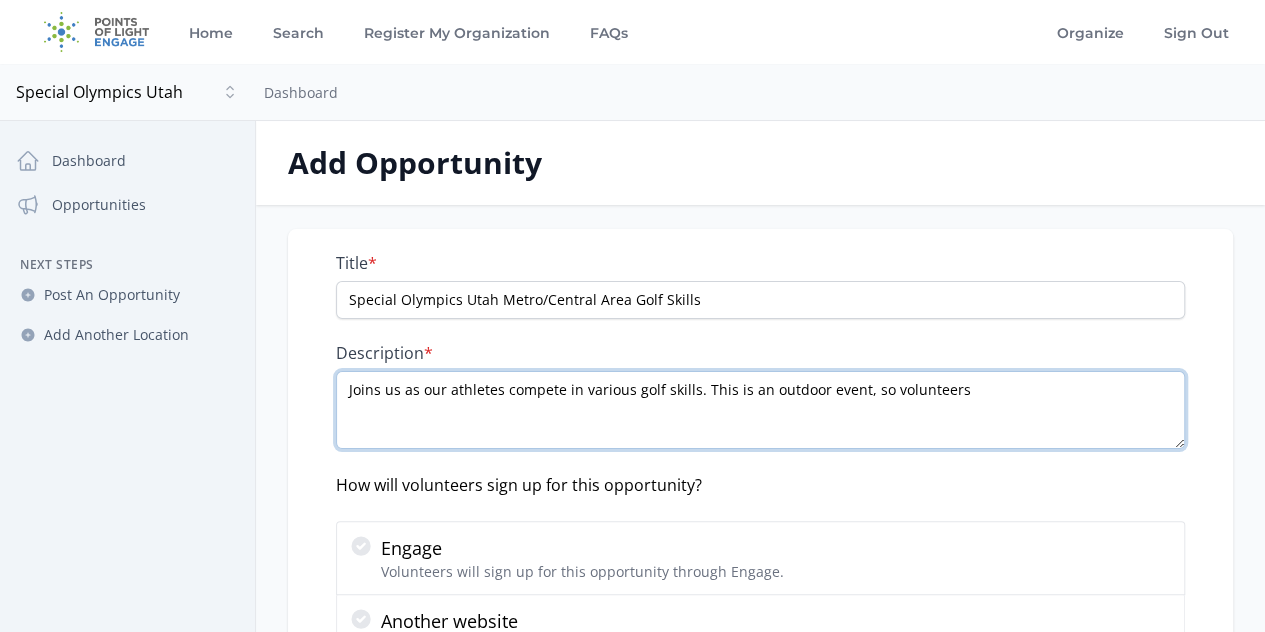 click on "Joins us as our athletes compete in various golf skills. This is an outdoor event, so volunteers" at bounding box center [760, 410] 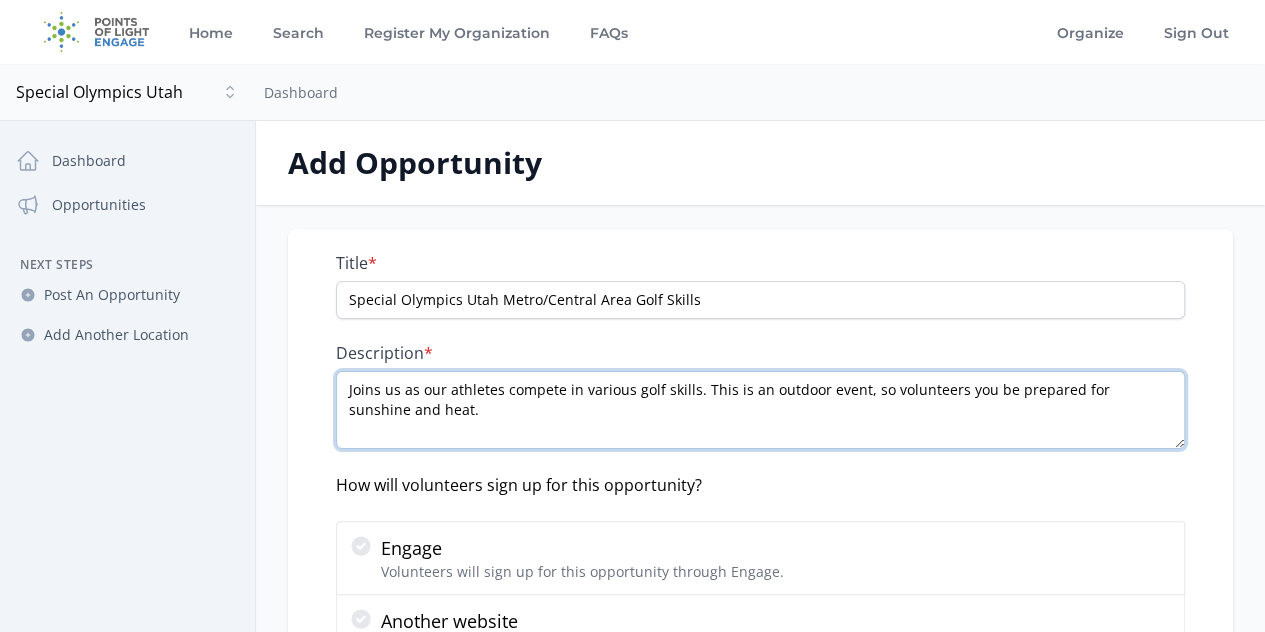 click on "Joins us as our athletes compete in various golf skills. This is an outdoor event, so volunteers you be prepared for sunshine and heat." at bounding box center [760, 410] 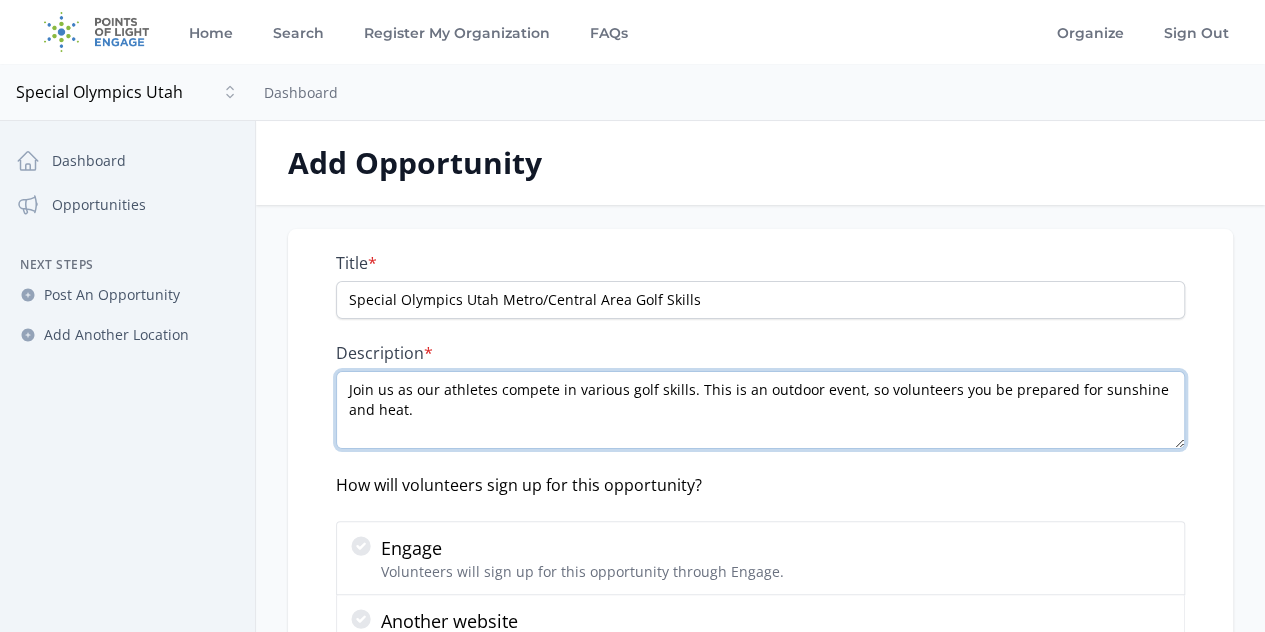 click on "Join us as our athletes compete in various golf skills. This is an outdoor event, so volunteers you be prepared for sunshine and heat." at bounding box center (760, 410) 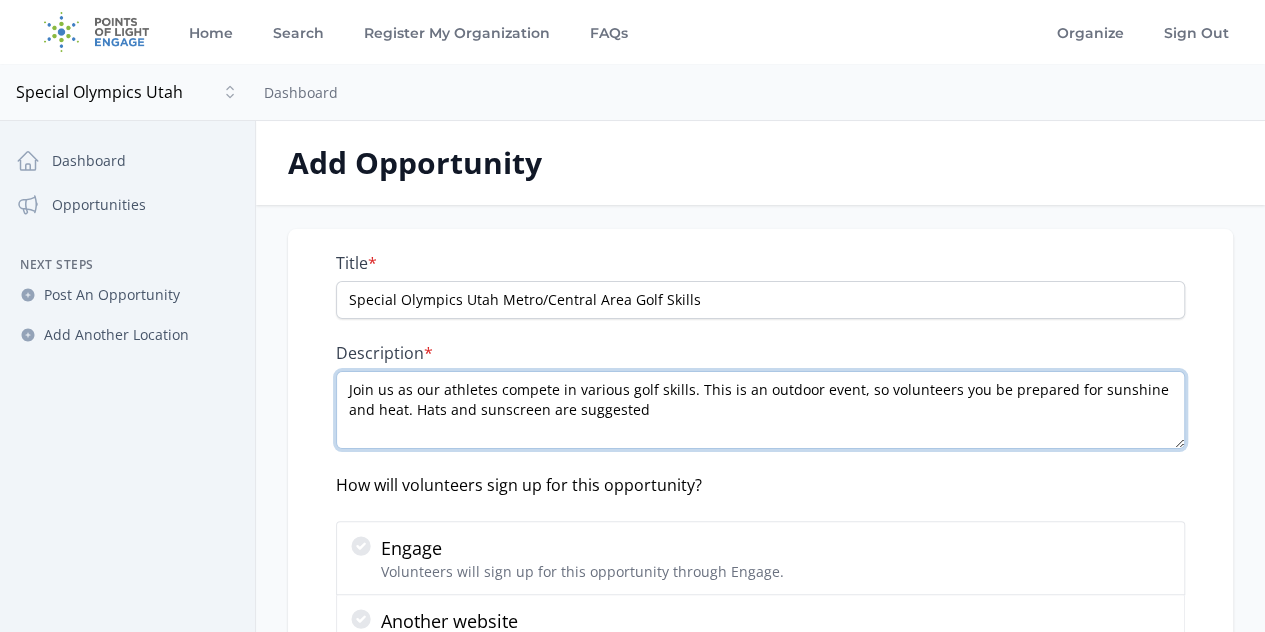 click on "Join us as our athletes compete in various golf skills. This is an outdoor event, so volunteers you be prepared for sunshine and heat. Hats and sunscreen are suggested" at bounding box center (760, 410) 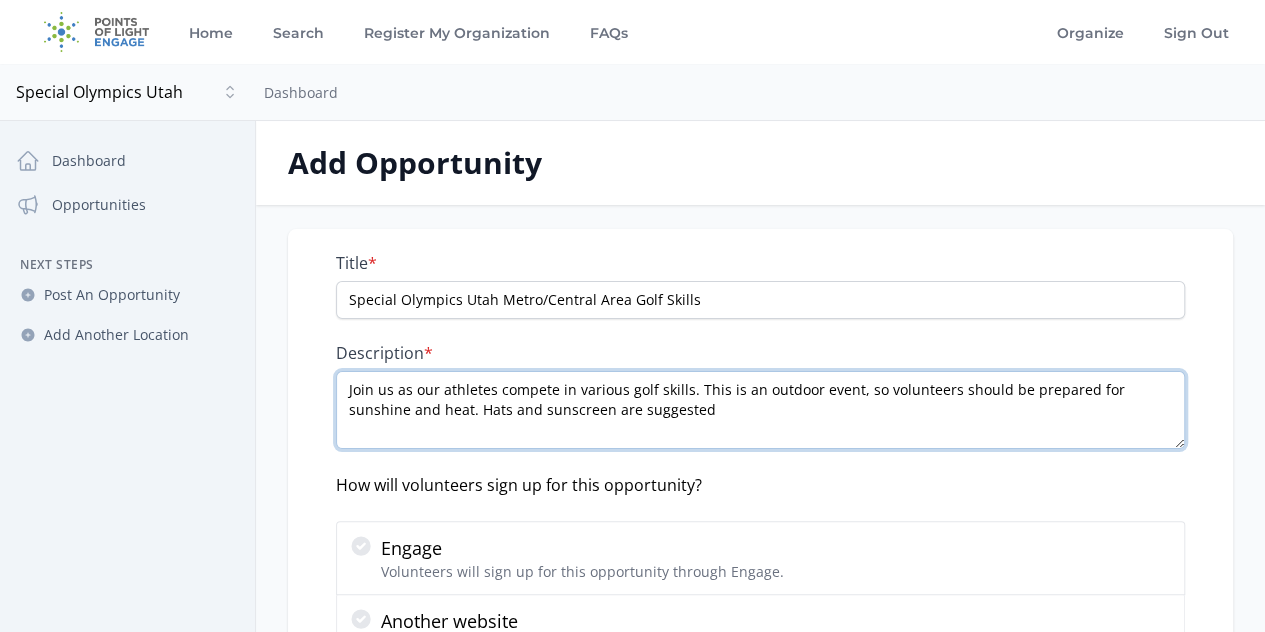 click on "Join us as our athletes compete in various golf skills. This is an outdoor event, so volunteers should be prepared for sunshine and heat. Hats and sunscreen are suggested" at bounding box center (760, 410) 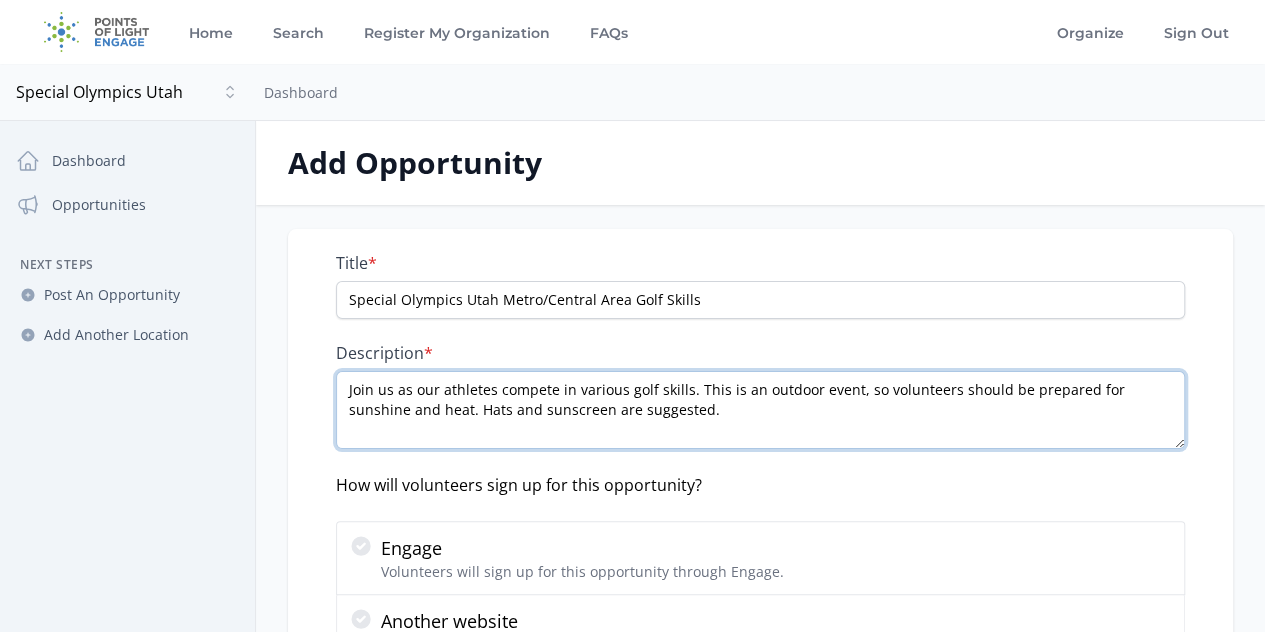 scroll, scrollTop: 512, scrollLeft: 0, axis: vertical 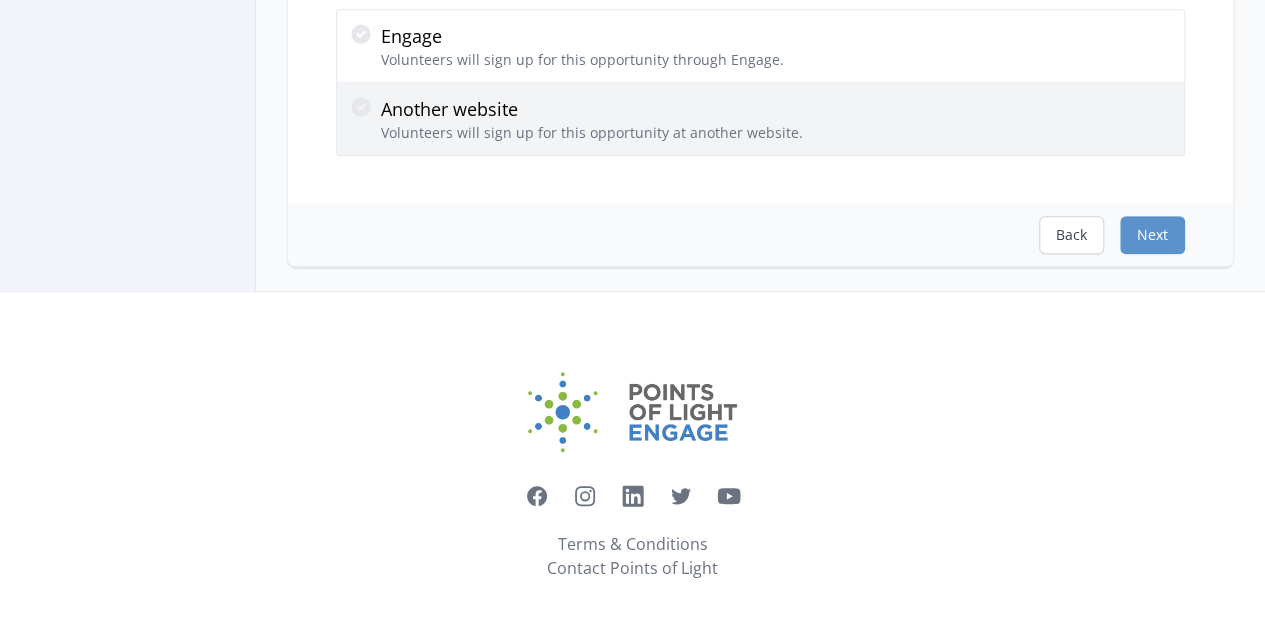 type on "Join us as our athletes compete in various golf skills. This is an outdoor event, so volunteers should be prepared for sunshine and heat. Hats and sunscreen are suggested." 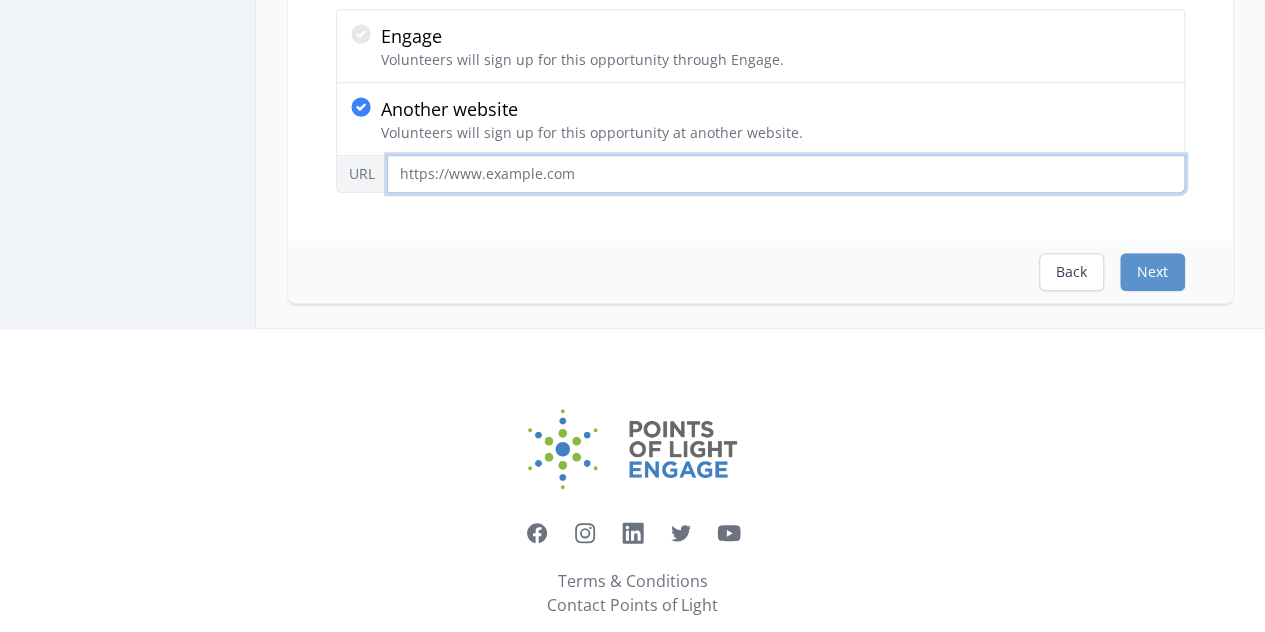 click on "URL" at bounding box center (786, 174) 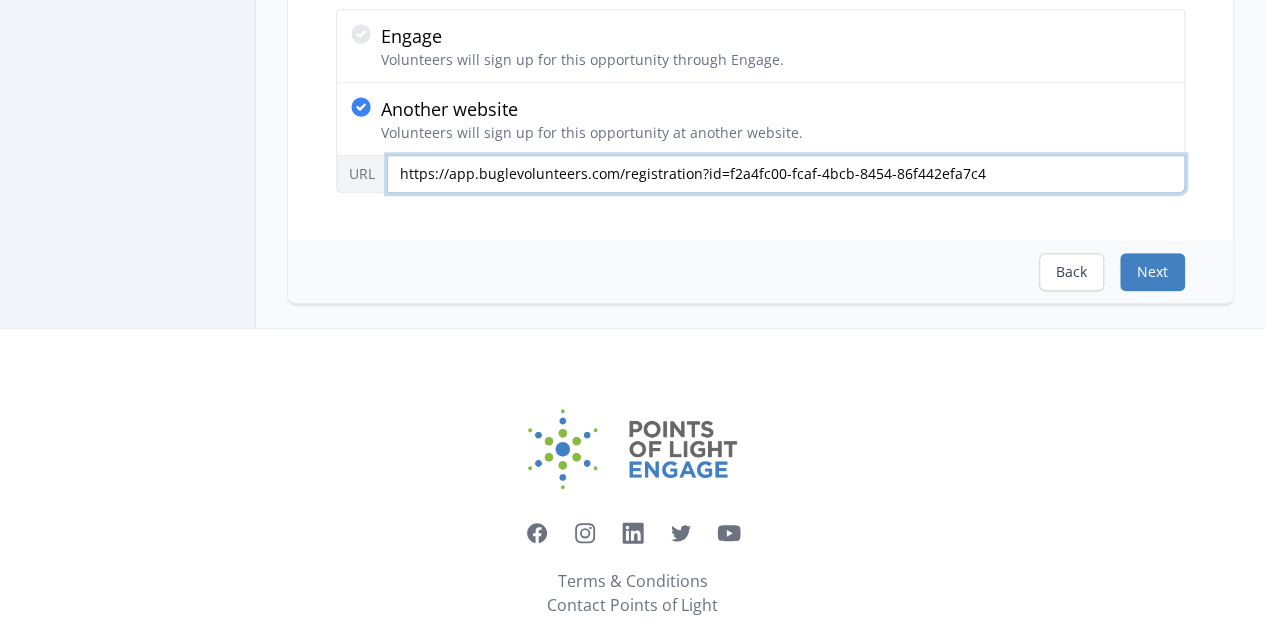 type on "https://app.buglevolunteers.com/registration?id=f2a4fc00-fcaf-4bcb-8454-86f442efa7c4" 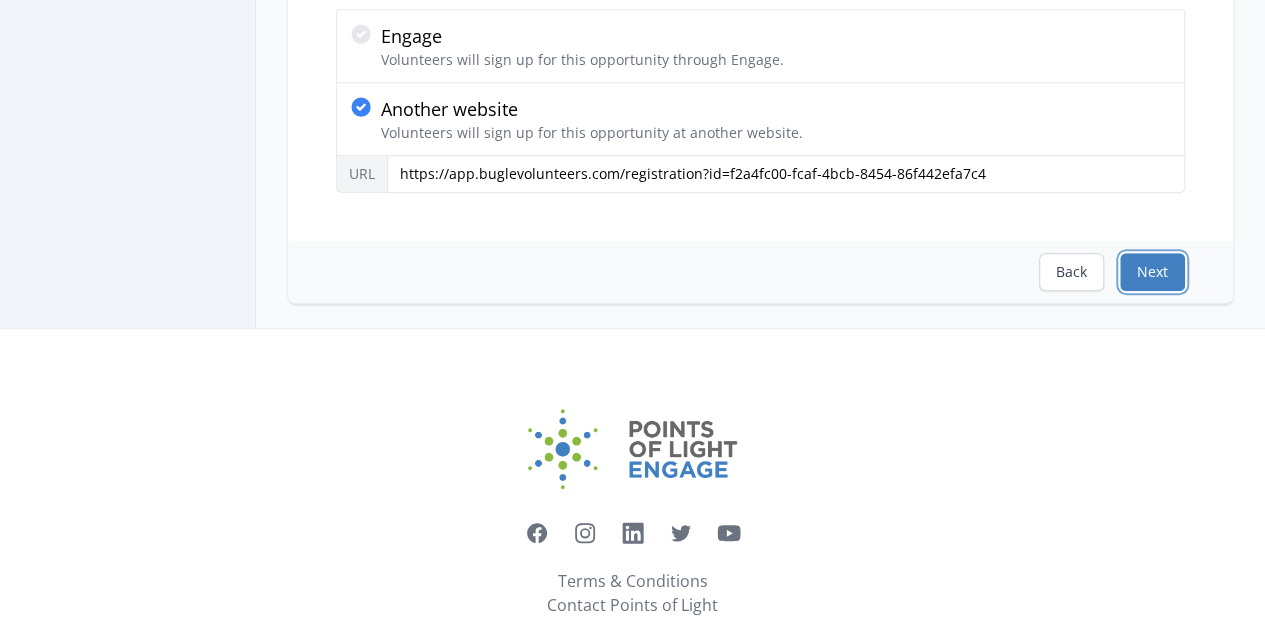 click on "Next" at bounding box center [1152, 272] 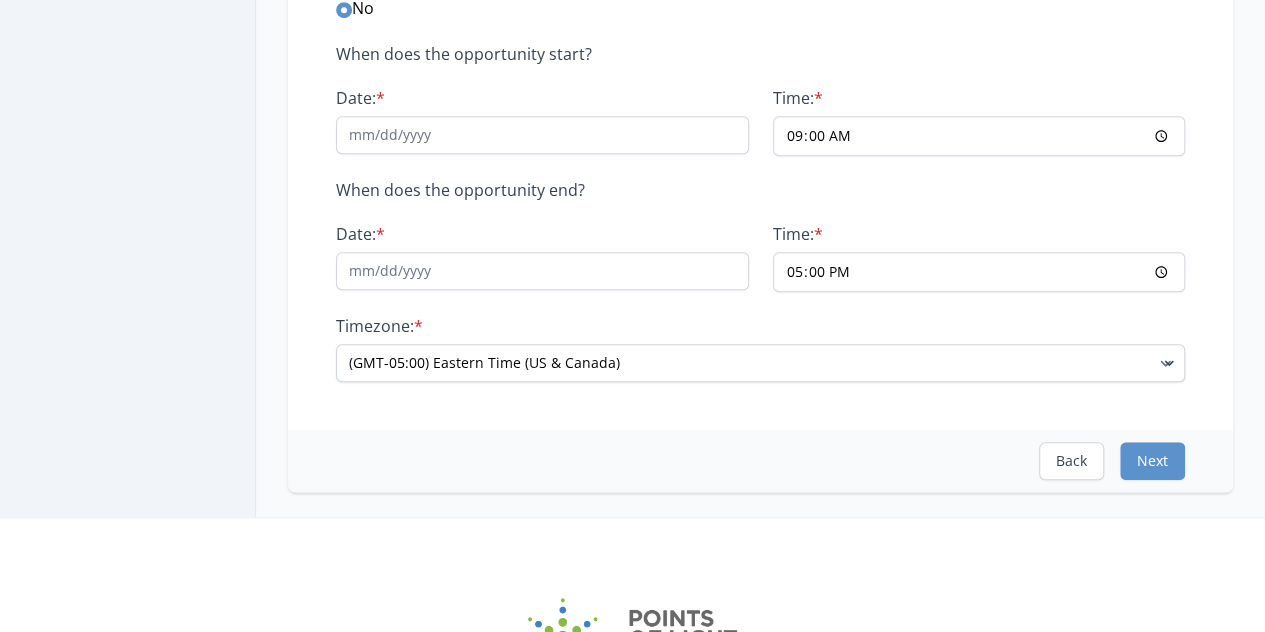 scroll, scrollTop: 0, scrollLeft: 0, axis: both 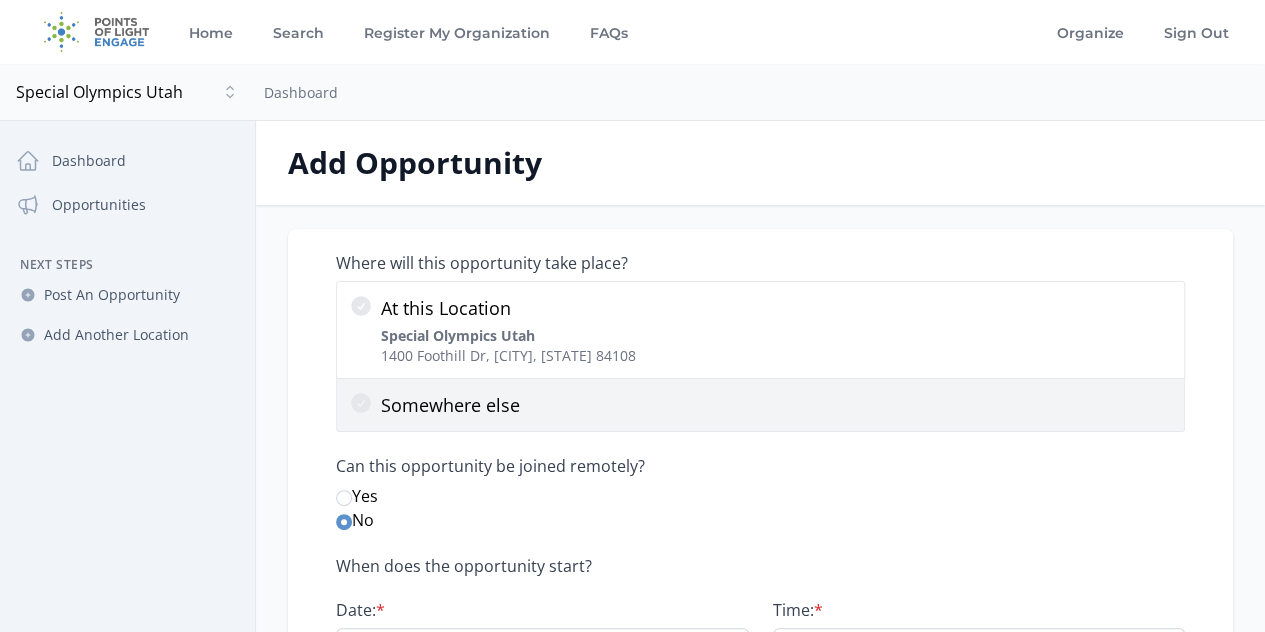 click on "Somewhere else" at bounding box center (776, 405) 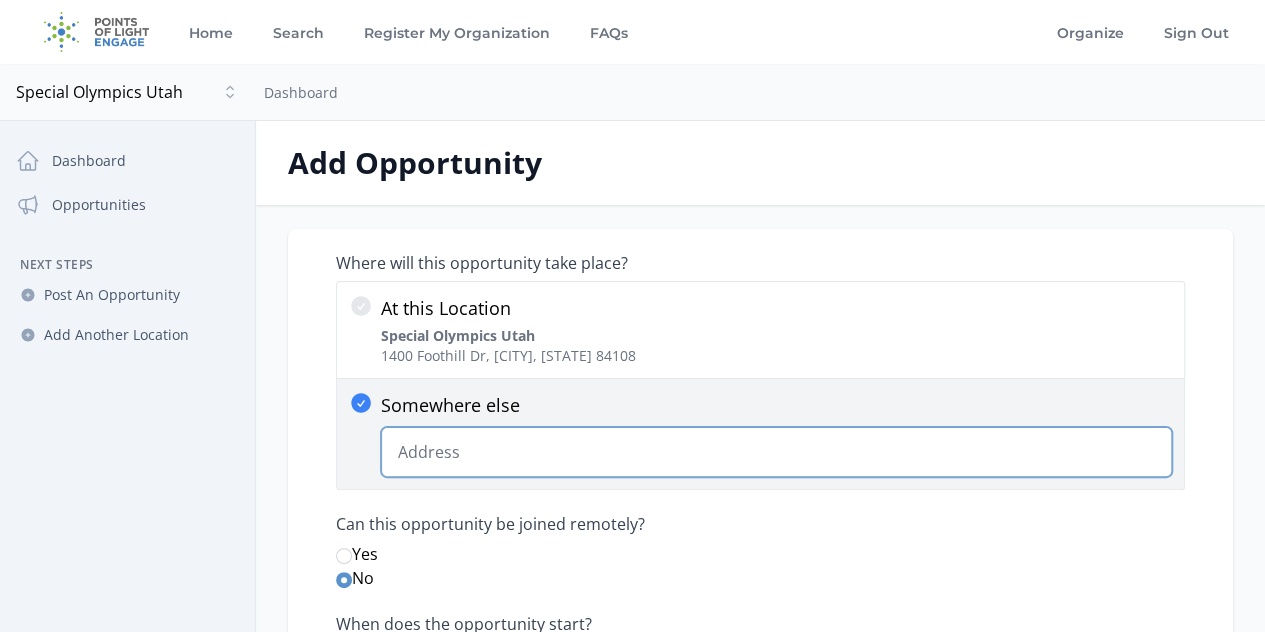 click on "Somewhere else
Change
Predictions" at bounding box center [776, 452] 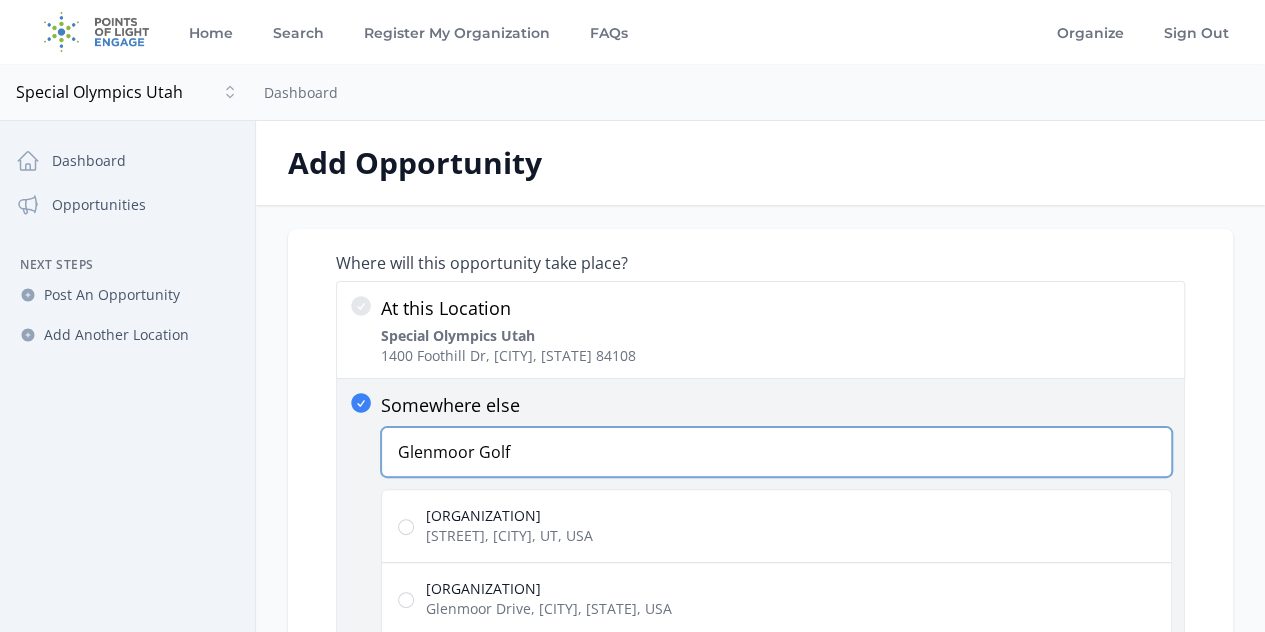 type on "Glenmoor Golf" 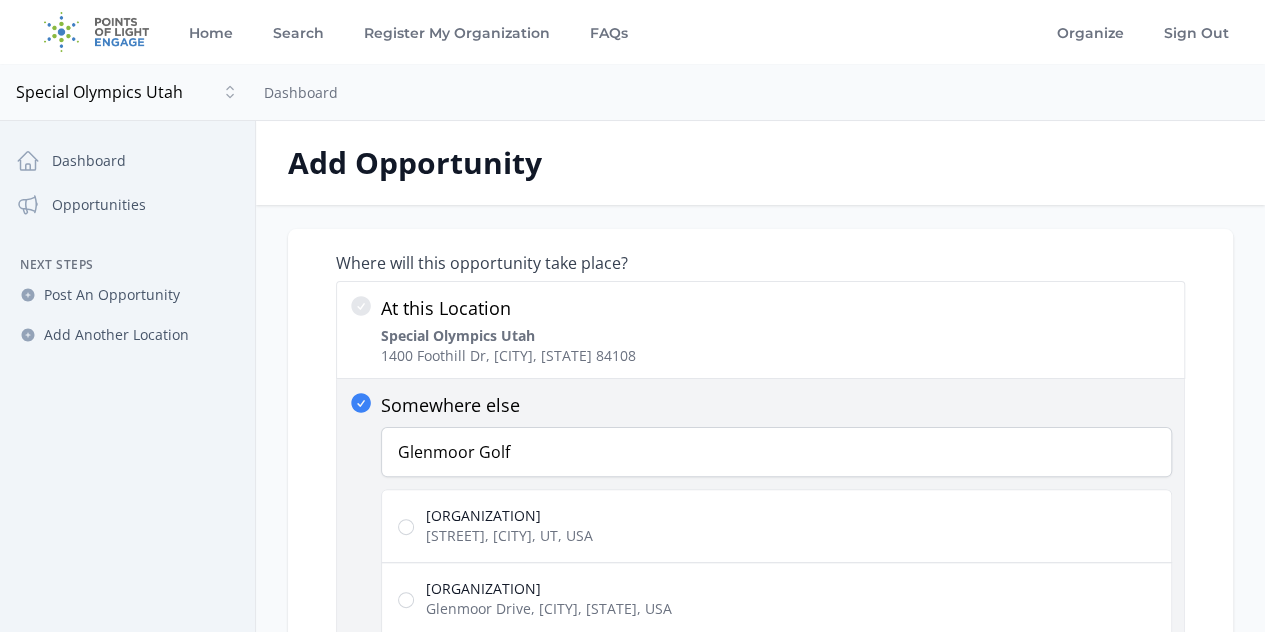 click on "[STREET], [CITY], UT, USA" at bounding box center (509, 536) 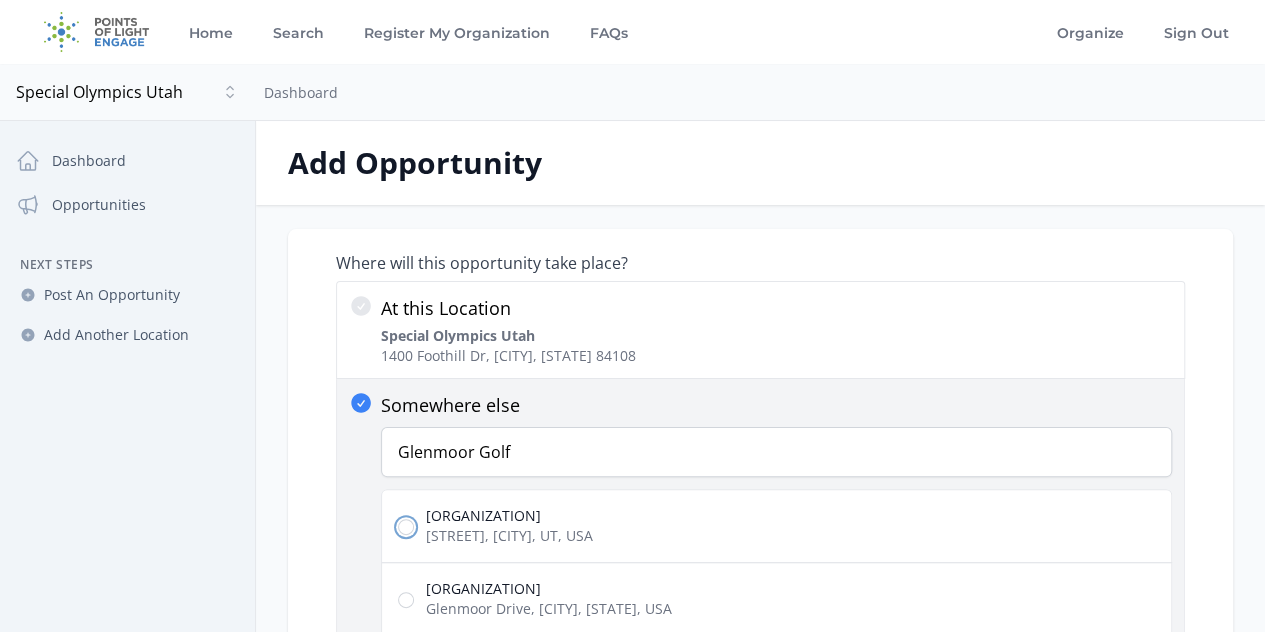 click on "[ORGANIZATION]
[STREET_NAME], [CITY], [STATE], [COUNTRY]" at bounding box center (406, 527) 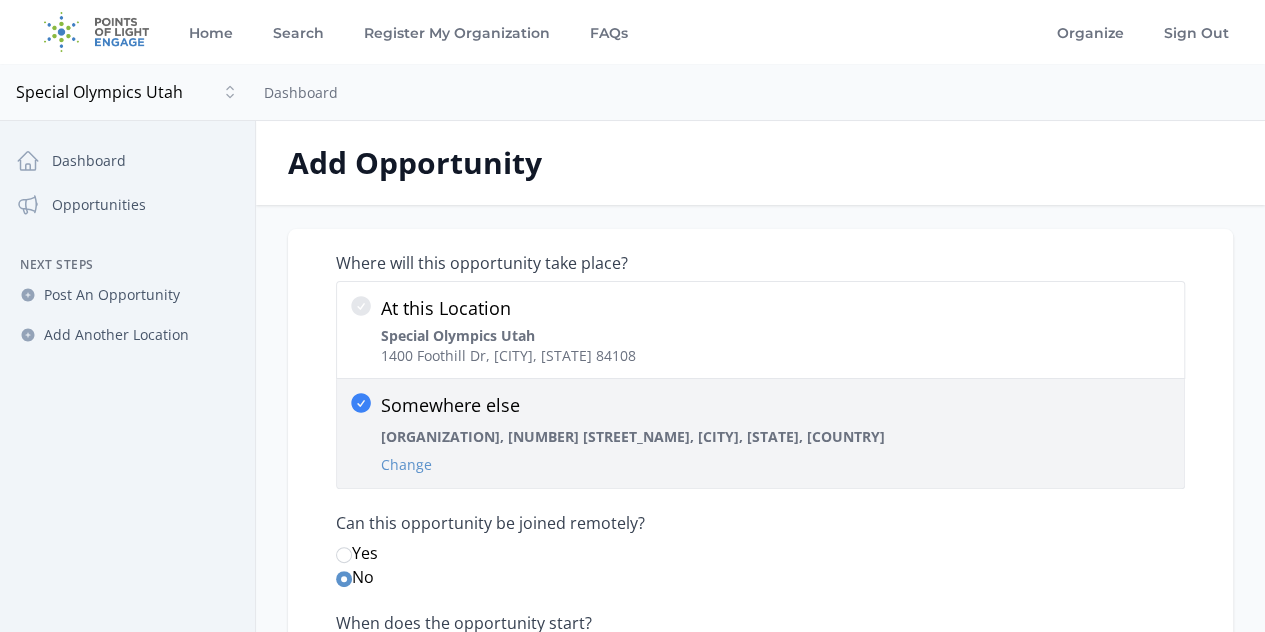 click on "Can this opportunity be joined remotely?
Yes
No" at bounding box center [760, 551] 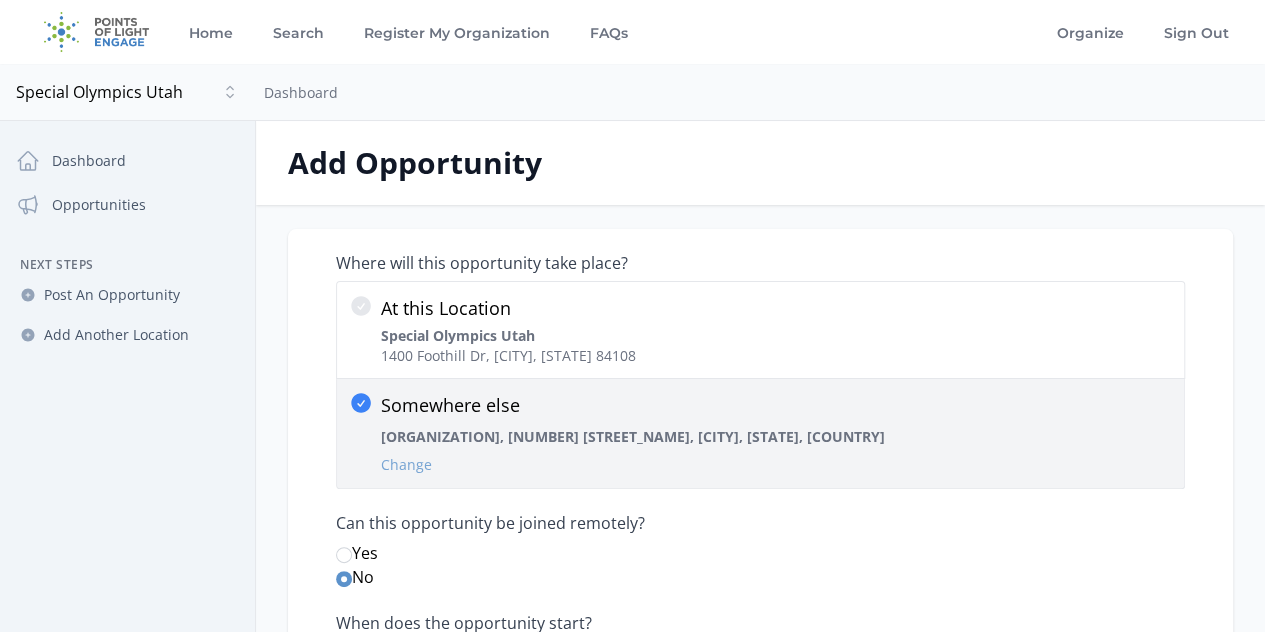 click on "Change" at bounding box center [406, 465] 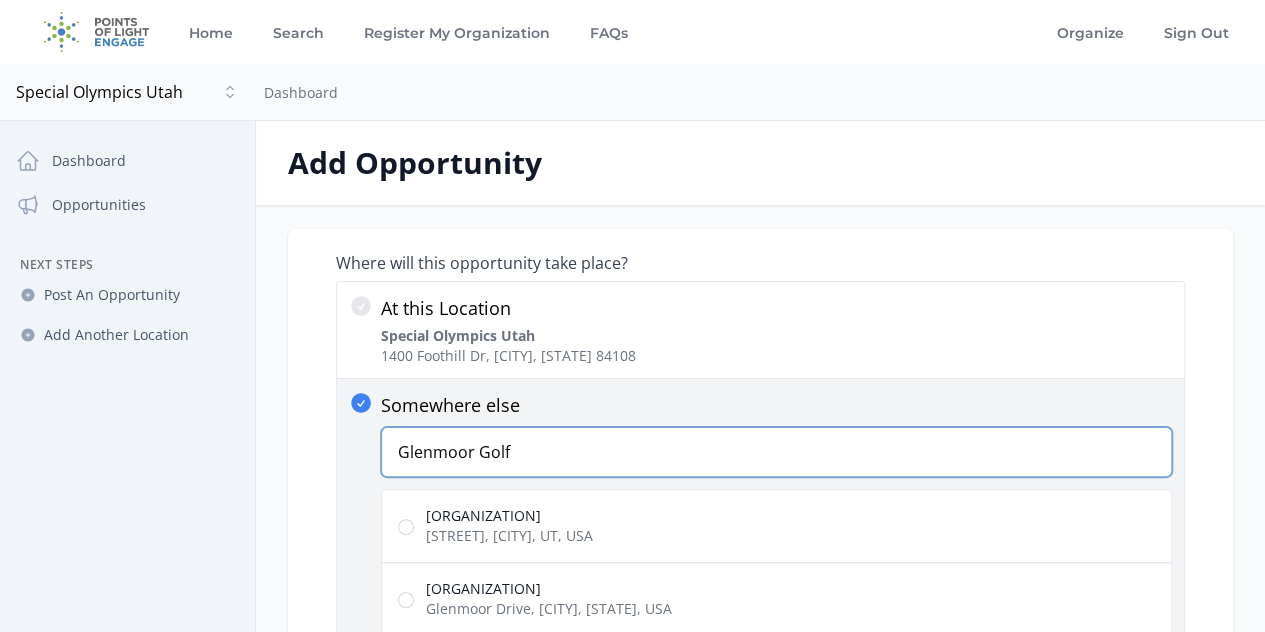click on "Glenmoor Golf" at bounding box center (776, 452) 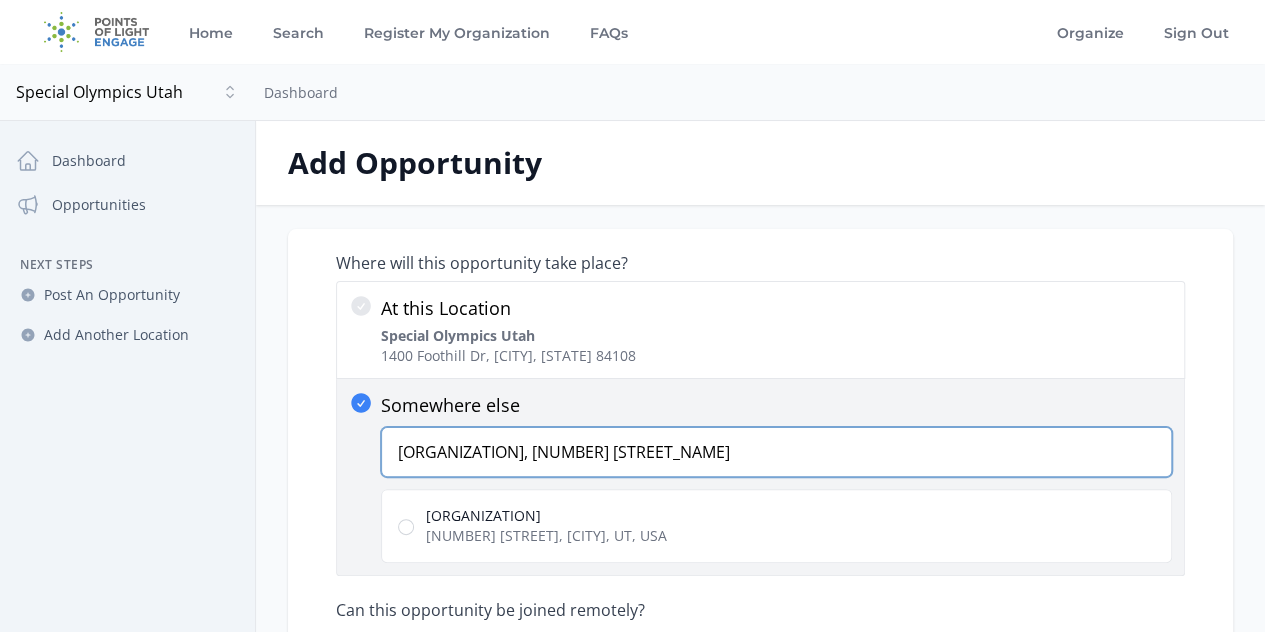 type on "[ORGANIZATION], [NUMBER] [STREET_NAME]" 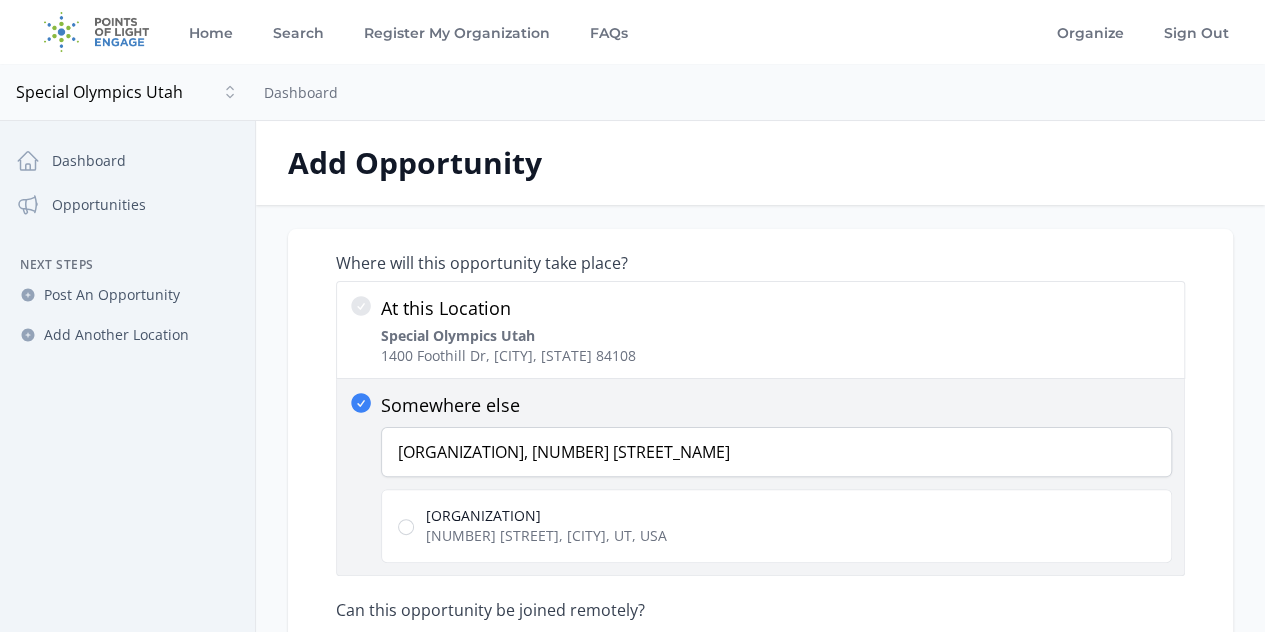 click on "[NUMBER] [STREET], [CITY], UT, USA" at bounding box center [546, 536] 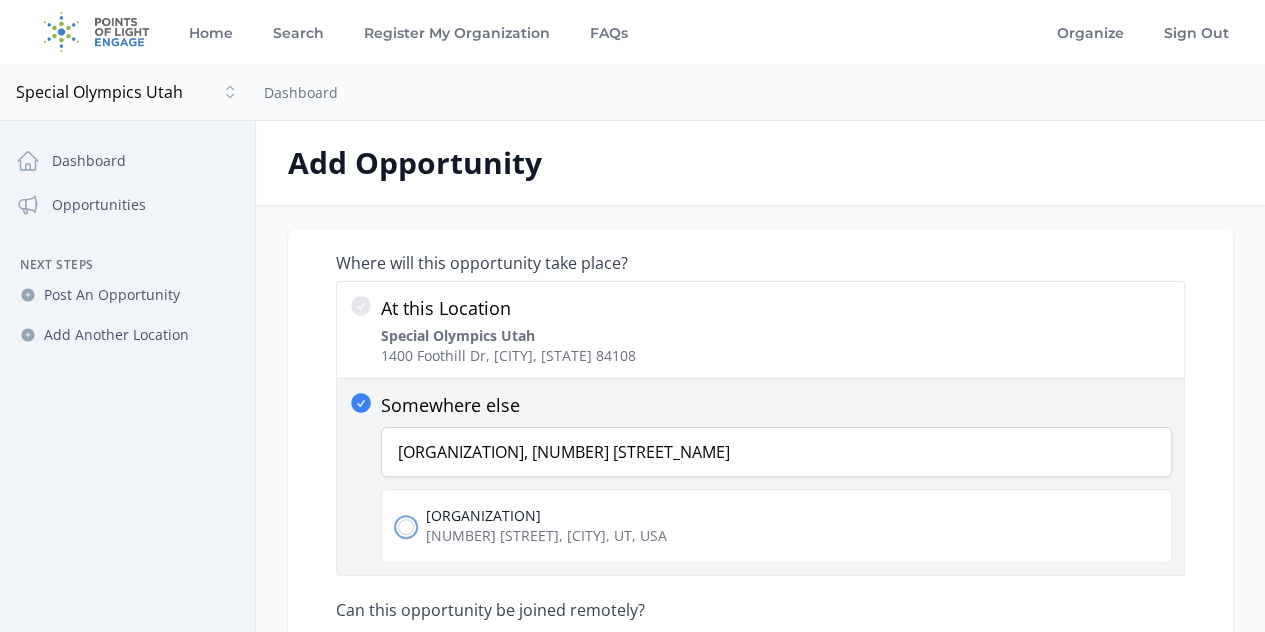 click on "Glenmoor Golf Club
9800 South 4800 West, [CITY], [STATE], USA" at bounding box center (406, 527) 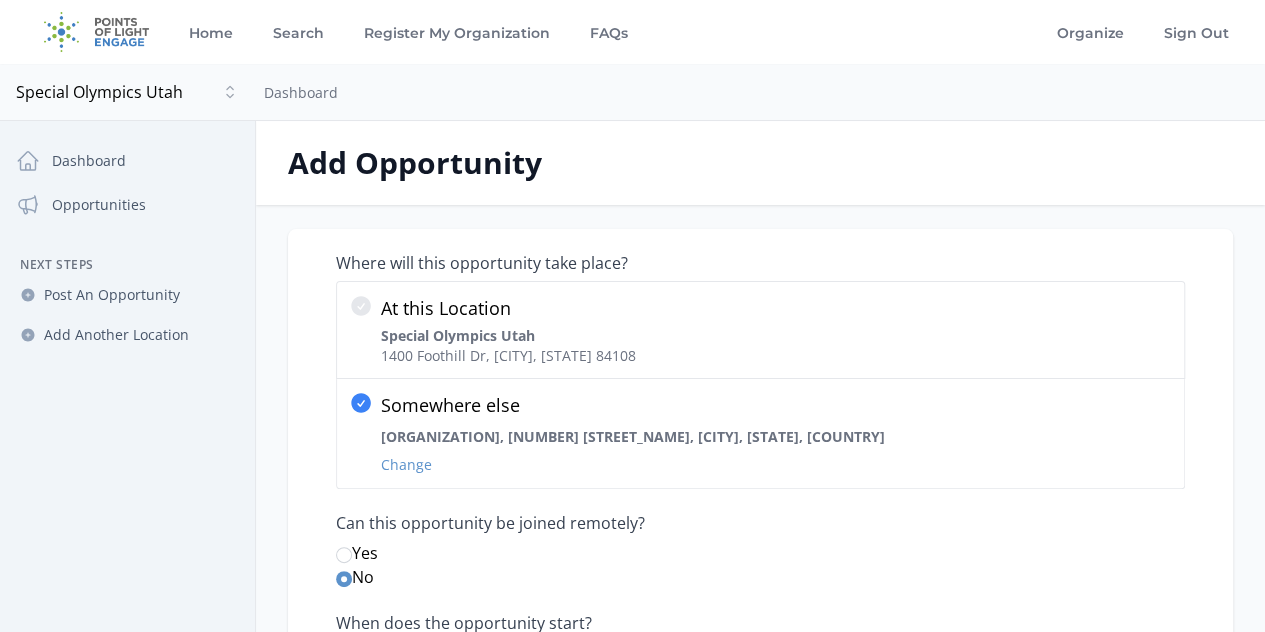 scroll, scrollTop: 552, scrollLeft: 0, axis: vertical 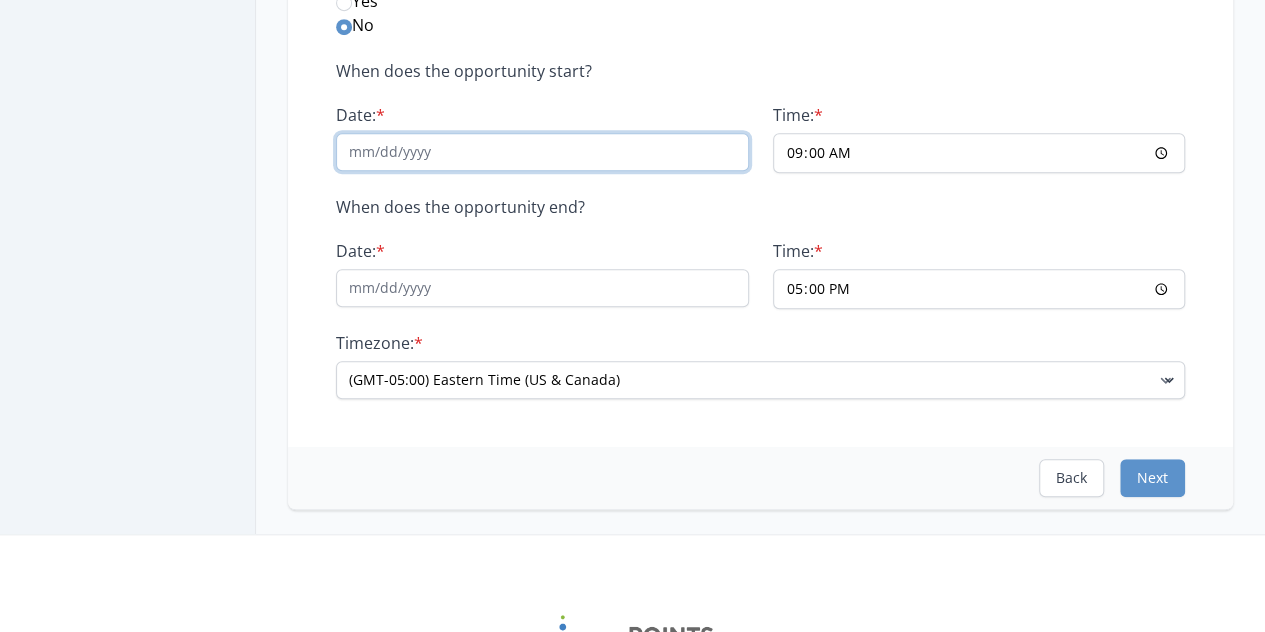 click on "Date:  *" at bounding box center (542, 152) 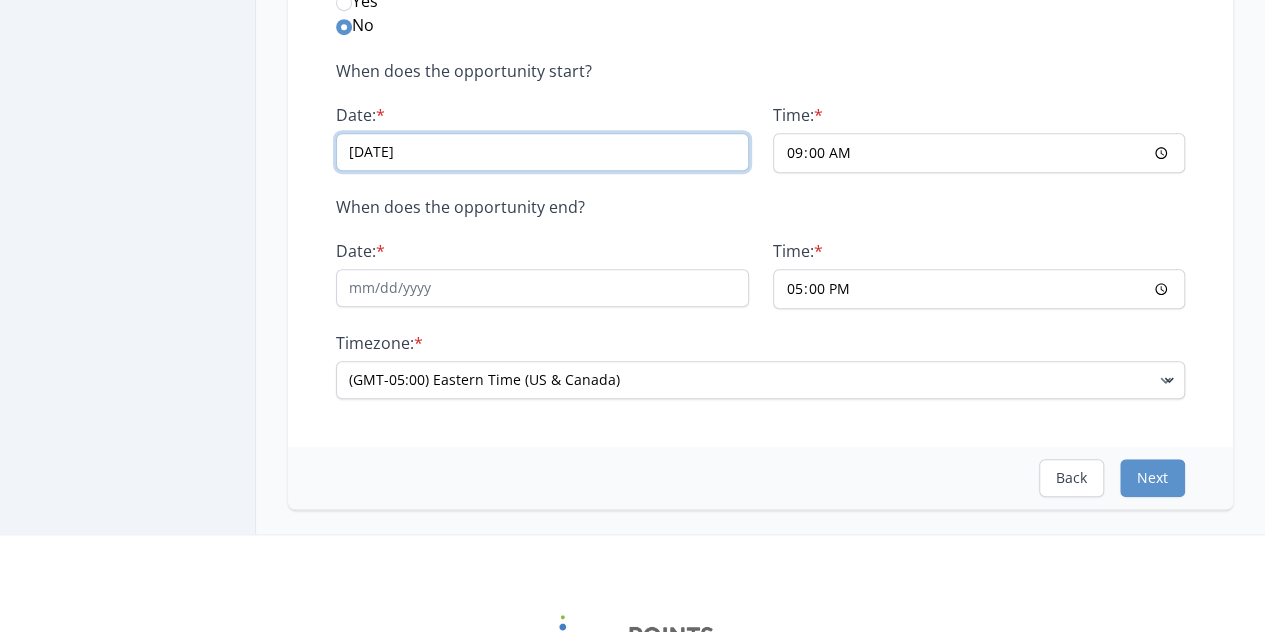 type on "[DATE]" 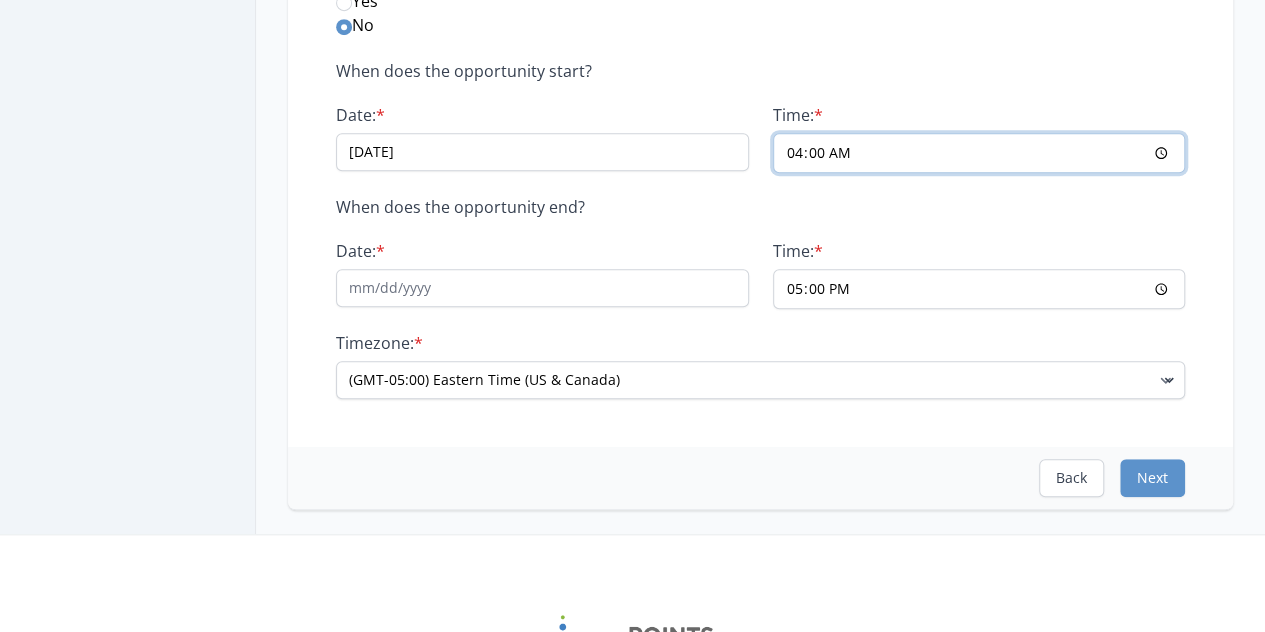 type on "[TIME]" 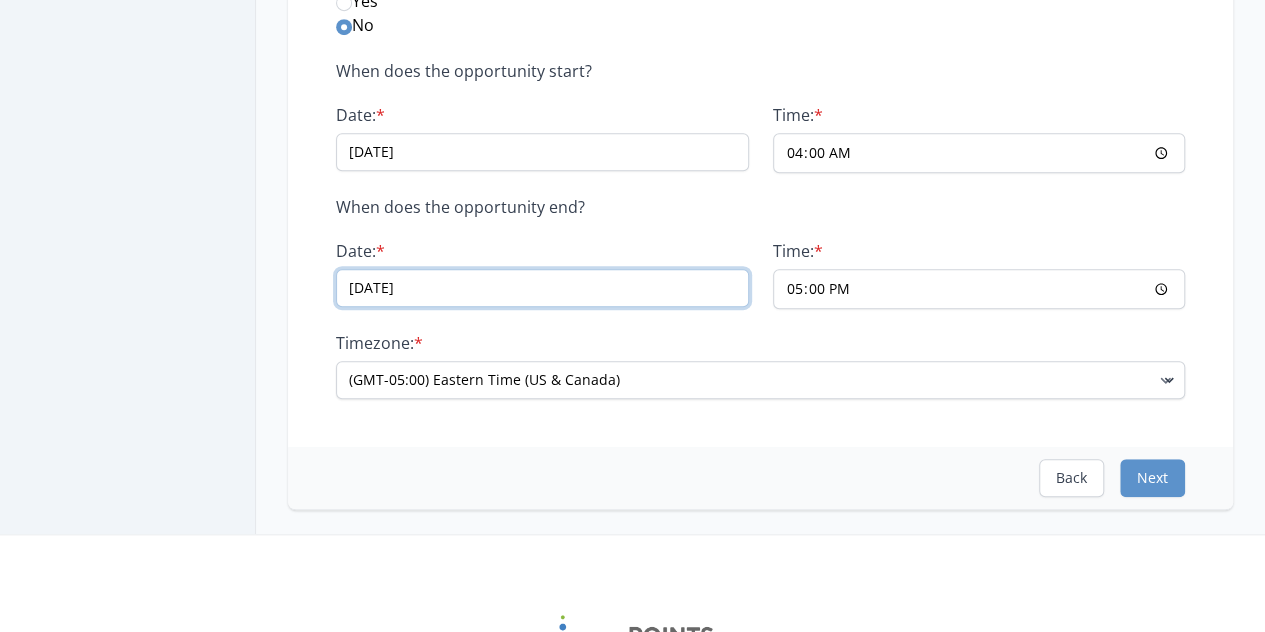 type on "[DATE]" 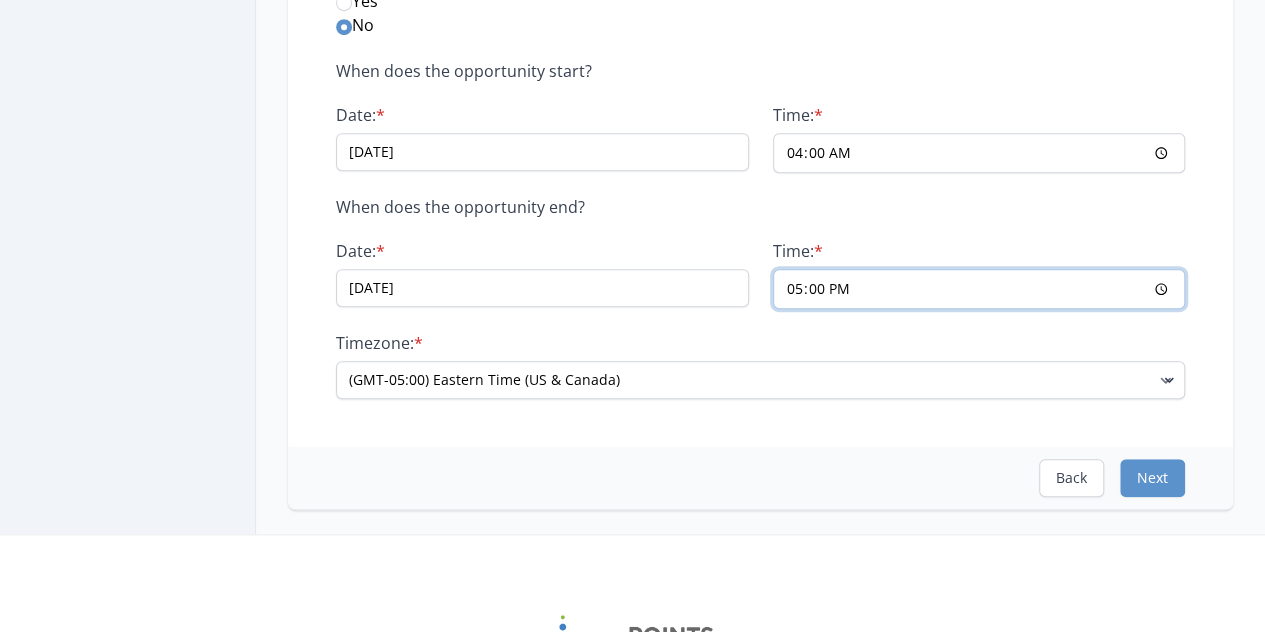 type on "21:00" 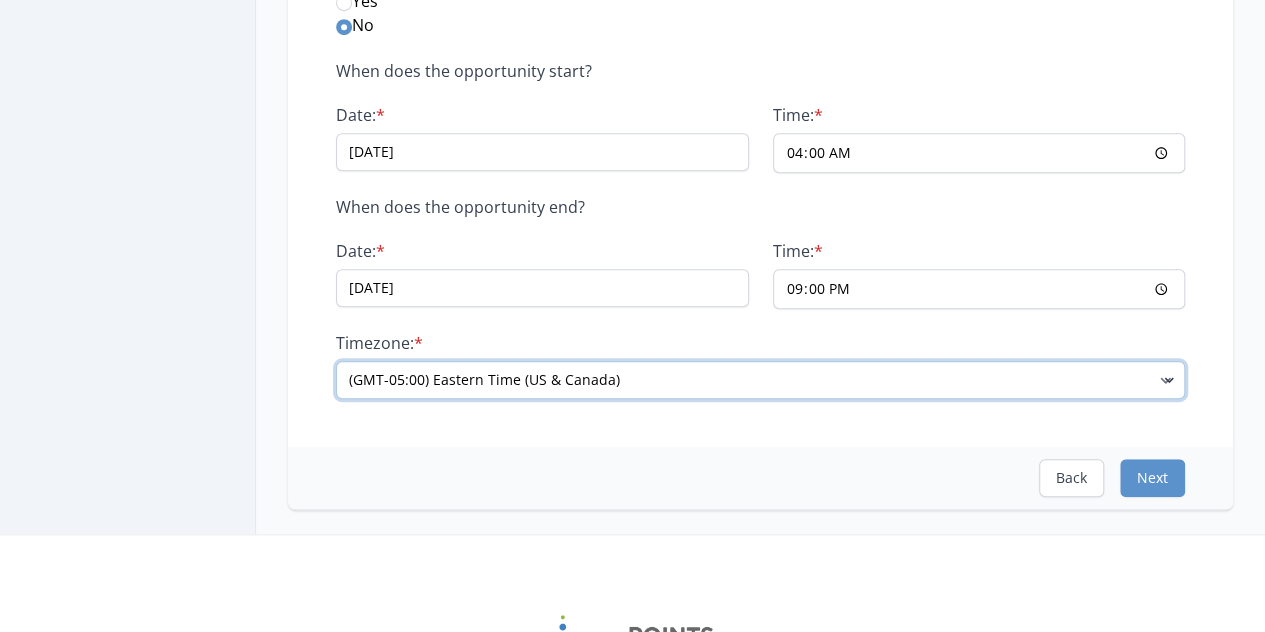 click on "(GMT-11:00) [CITY]
(GMT-10:00) [CITY]
(GMT-09:00) [CITY]
(GMT-08:00) [CITY] (US & Canada)
(GMT-07:00) [CITY]
(GMT-07:00) [CITY] (US & Canada)
(GMT-06:00) [CITY] (US & Canada)" at bounding box center (760, 380) 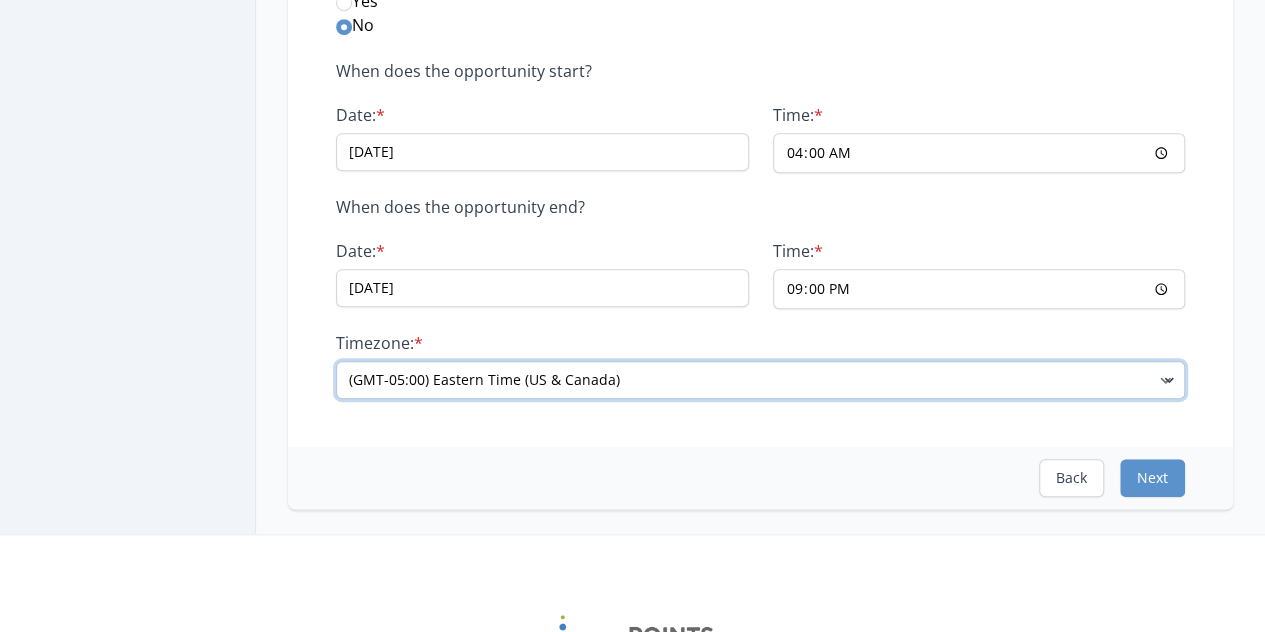 select on "US/Mountain" 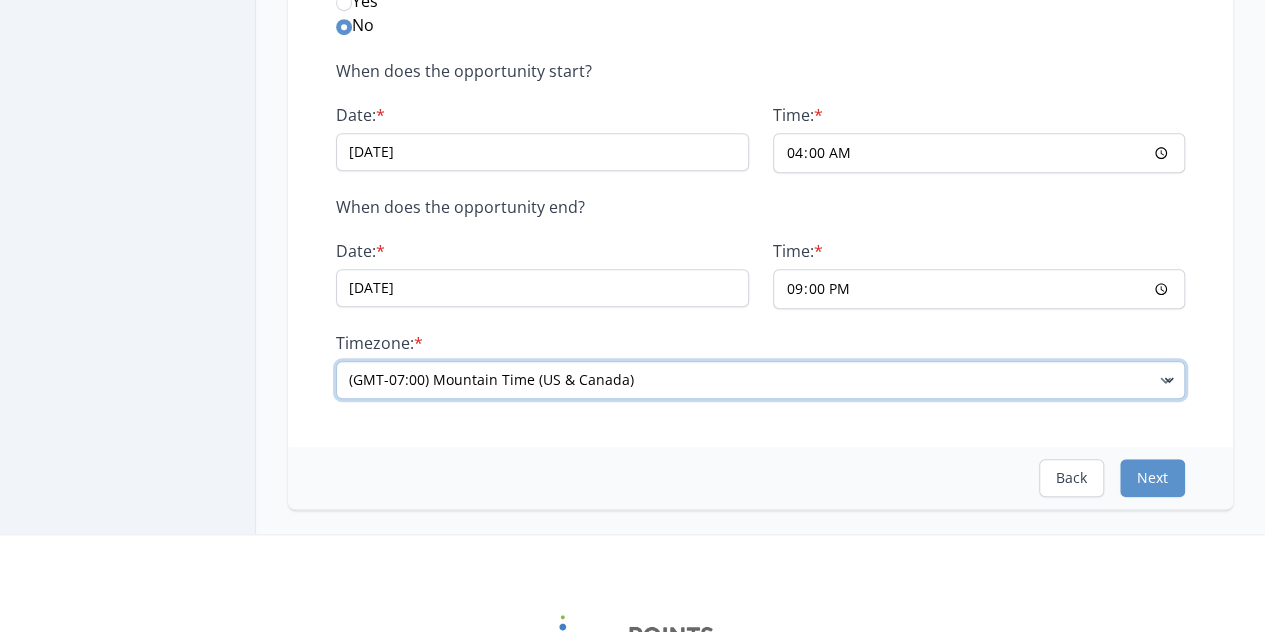 click on "(GMT-11:00) [CITY]
(GMT-10:00) [CITY]
(GMT-09:00) [CITY]
(GMT-08:00) [CITY] (US & Canada)
(GMT-07:00) [CITY]
(GMT-07:00) [CITY] (US & Canada)
(GMT-06:00) [CITY] (US & Canada)" at bounding box center [760, 380] 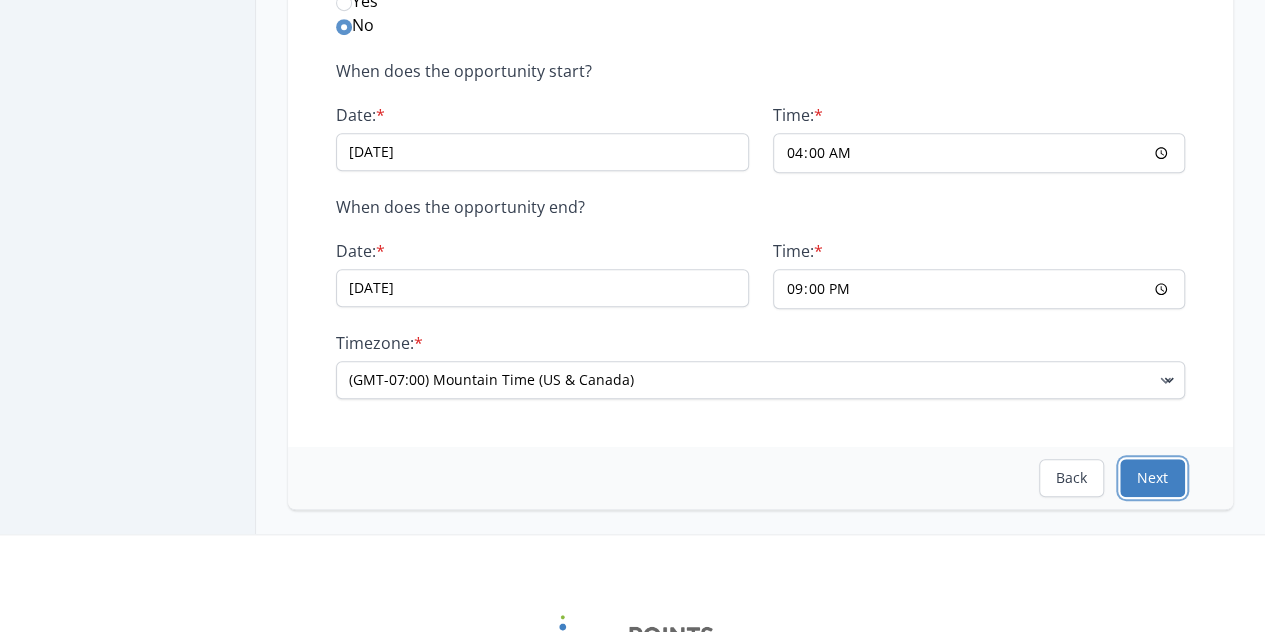 click on "Next" at bounding box center (1152, 478) 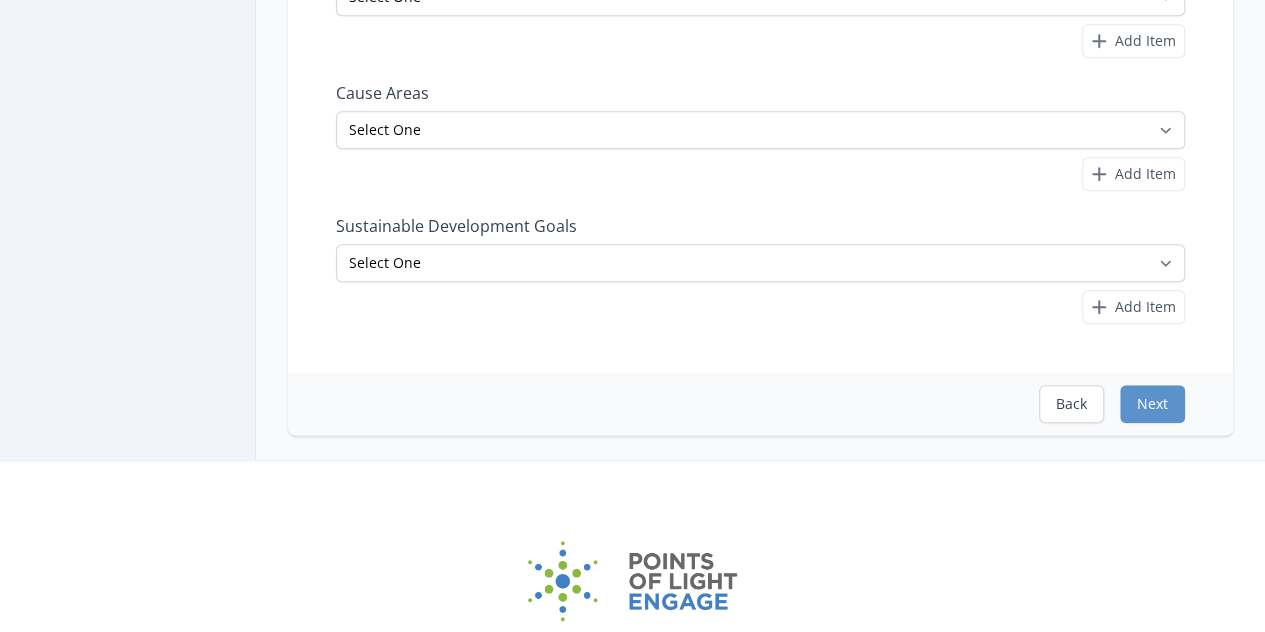 scroll, scrollTop: 0, scrollLeft: 0, axis: both 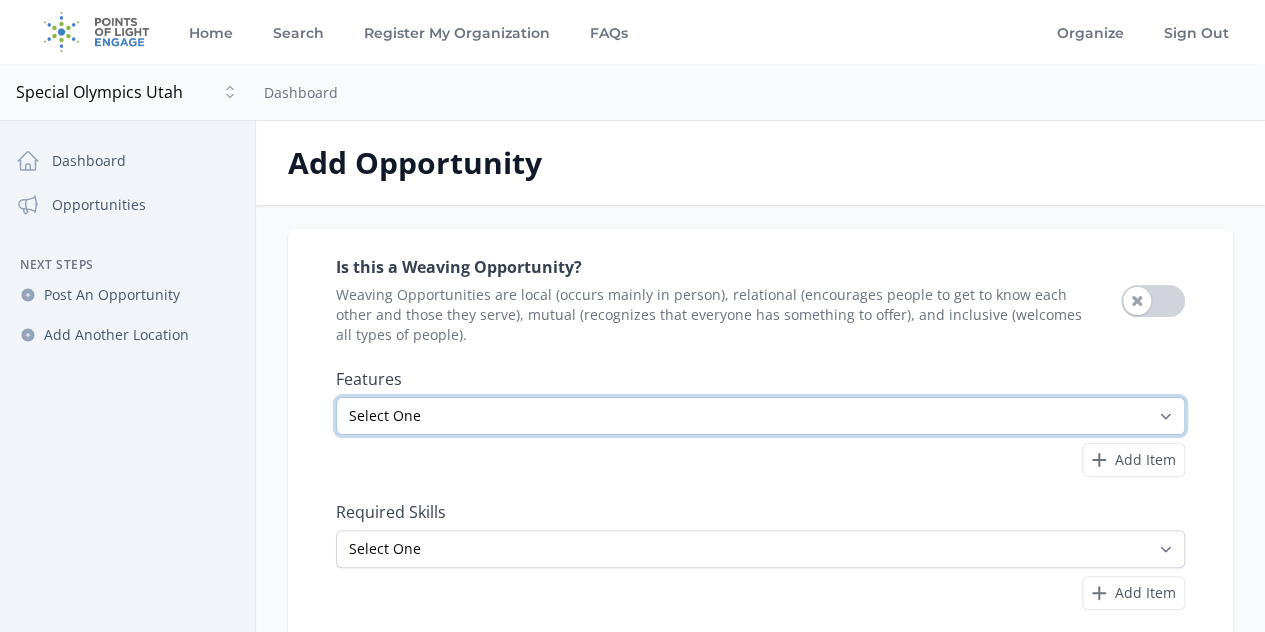 click on "Select One
All Ages
Court-Ordered Eligible
Good for Families
Good for Groups
Good for Kids
Good for Seniors
Good for Teens
Handicap Accessible
Indoor Activity
Involves Physical Labor
Minimum Age 18
Minimum Age 21
Outdoor Activity
Volunteer Abroad" at bounding box center [760, 416] 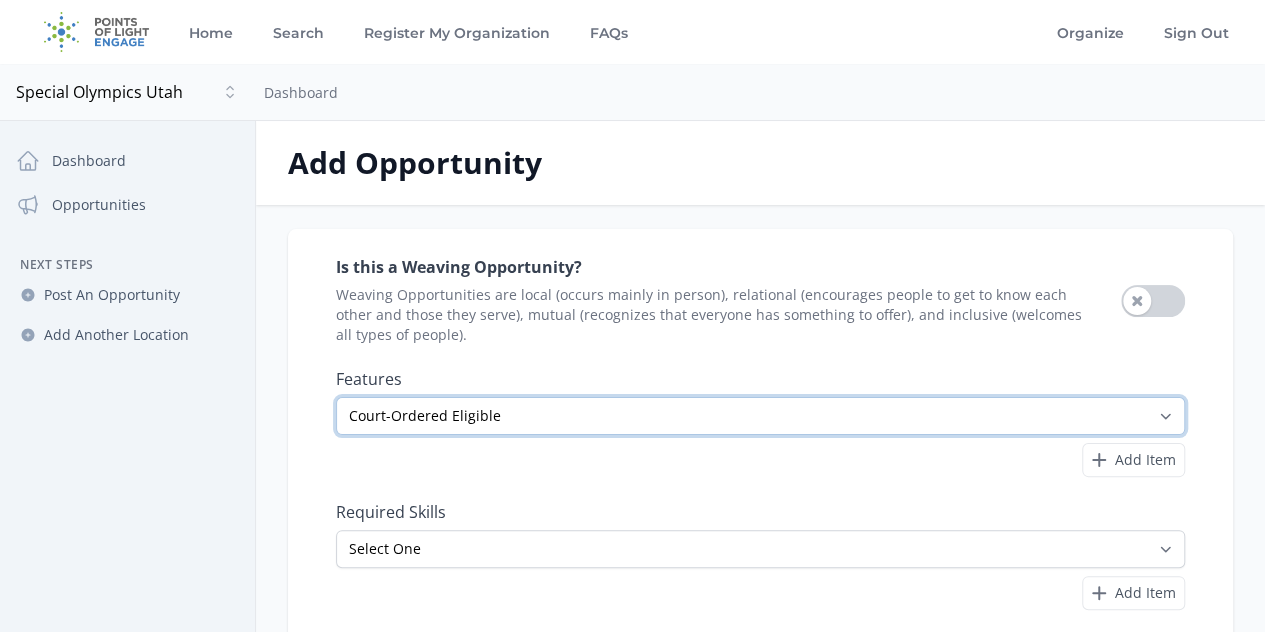 click on "Select One
All Ages
Court-Ordered Eligible
Good for Families
Good for Groups
Good for Kids
Good for Seniors
Good for Teens
Handicap Accessible
Indoor Activity
Involves Physical Labor
Minimum Age 18
Minimum Age 21
Outdoor Activity
Volunteer Abroad" at bounding box center [760, 416] 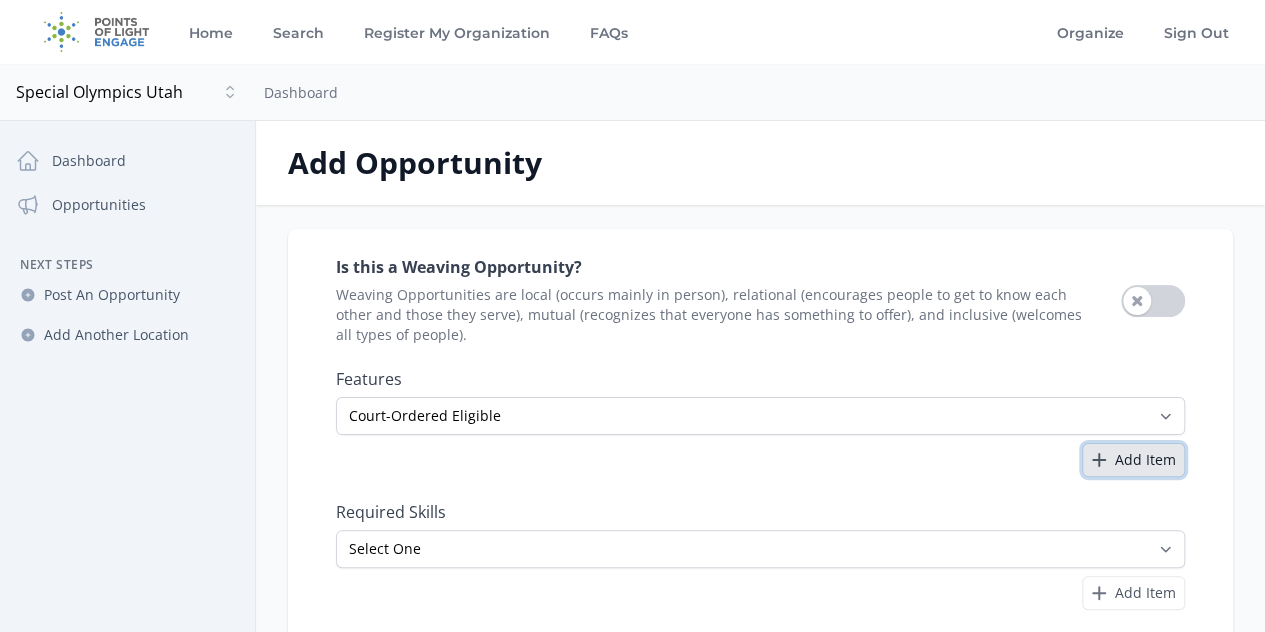 click on "Add Item" at bounding box center (1145, 460) 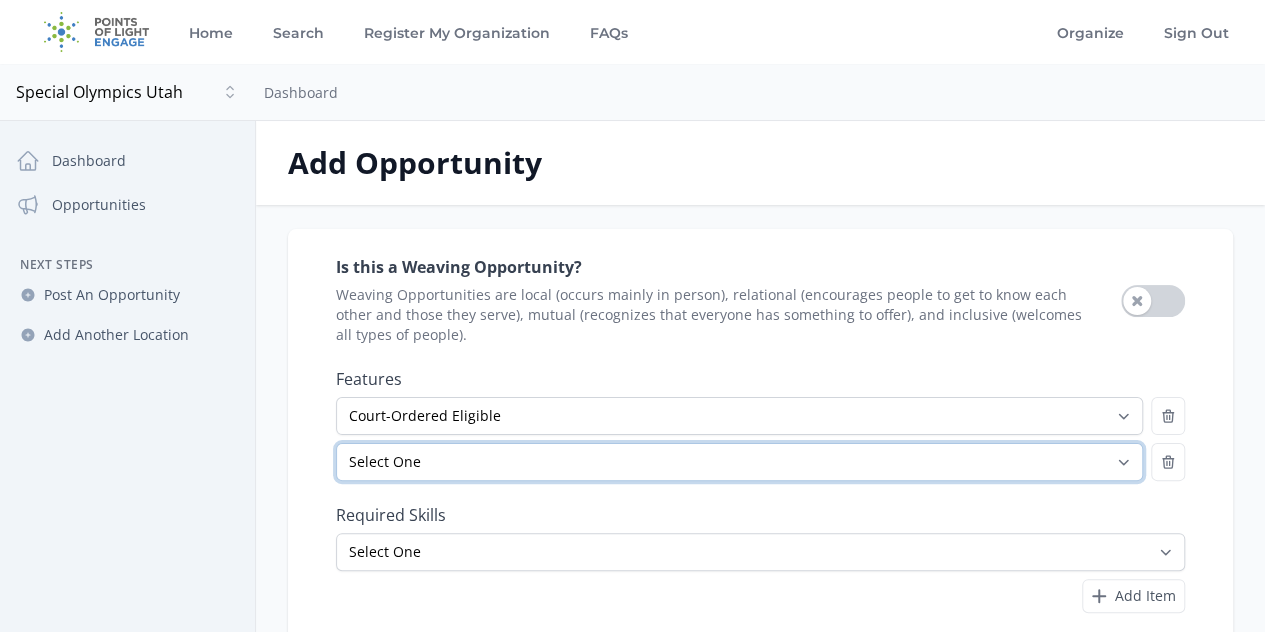 click on "Select One
All Ages
Court-Ordered Eligible
Good for Families
Good for Groups
Good for Kids
Good for Seniors
Good for Teens
Handicap Accessible
Indoor Activity
Involves Physical Labor
Minimum Age 18
Minimum Age 21
Outdoor Activity
Volunteer Abroad" at bounding box center (739, 462) 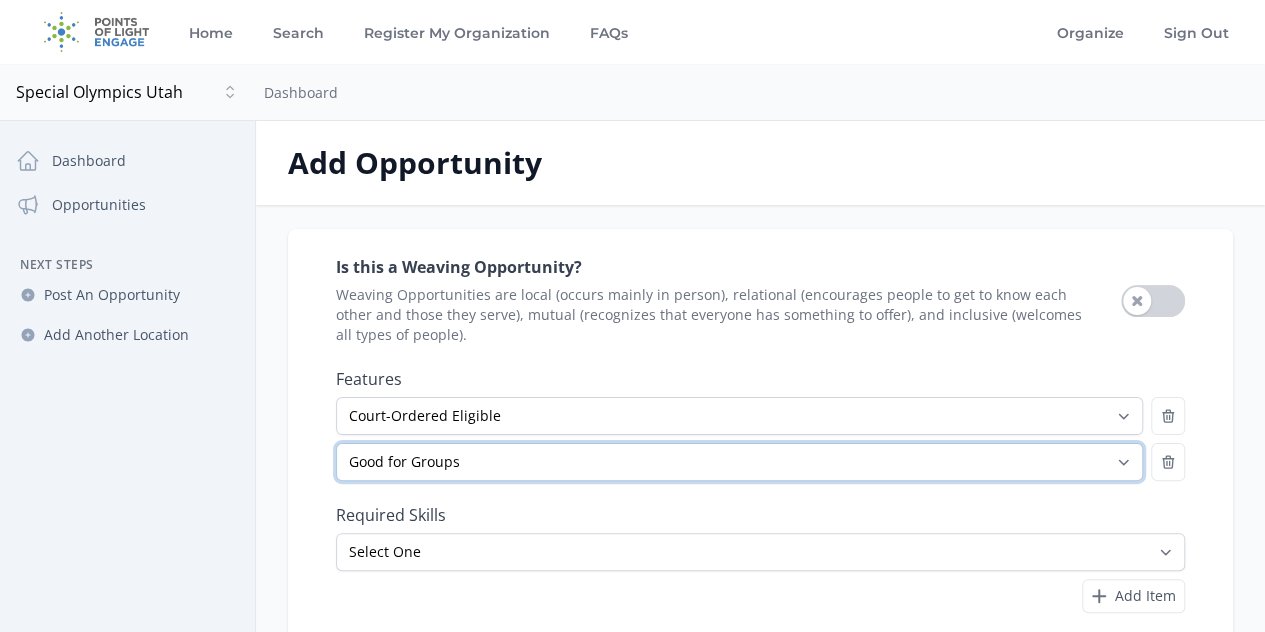 click on "Select One
All Ages
Court-Ordered Eligible
Good for Families
Good for Groups
Good for Kids
Good for Seniors
Good for Teens
Handicap Accessible
Indoor Activity
Involves Physical Labor
Minimum Age 18
Minimum Age 21
Outdoor Activity
Volunteer Abroad" at bounding box center (739, 462) 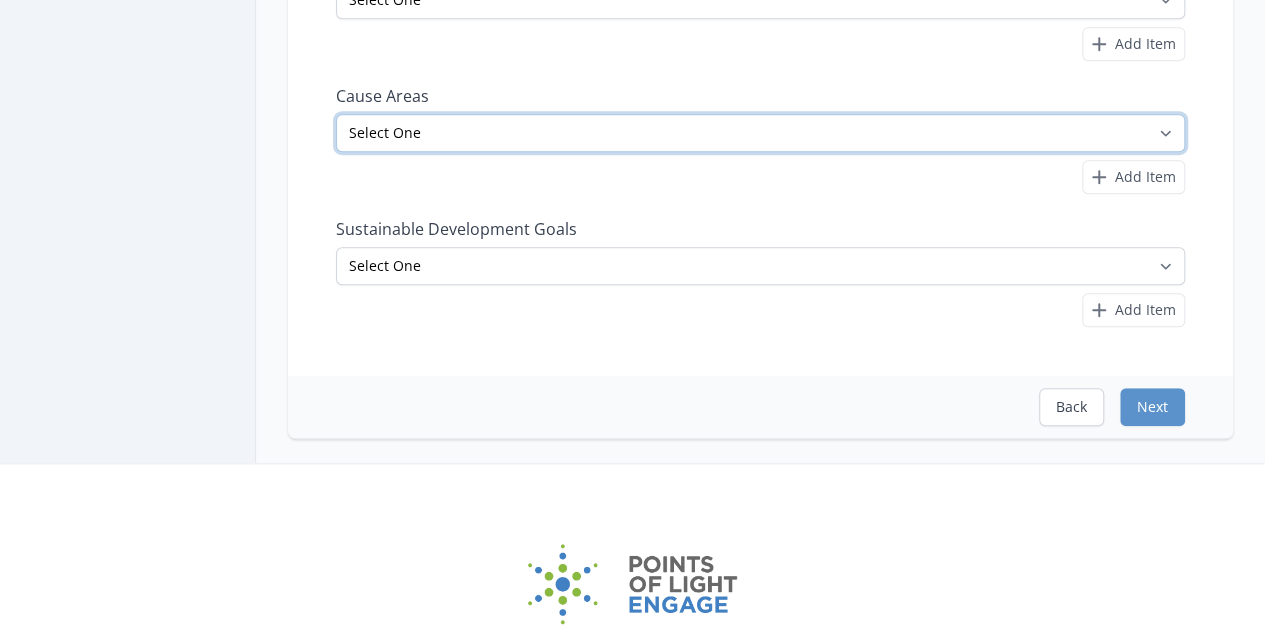 click on "Select One
[ACTIVITY]
[ACTIVITY]
[ACTIVITY]
[ACTIVITY]
[ACTIVITY]
[ACTIVITY]
[ACTIVITY]
[ACTIVITY]
[ACTIVITY]
[ACTIVITY]
[ACTIVITY]
[ACTIVITY]
[ACTIVITY]
[ACTIVITY]
[ACTIVITY]
[ACTIVITY]
[ACTIVITY]" at bounding box center (760, 133) 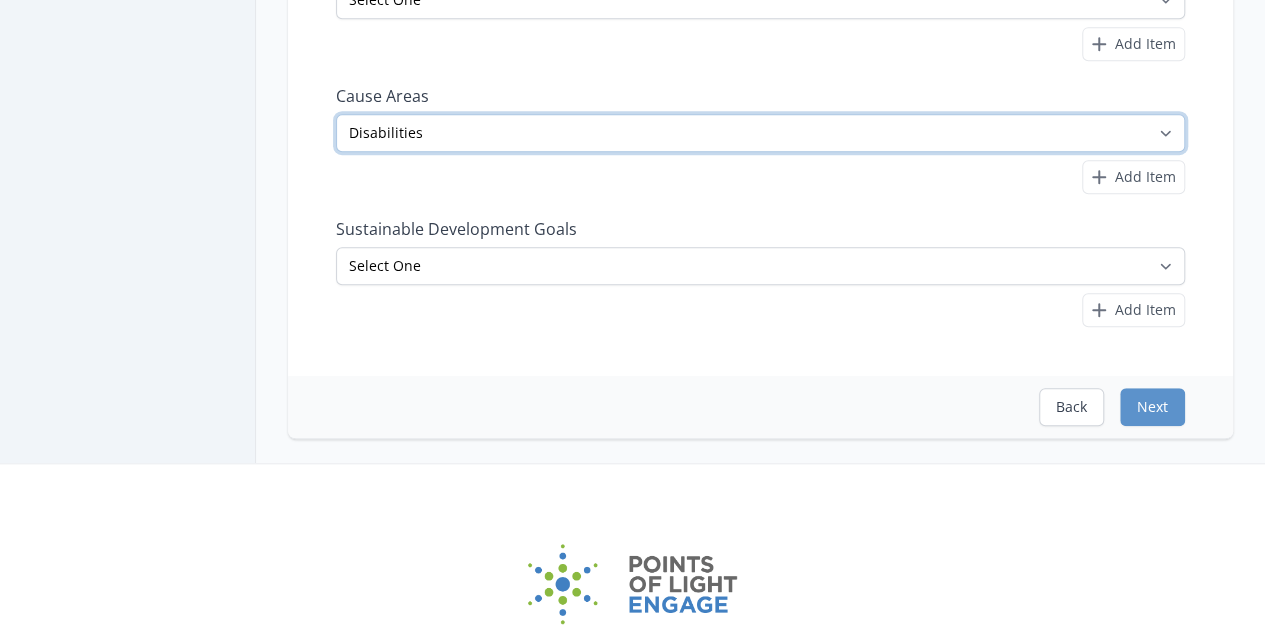 click on "Select One
[ACTIVITY]
[ACTIVITY]
[ACTIVITY]
[ACTIVITY]
[ACTIVITY]
[ACTIVITY]
[ACTIVITY]
[ACTIVITY]
[ACTIVITY]
[ACTIVITY]
[ACTIVITY]
[ACTIVITY]
[ACTIVITY]
[ACTIVITY]
[ACTIVITY]
[ACTIVITY]
[ACTIVITY]" at bounding box center [760, 133] 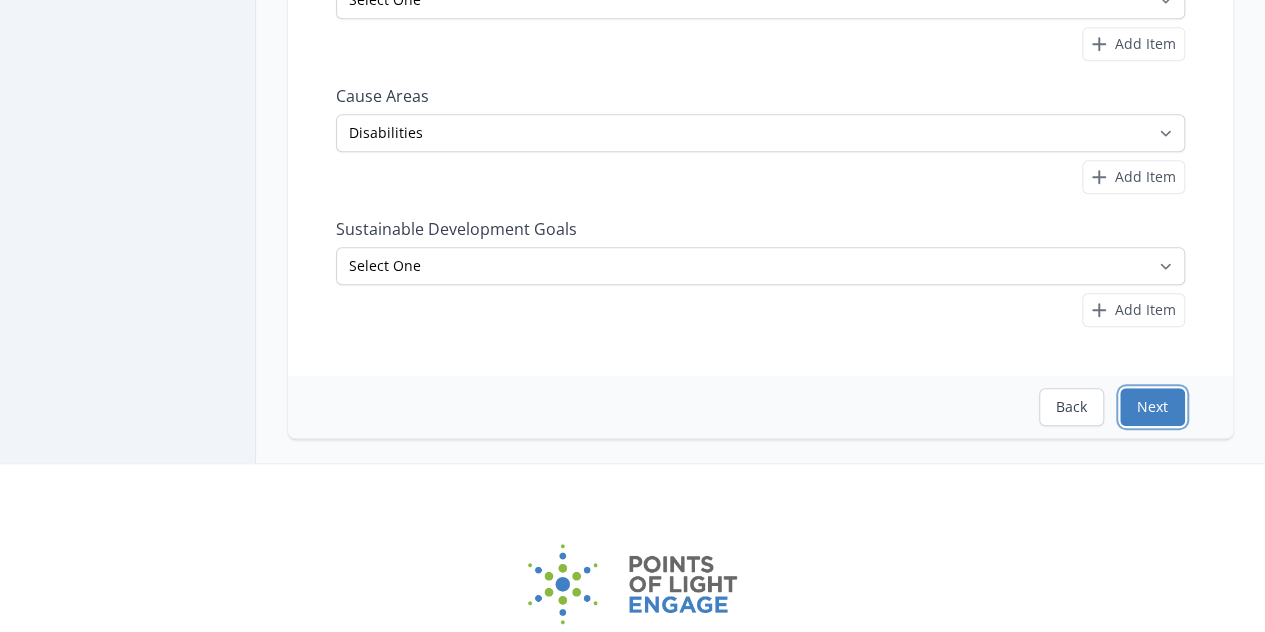 click on "Next" at bounding box center [1152, 407] 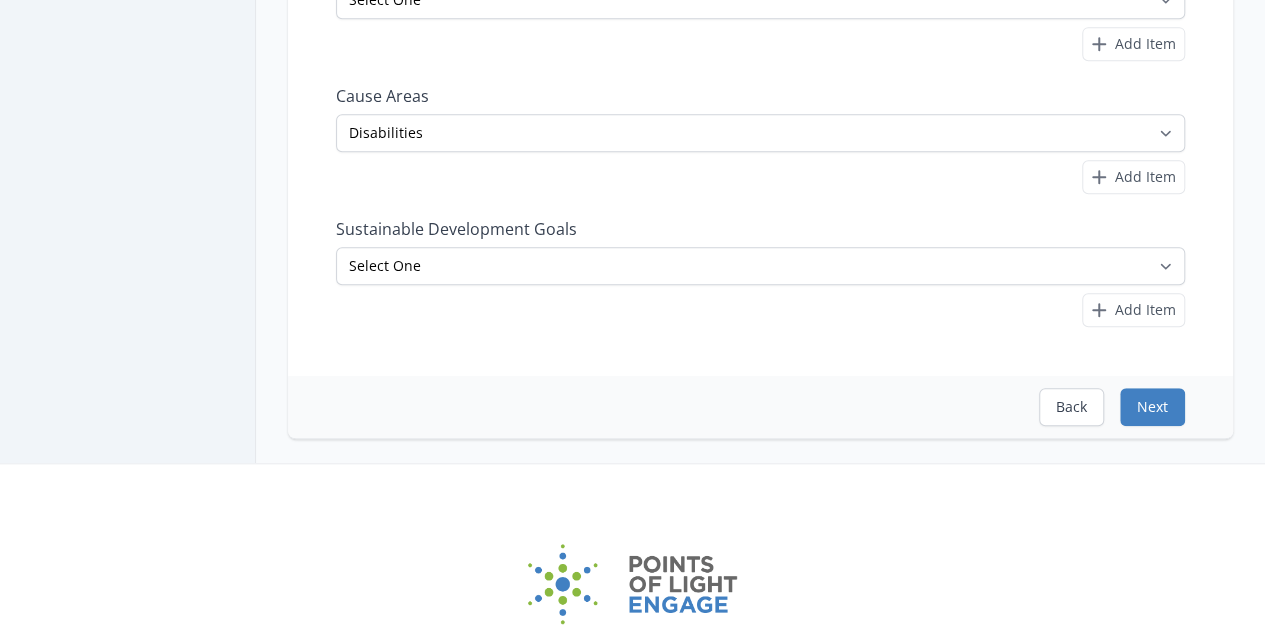scroll, scrollTop: 0, scrollLeft: 0, axis: both 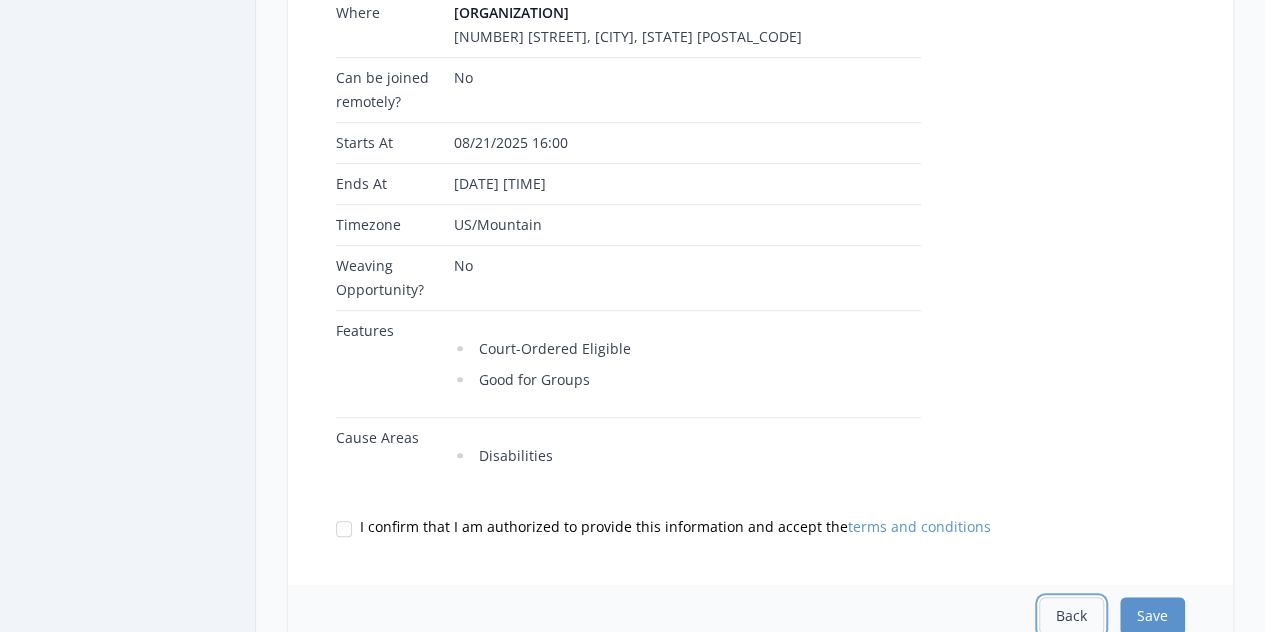 click on "Back" at bounding box center (1071, 616) 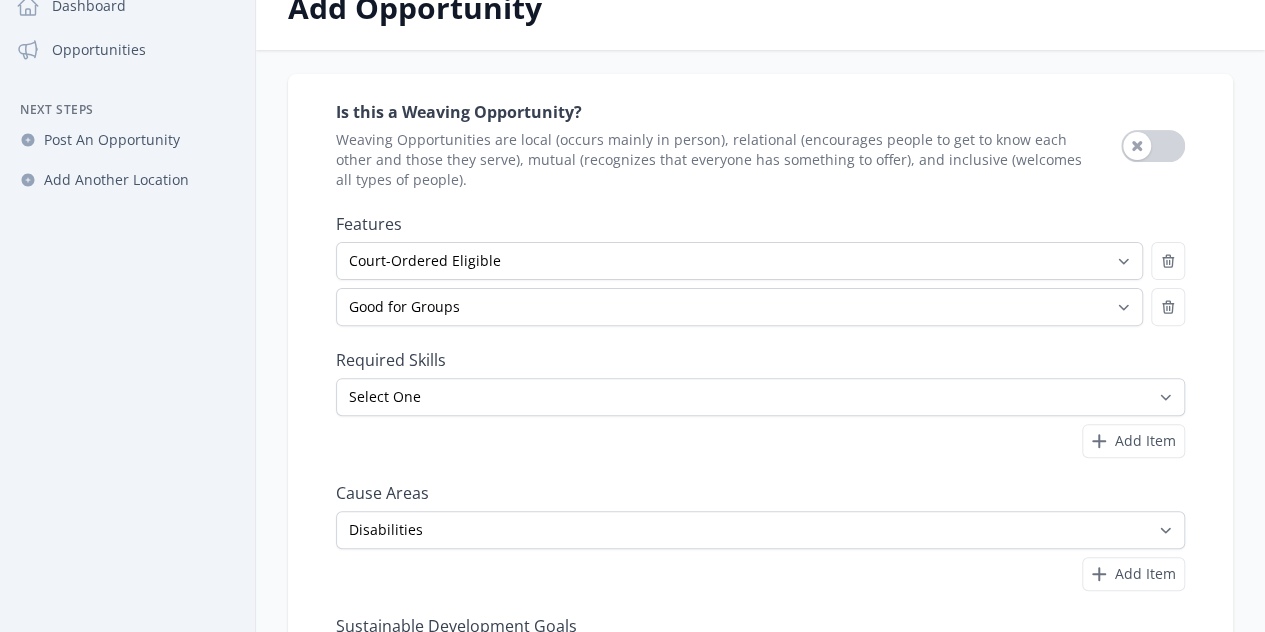scroll, scrollTop: 139, scrollLeft: 0, axis: vertical 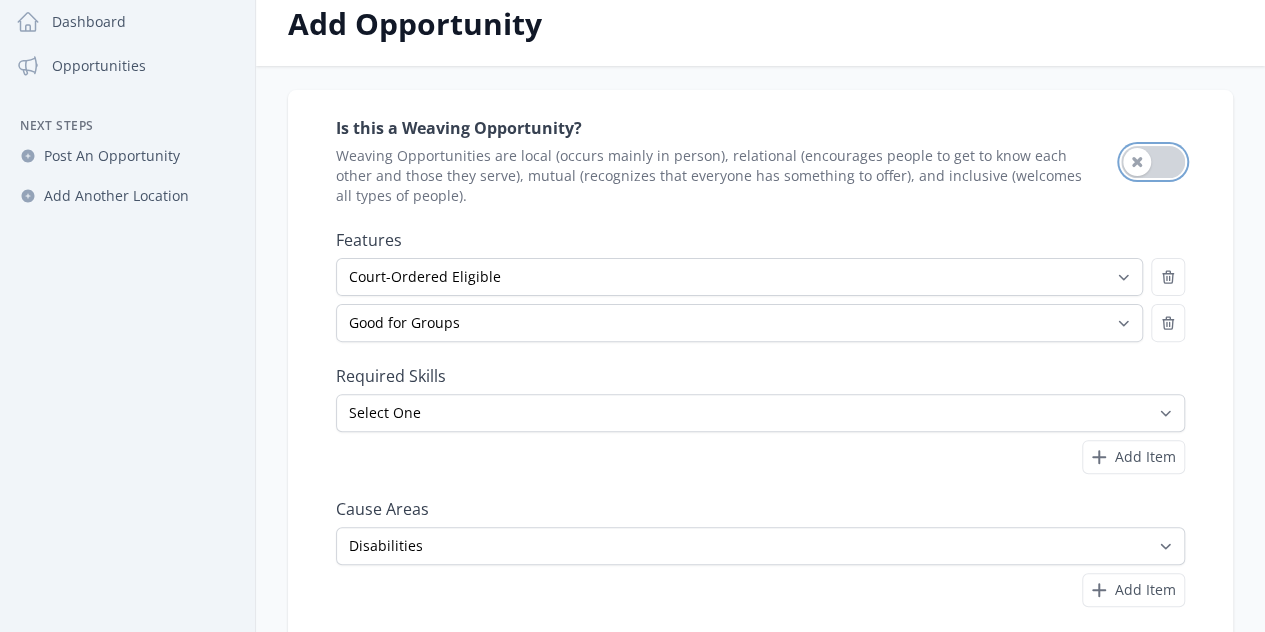 click on "Use setting" at bounding box center (1153, 162) 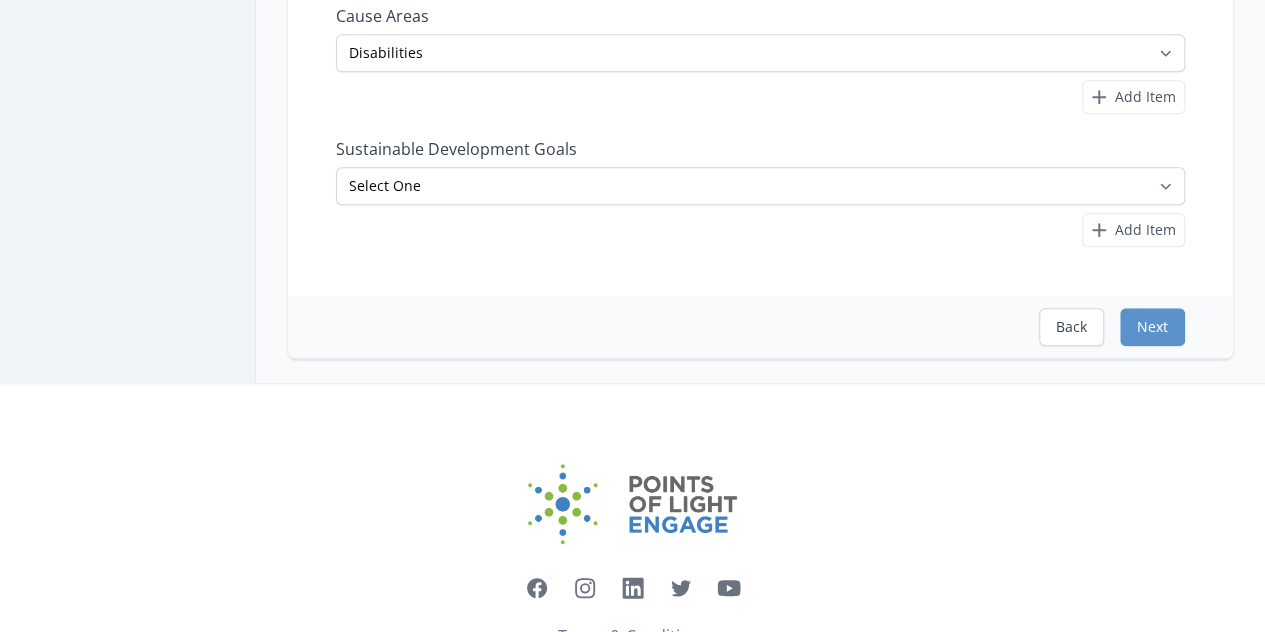 scroll, scrollTop: 722, scrollLeft: 0, axis: vertical 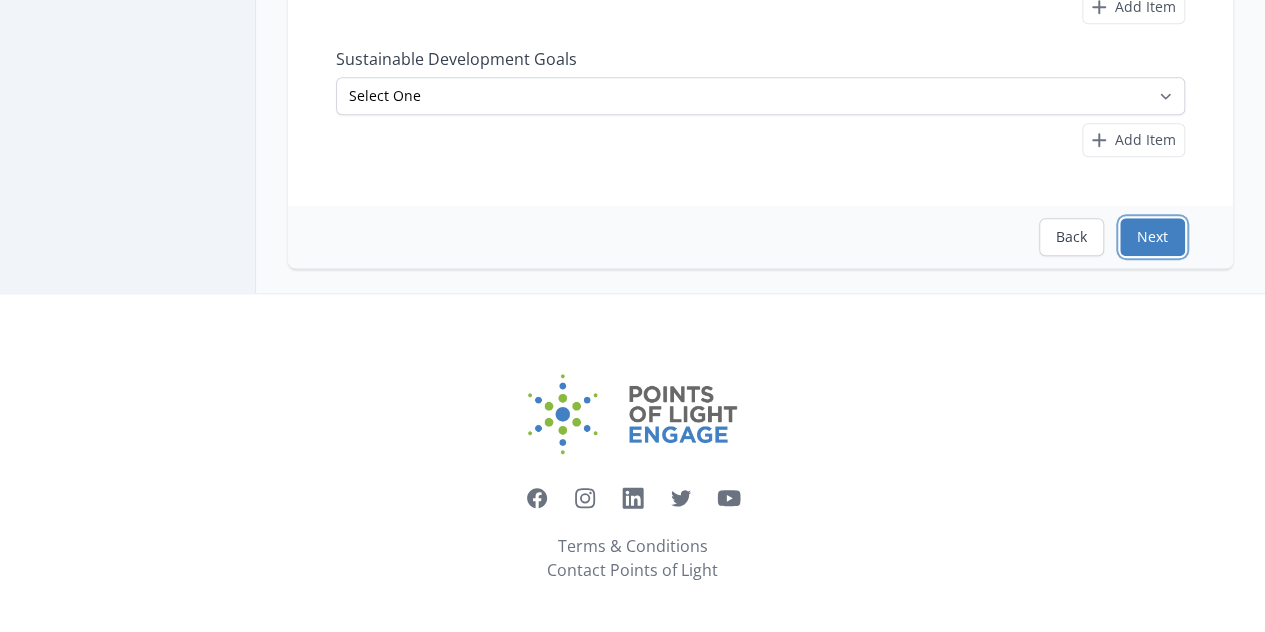 click on "Next" at bounding box center (1152, 237) 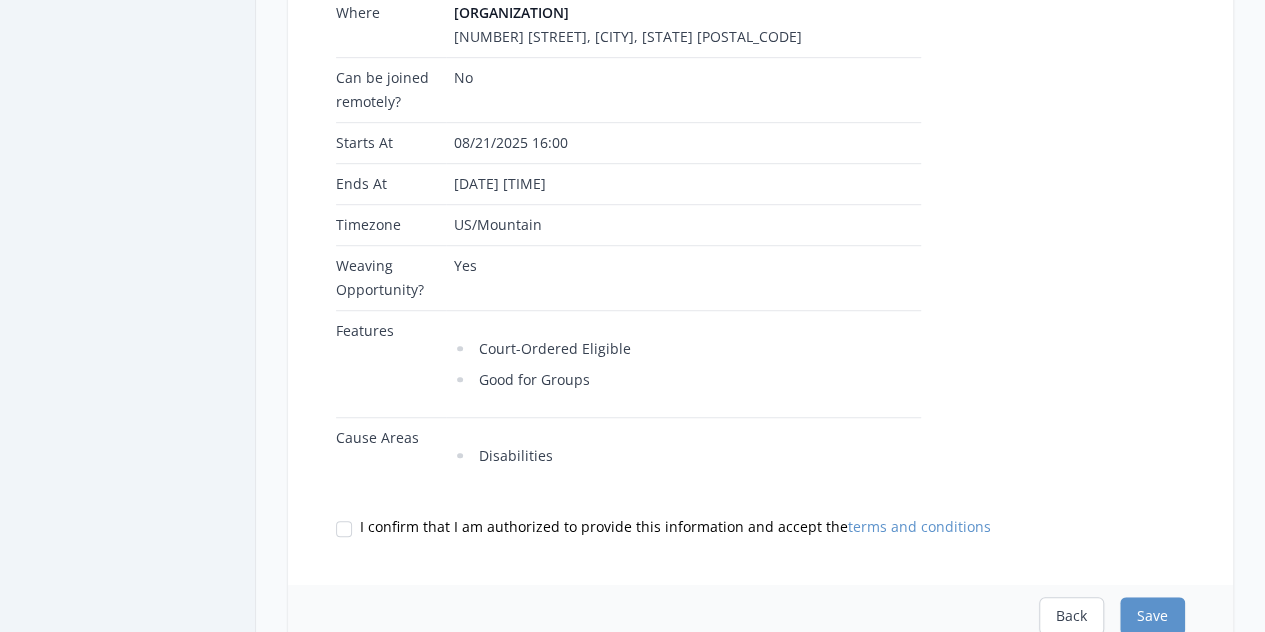 scroll, scrollTop: 552, scrollLeft: 0, axis: vertical 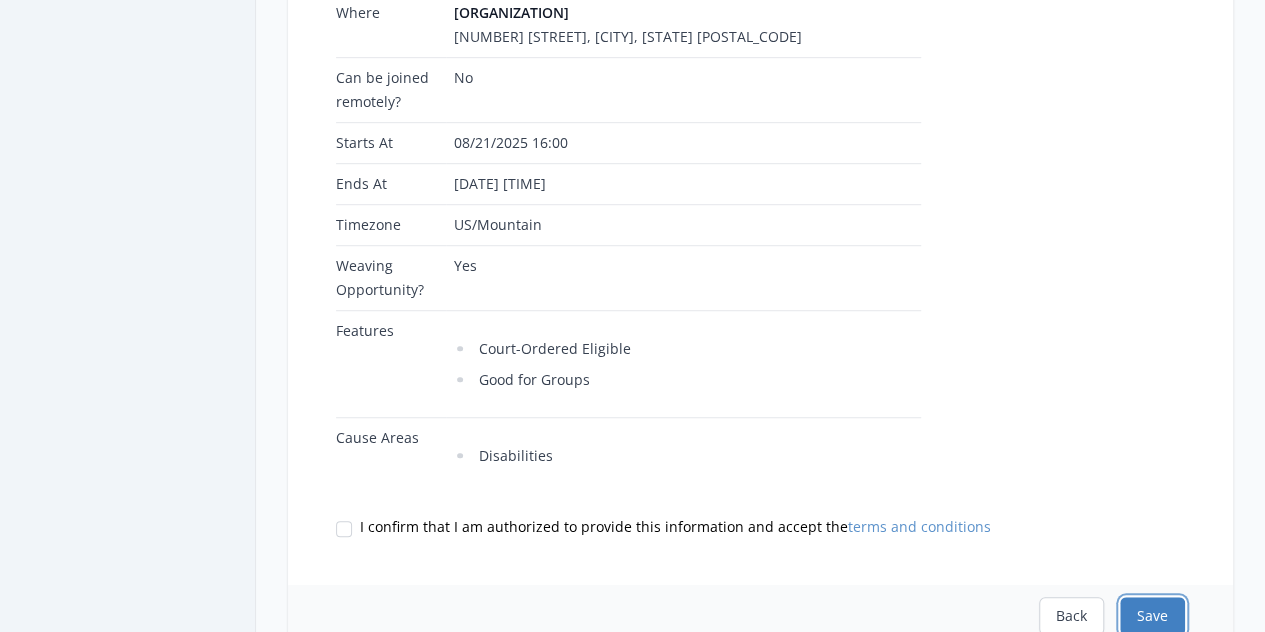 click on "Save" at bounding box center (1152, 616) 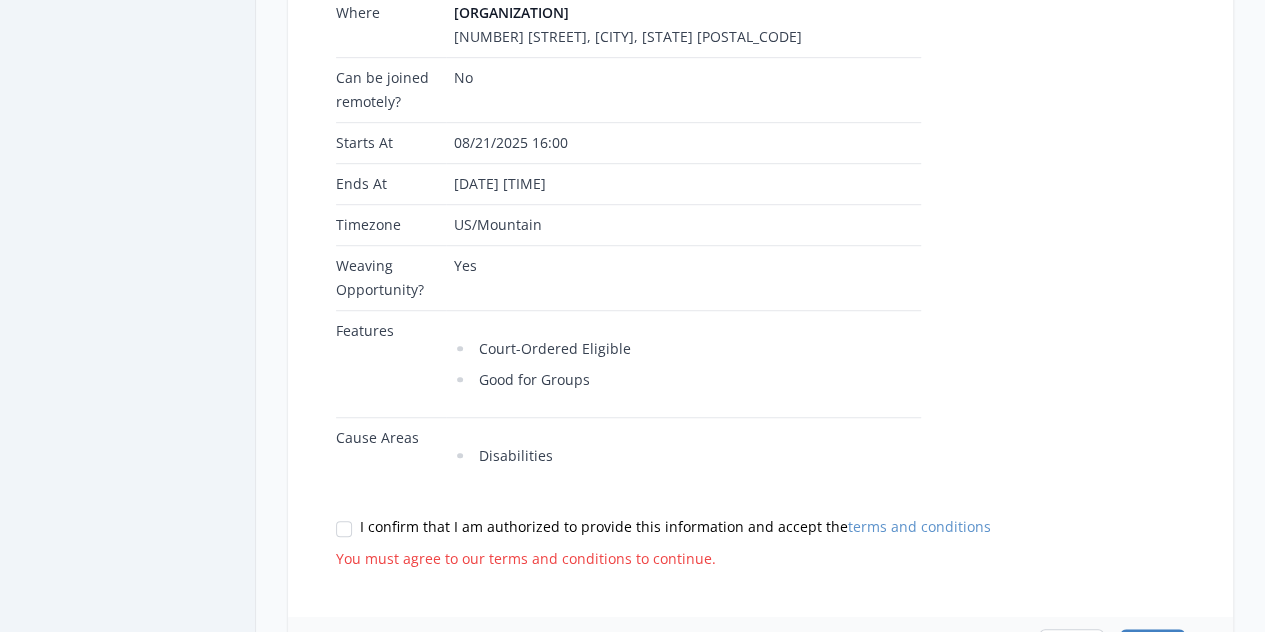 scroll, scrollTop: 0, scrollLeft: 0, axis: both 